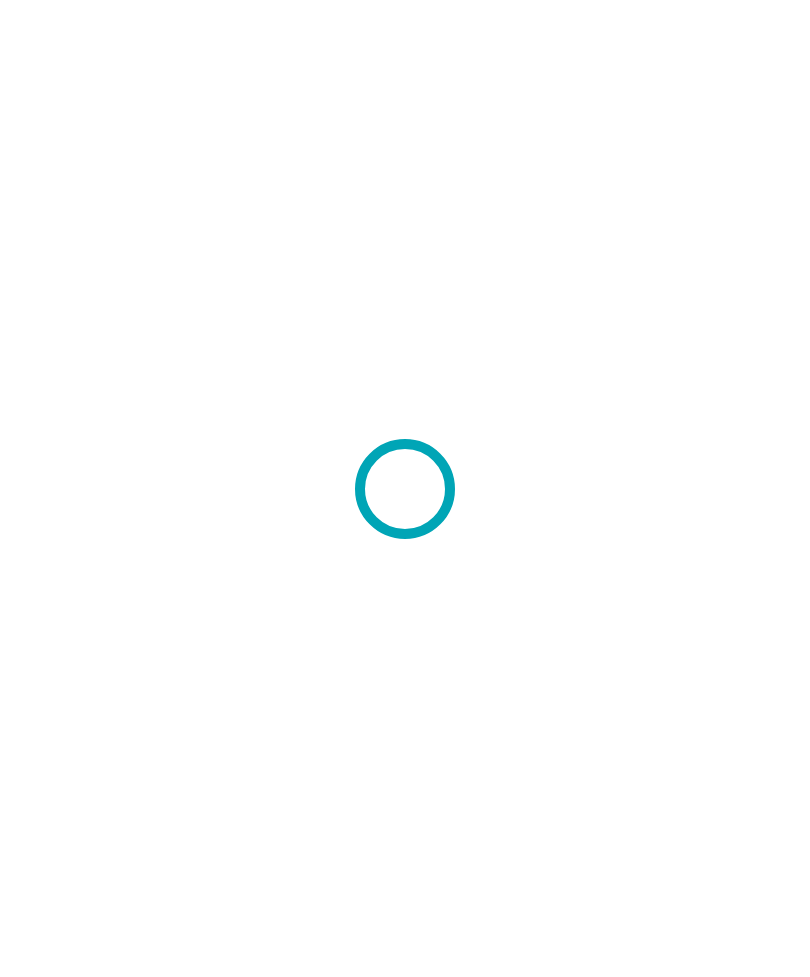 scroll, scrollTop: 0, scrollLeft: 0, axis: both 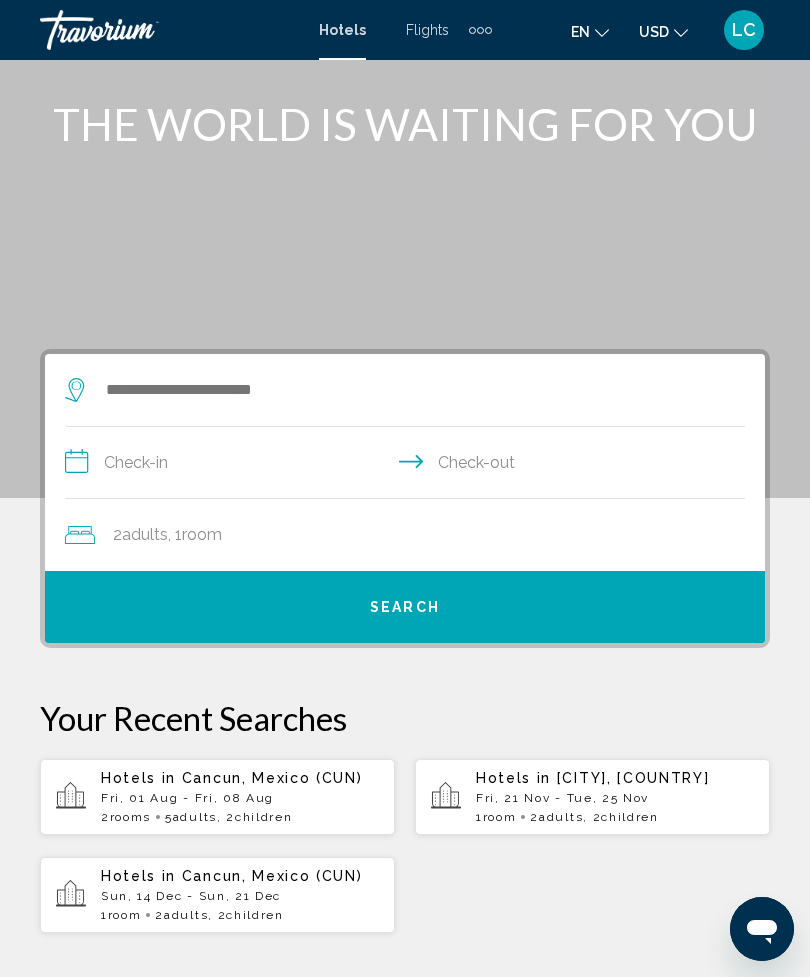 click on "Fri, 01 Aug - Fri, 08 Aug" at bounding box center [240, 798] 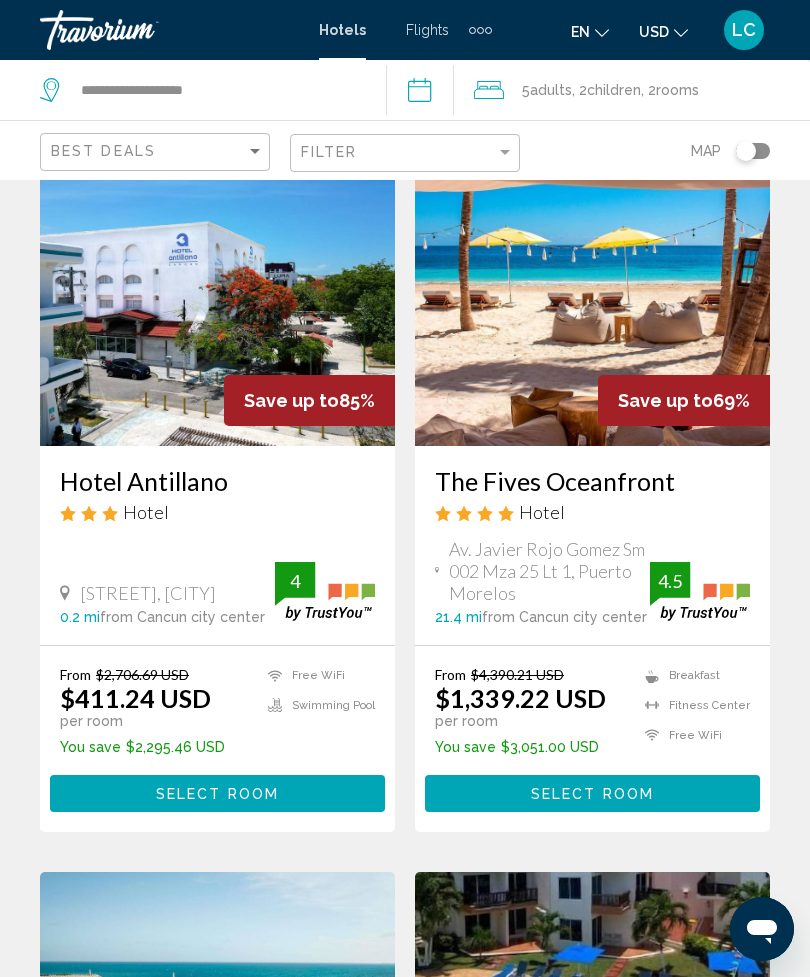 scroll, scrollTop: 0, scrollLeft: 0, axis: both 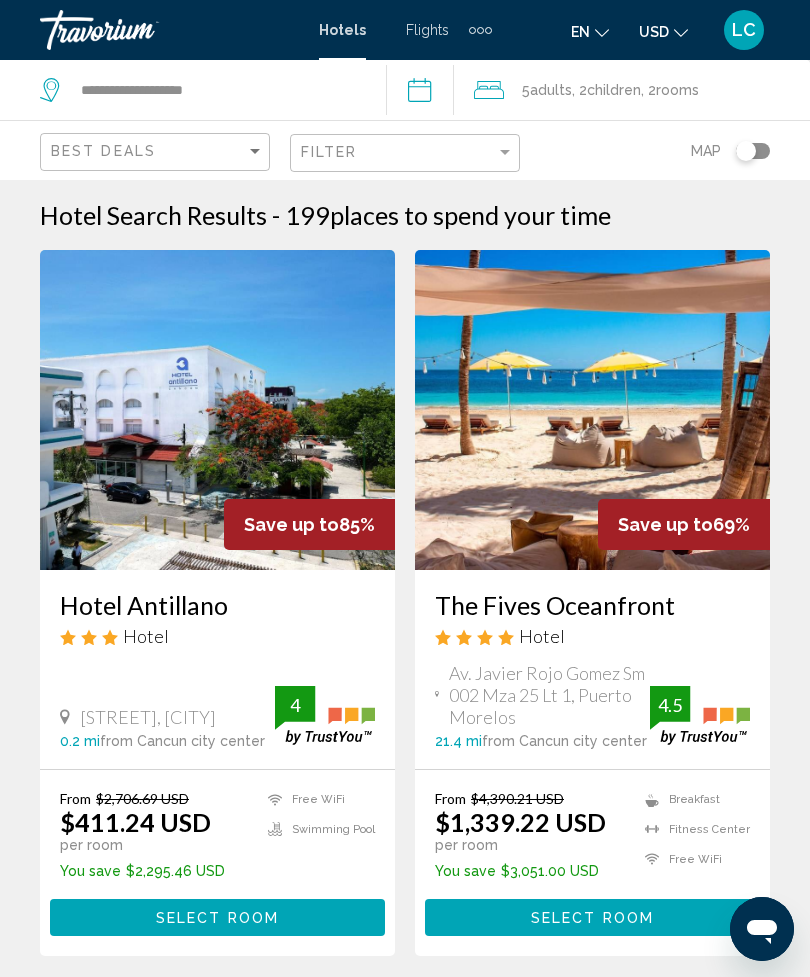 click on ", 2  Child Children" 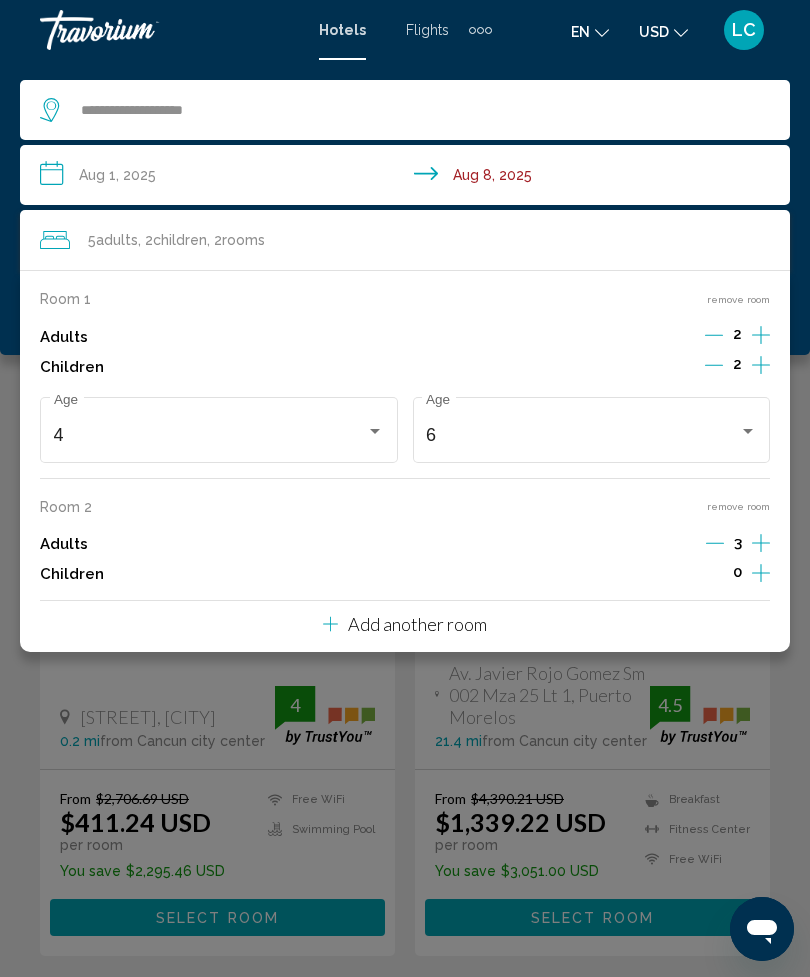 click 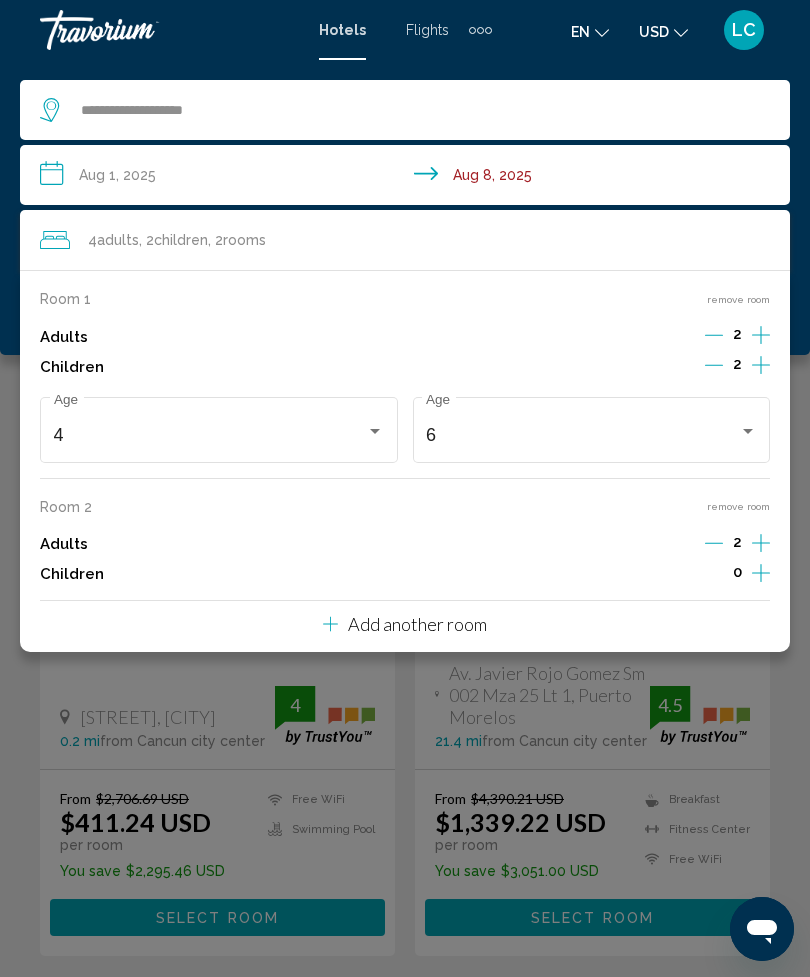 click 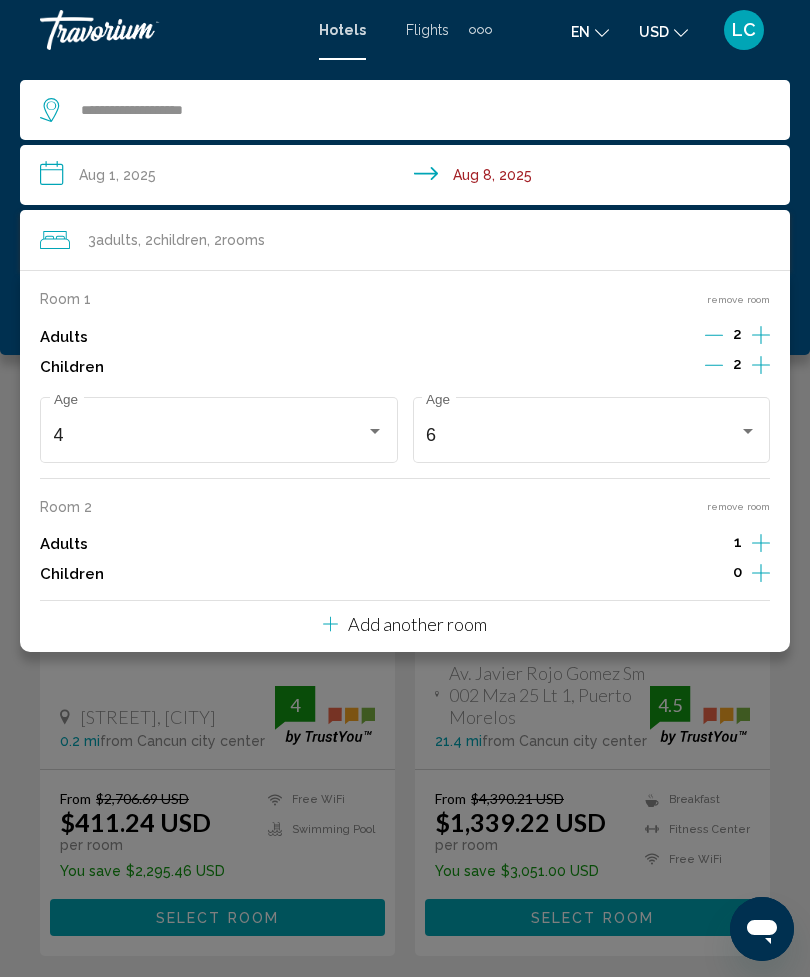 click on "3  Adult Adults , 2  Child Children , 2  Room rooms" 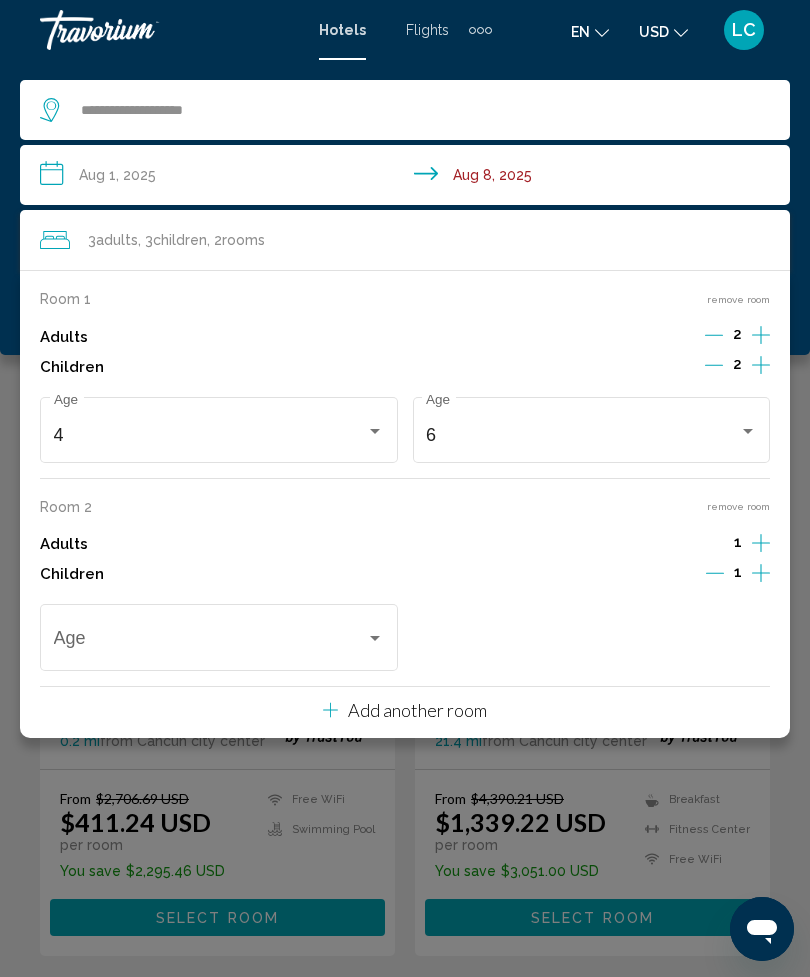 click on "1" at bounding box center (738, 545) 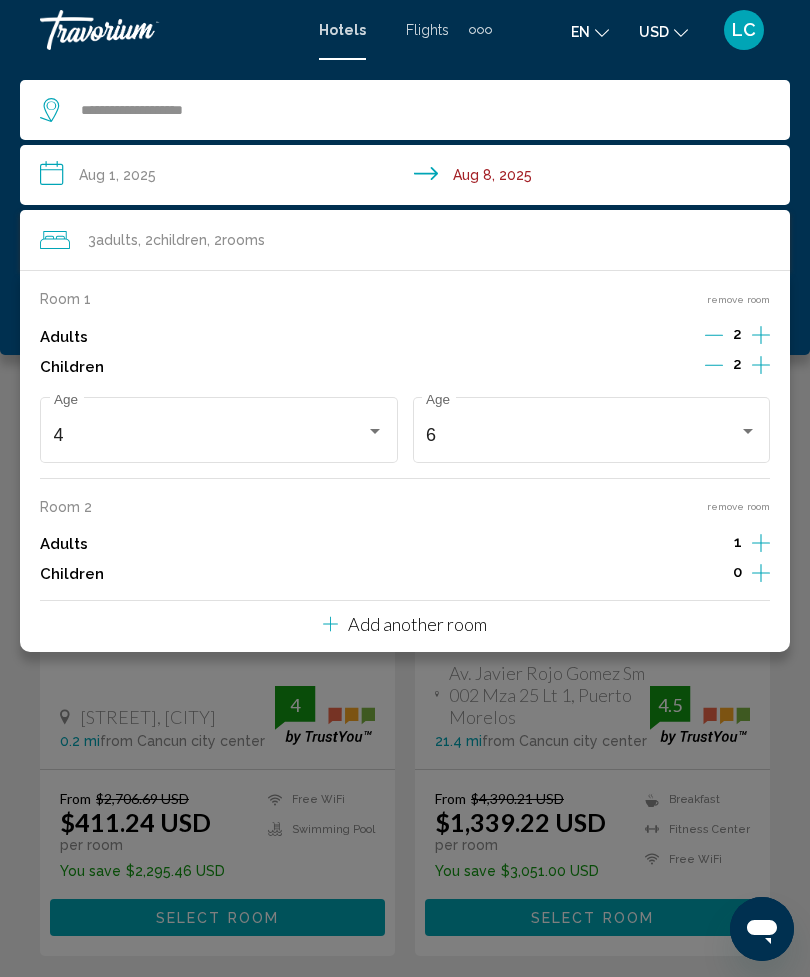 click on "remove room" at bounding box center (738, 506) 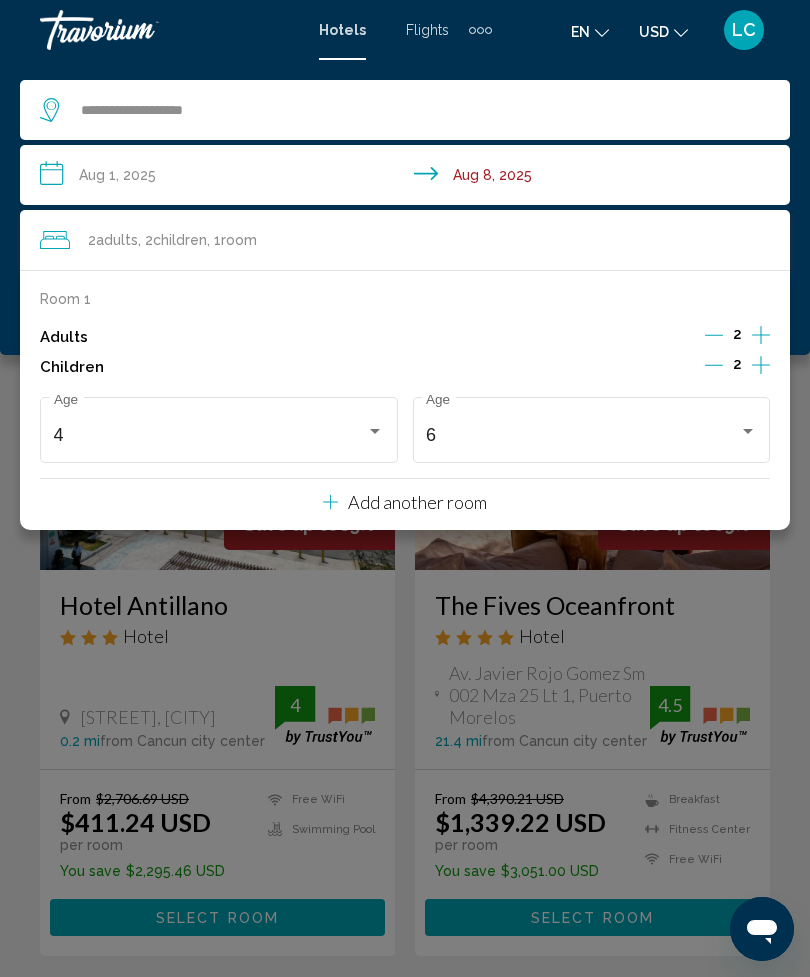 click 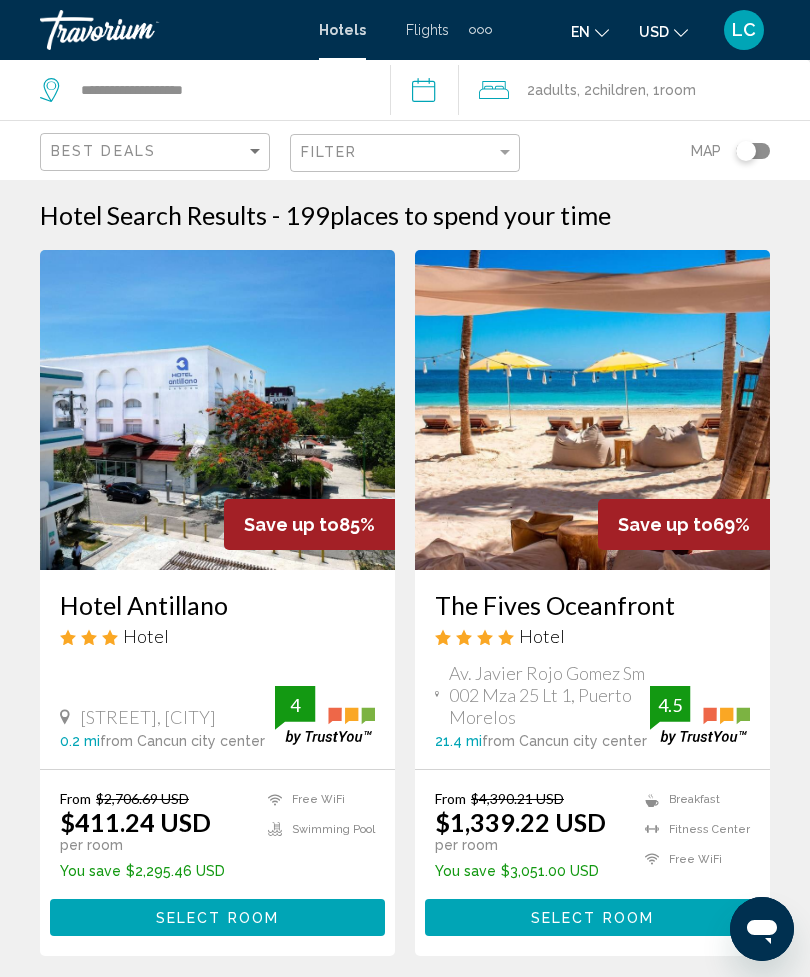 click on "**********" at bounding box center (428, 93) 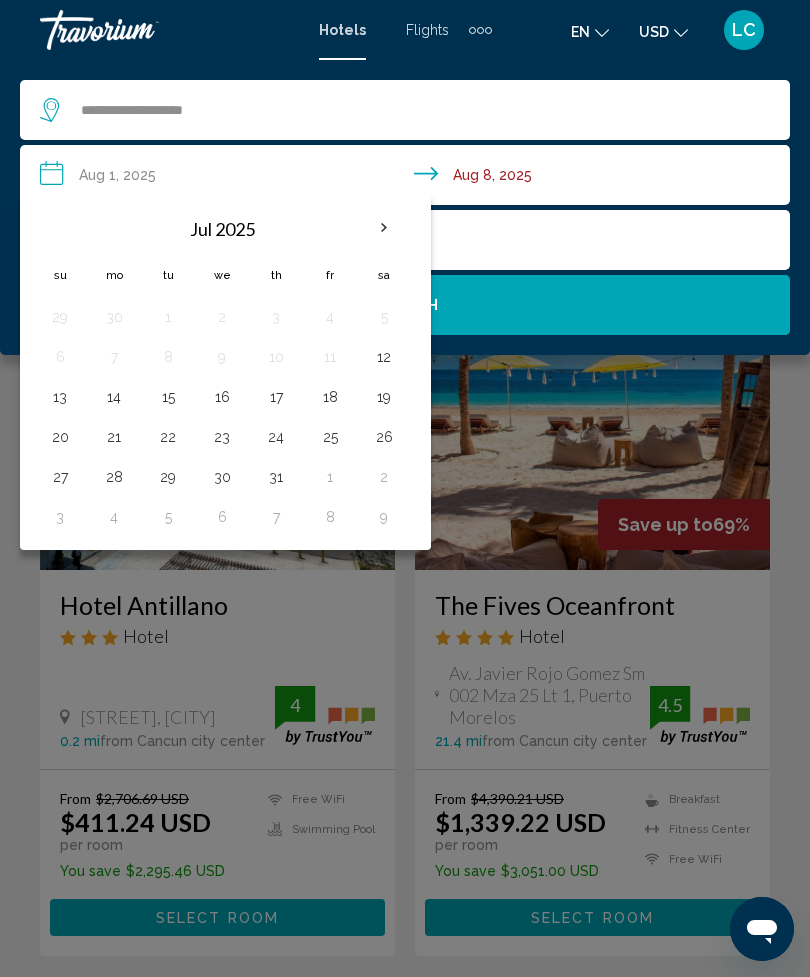 click at bounding box center (384, 228) 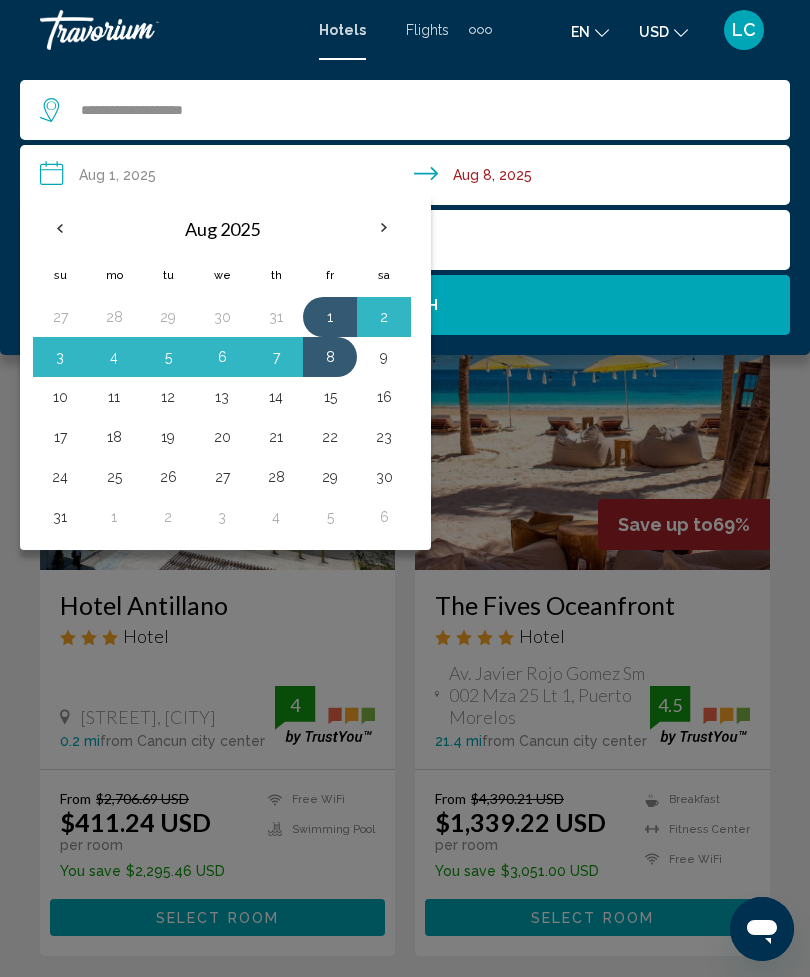 click 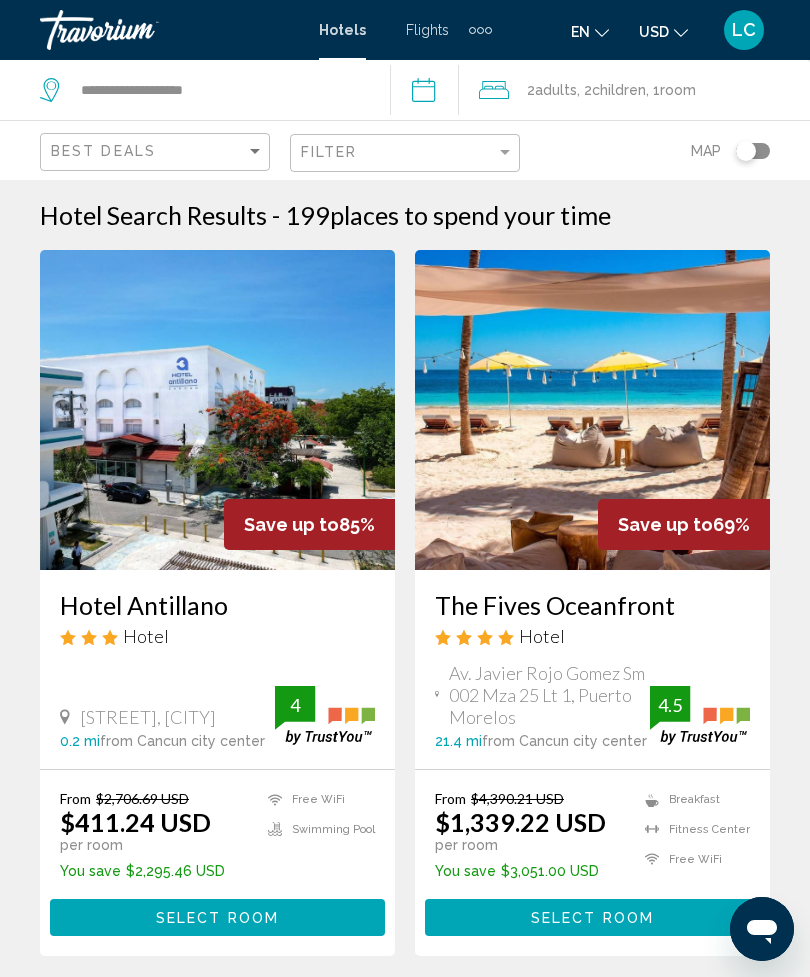click on "**********" at bounding box center [428, 93] 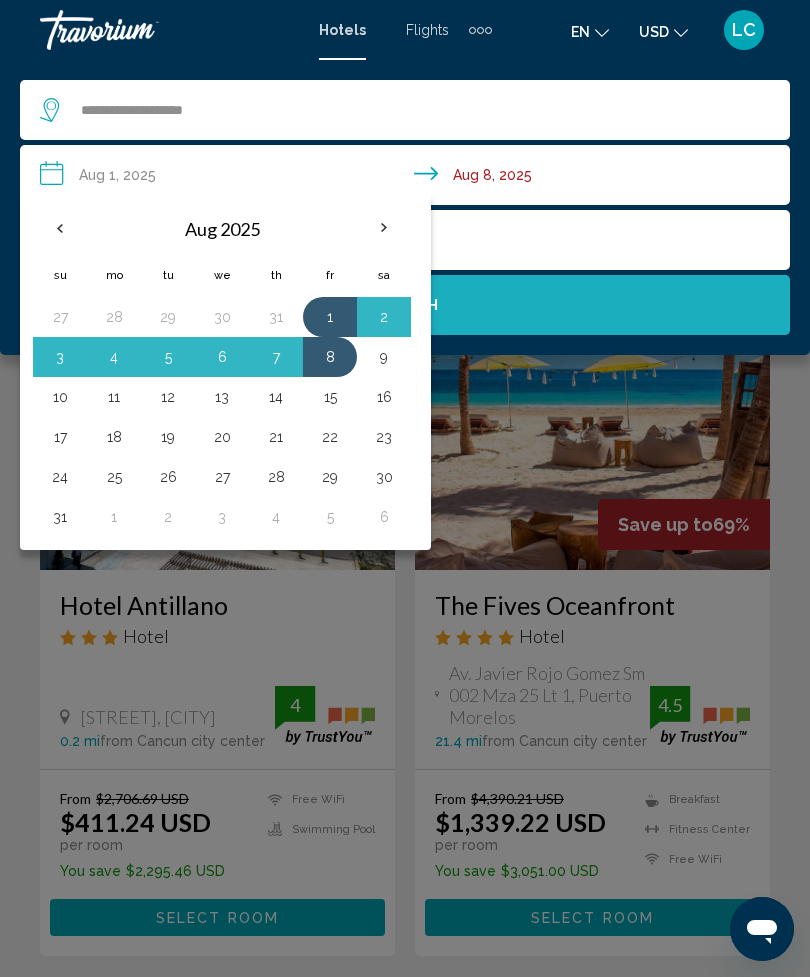 click on "Search" 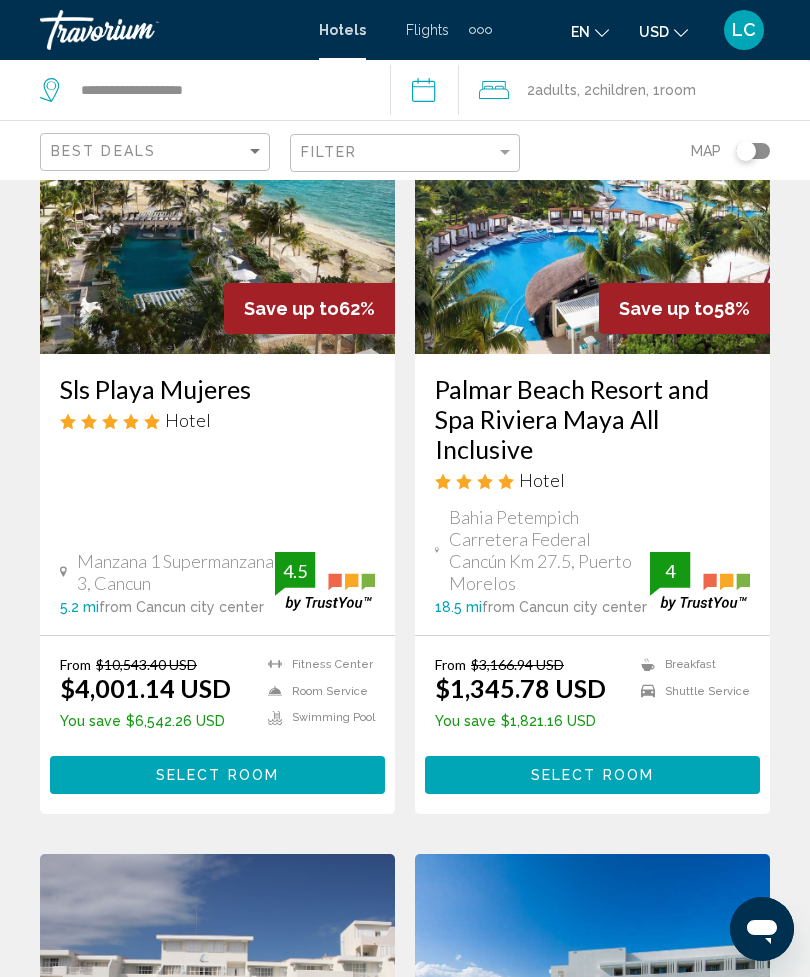 scroll, scrollTop: 1698, scrollLeft: 0, axis: vertical 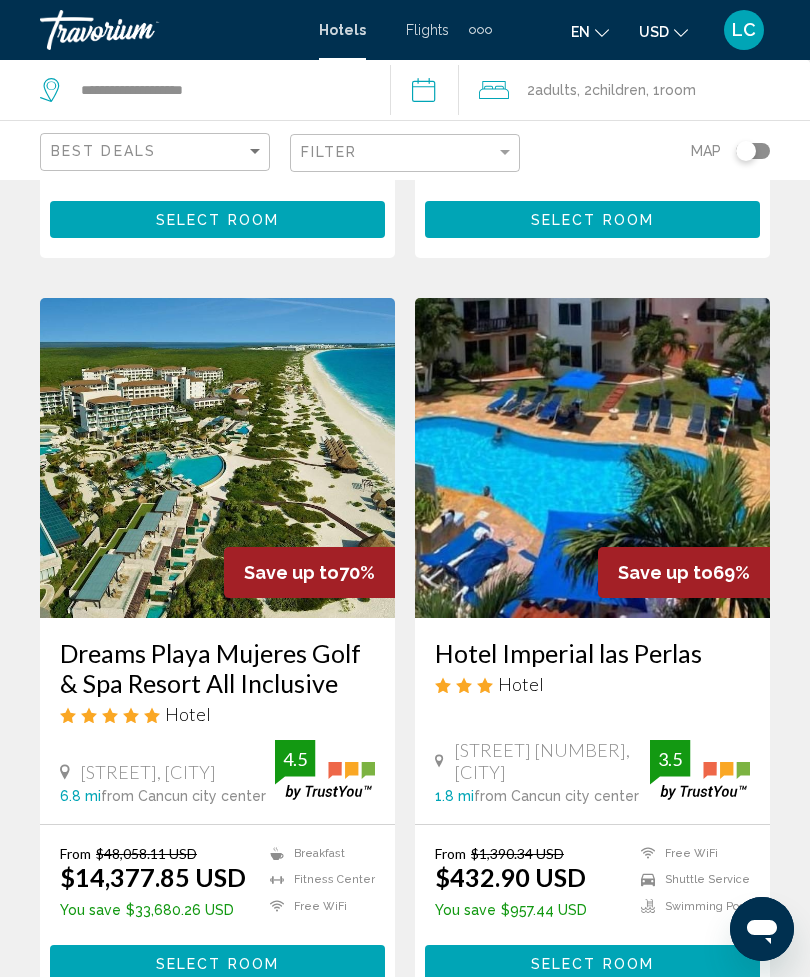 click on "**********" at bounding box center [428, 93] 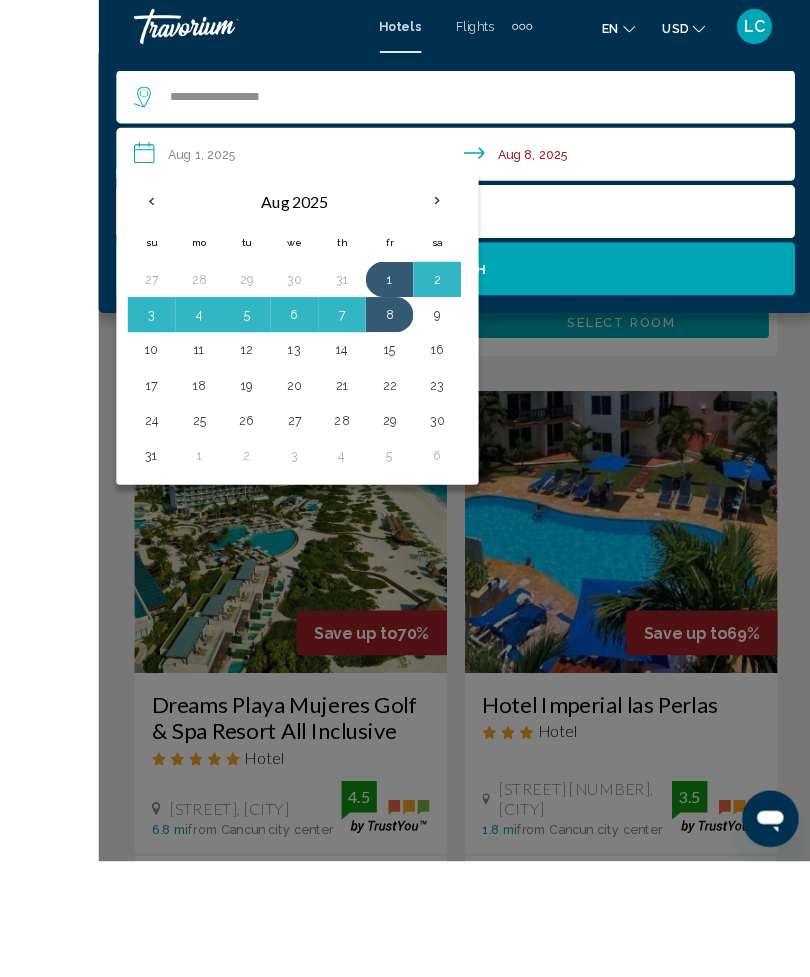 scroll, scrollTop: 606, scrollLeft: 0, axis: vertical 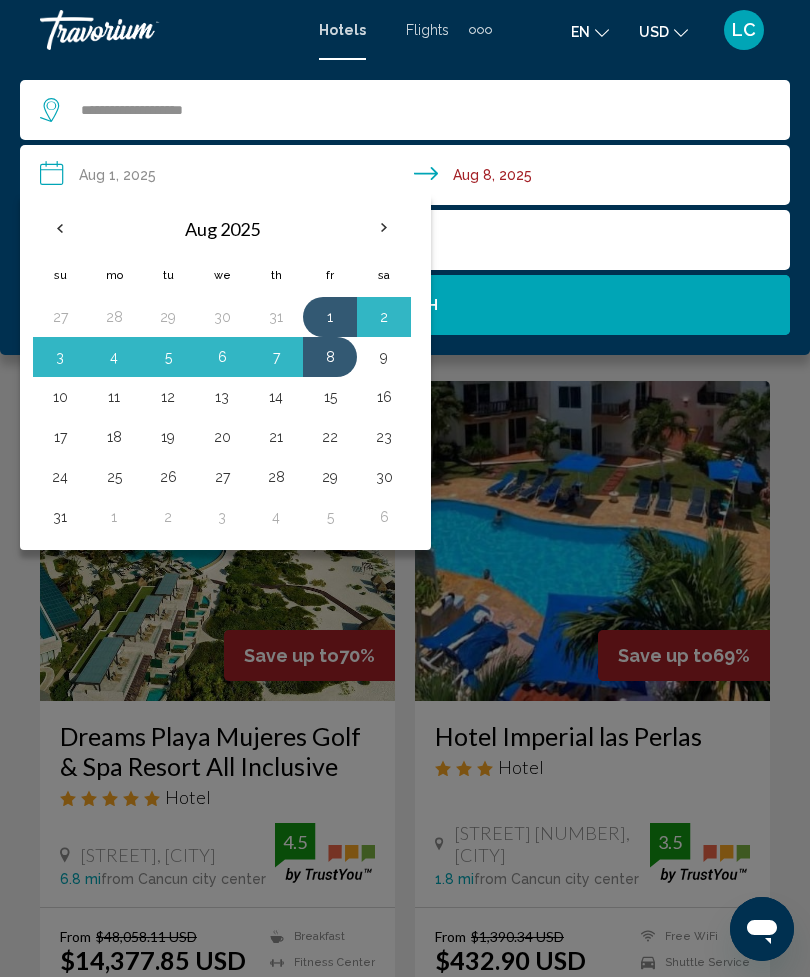 click 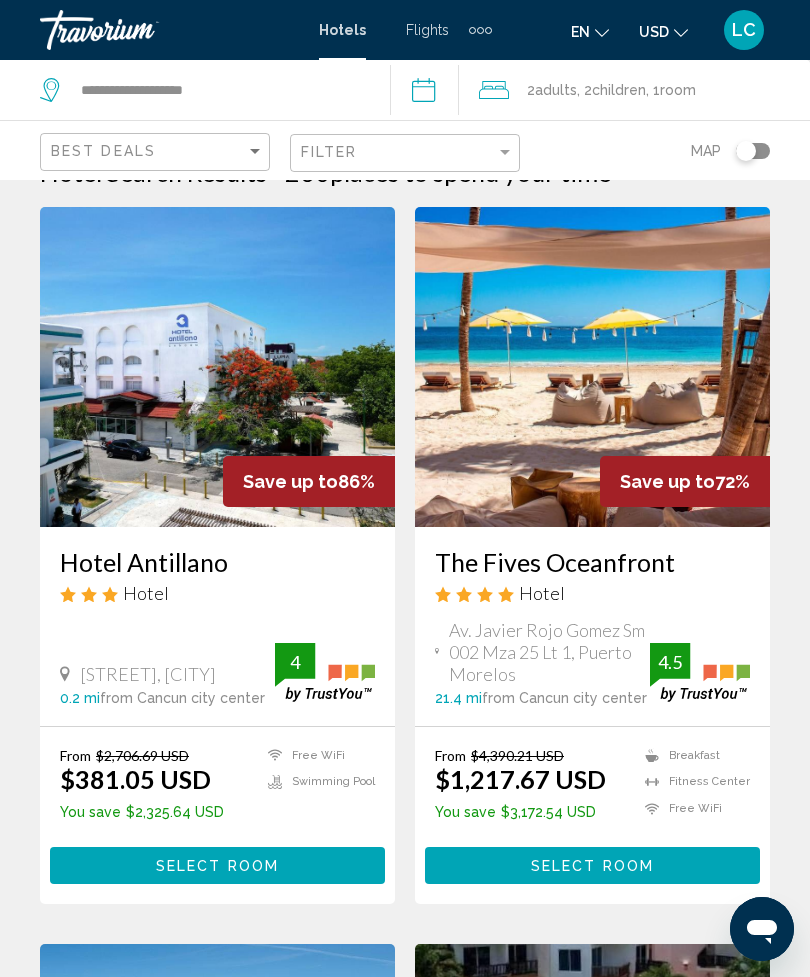 scroll, scrollTop: 0, scrollLeft: 0, axis: both 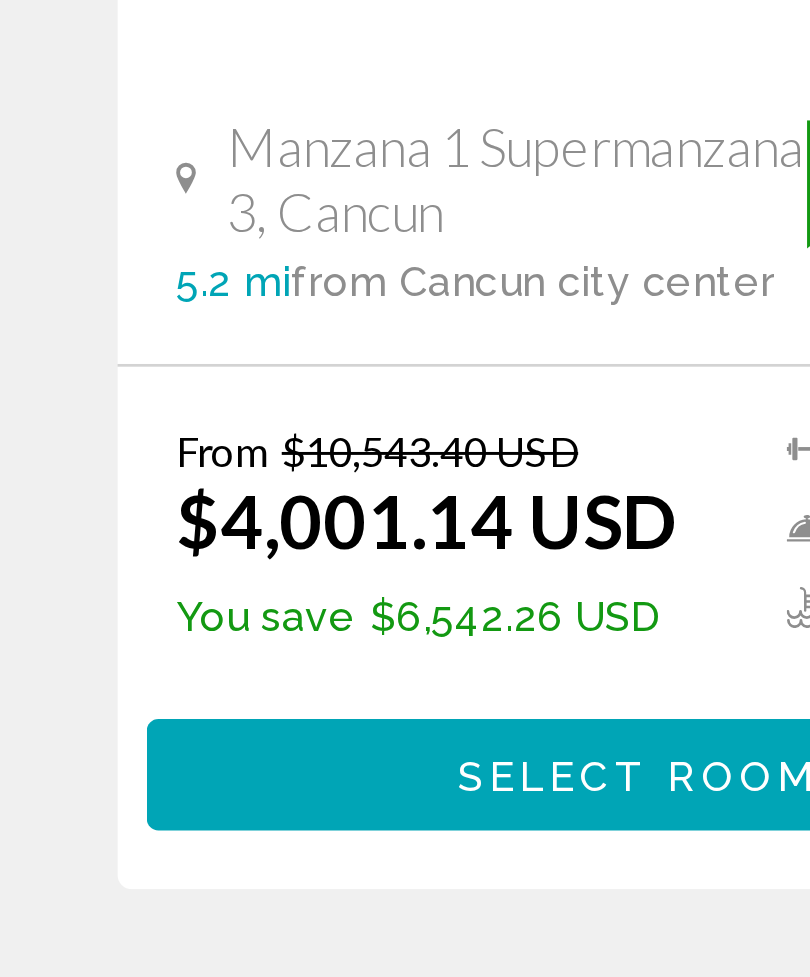 click on "Select Room" at bounding box center (217, 771) 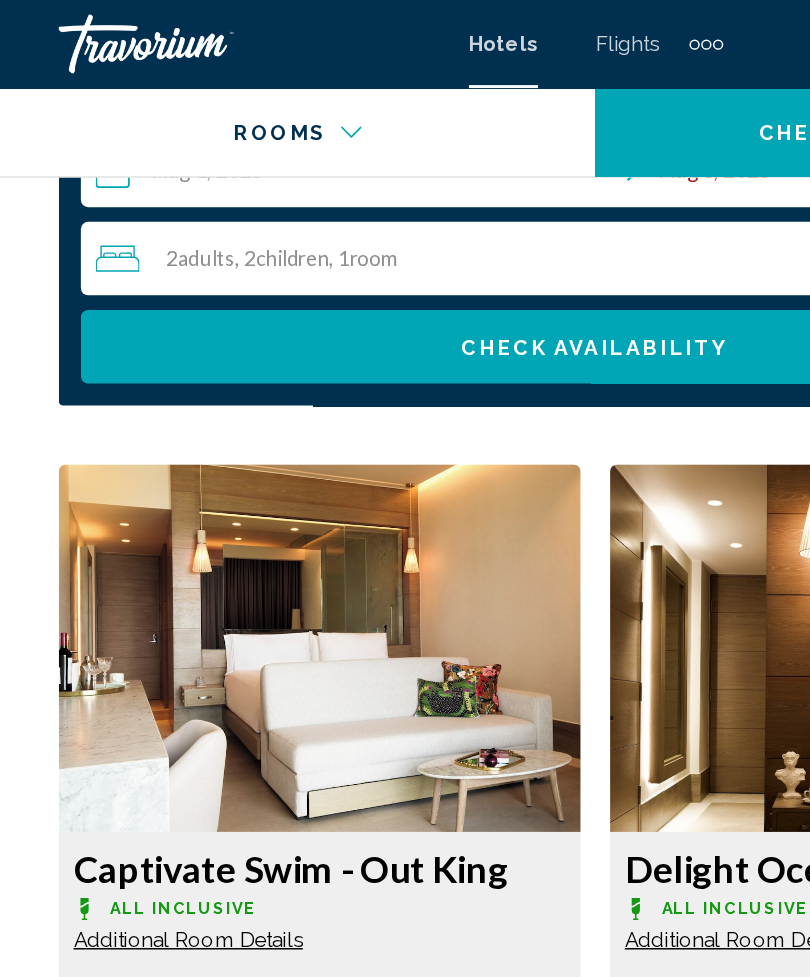 scroll, scrollTop: 3201, scrollLeft: 0, axis: vertical 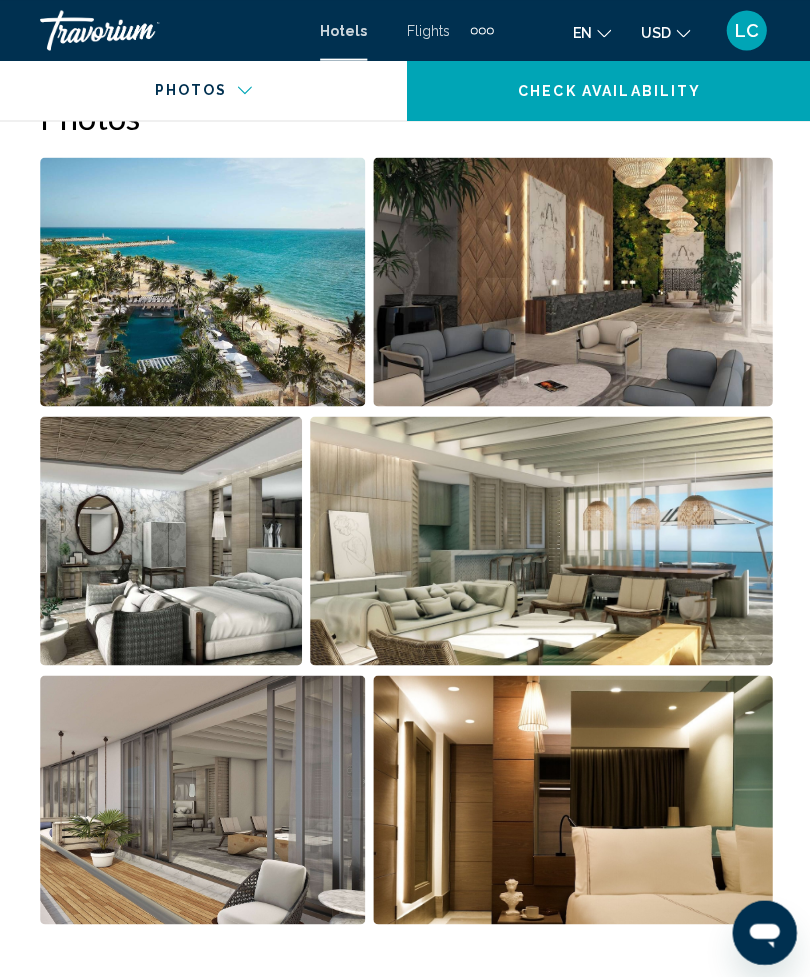 click at bounding box center [202, 281] 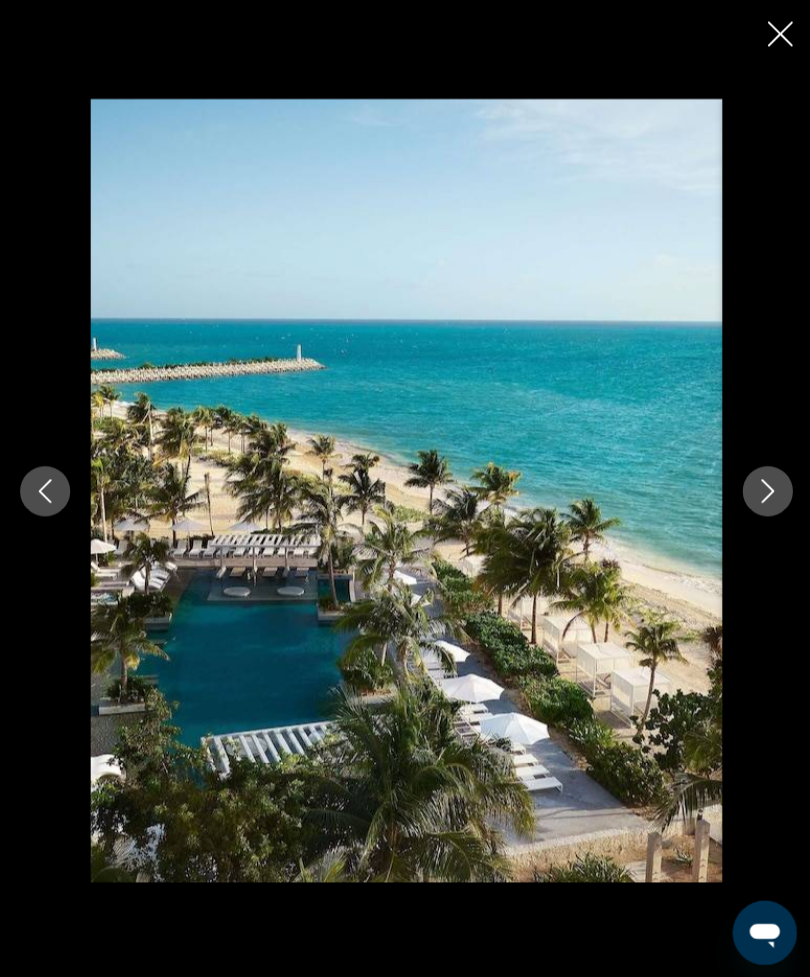 scroll, scrollTop: 1352, scrollLeft: 0, axis: vertical 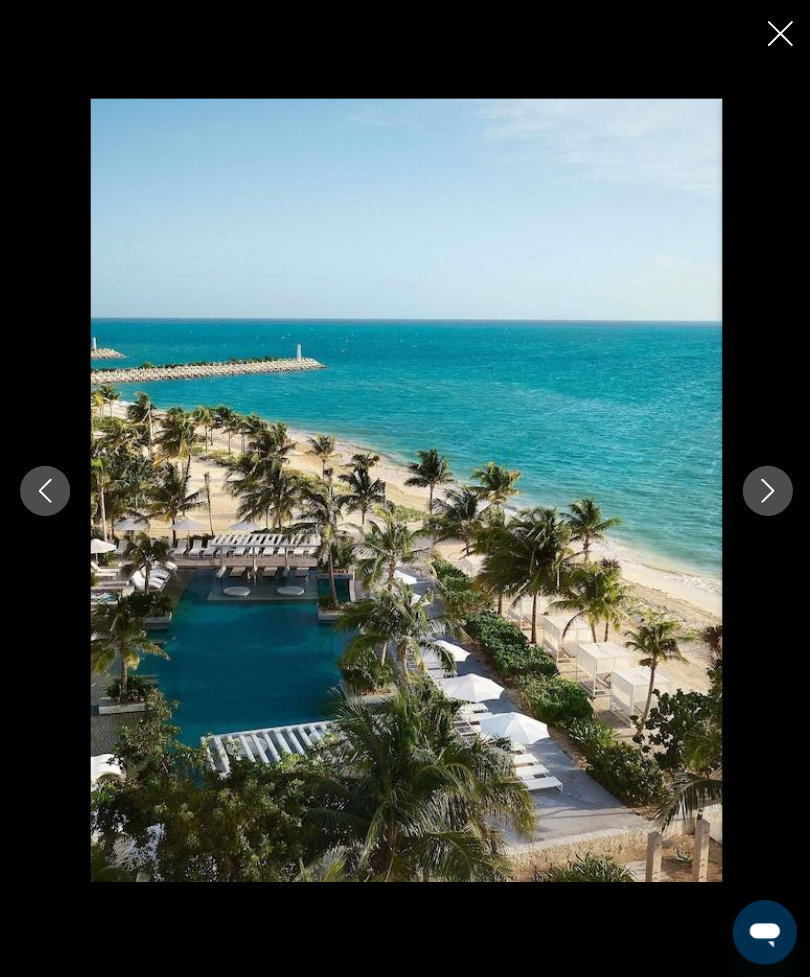 click 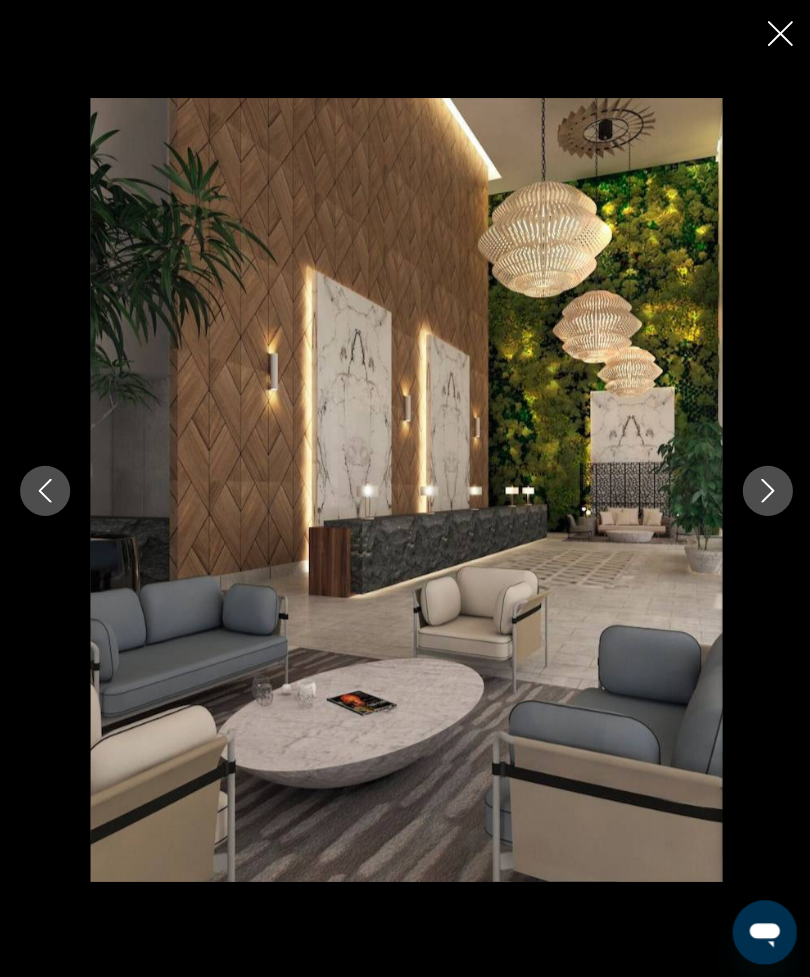 click 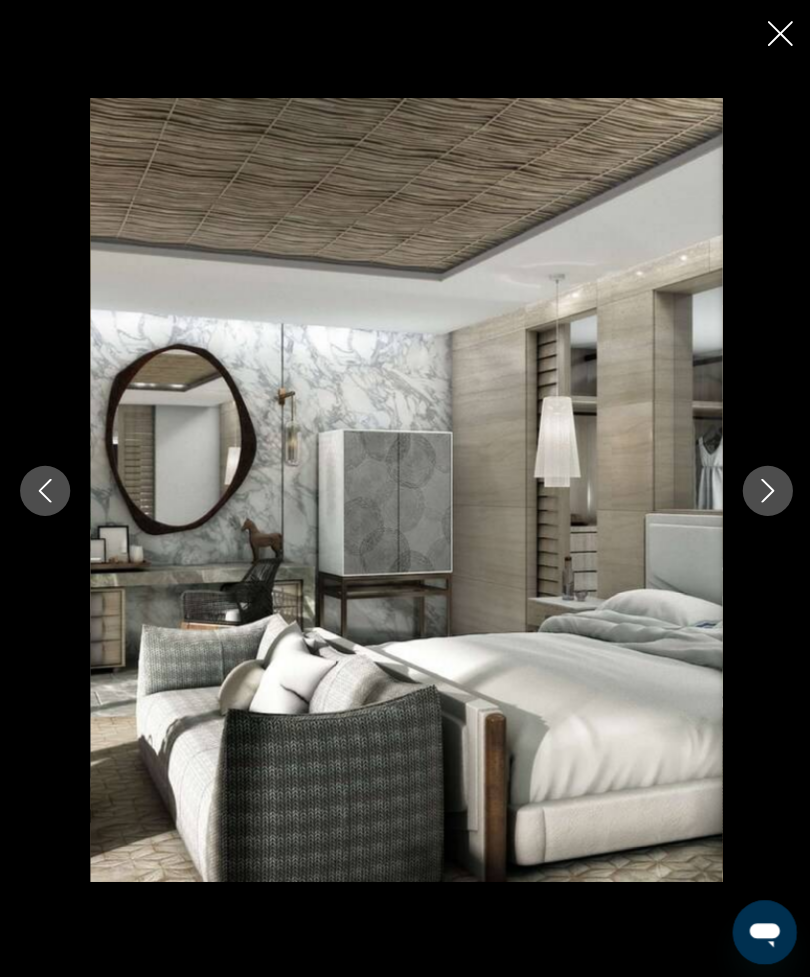 click 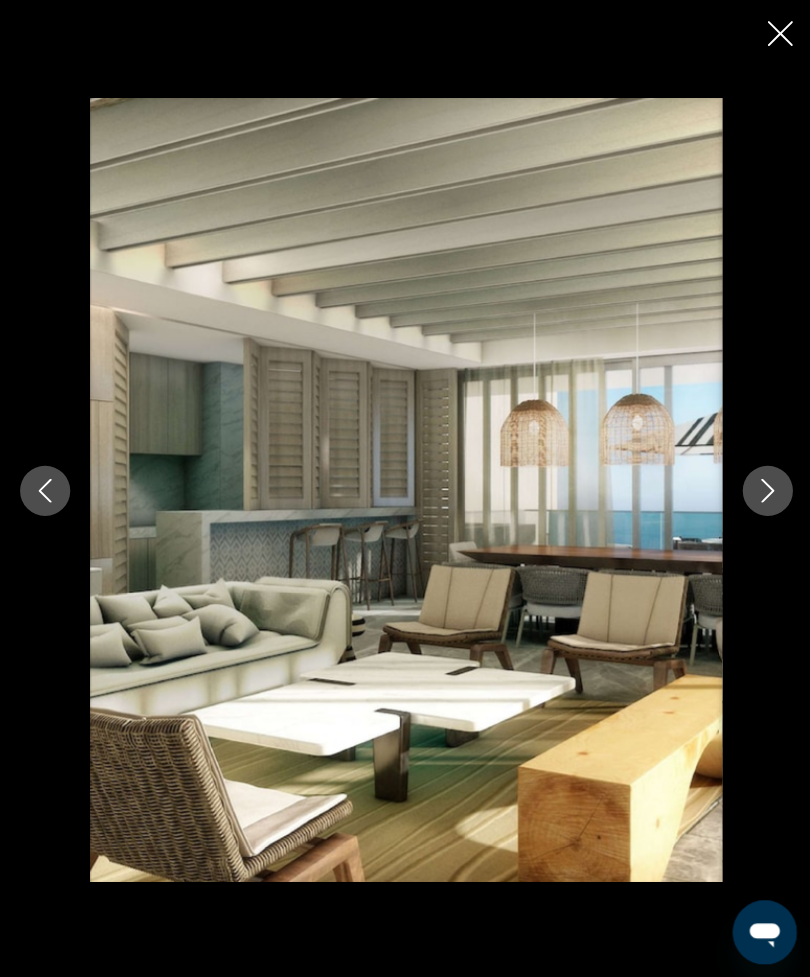 click 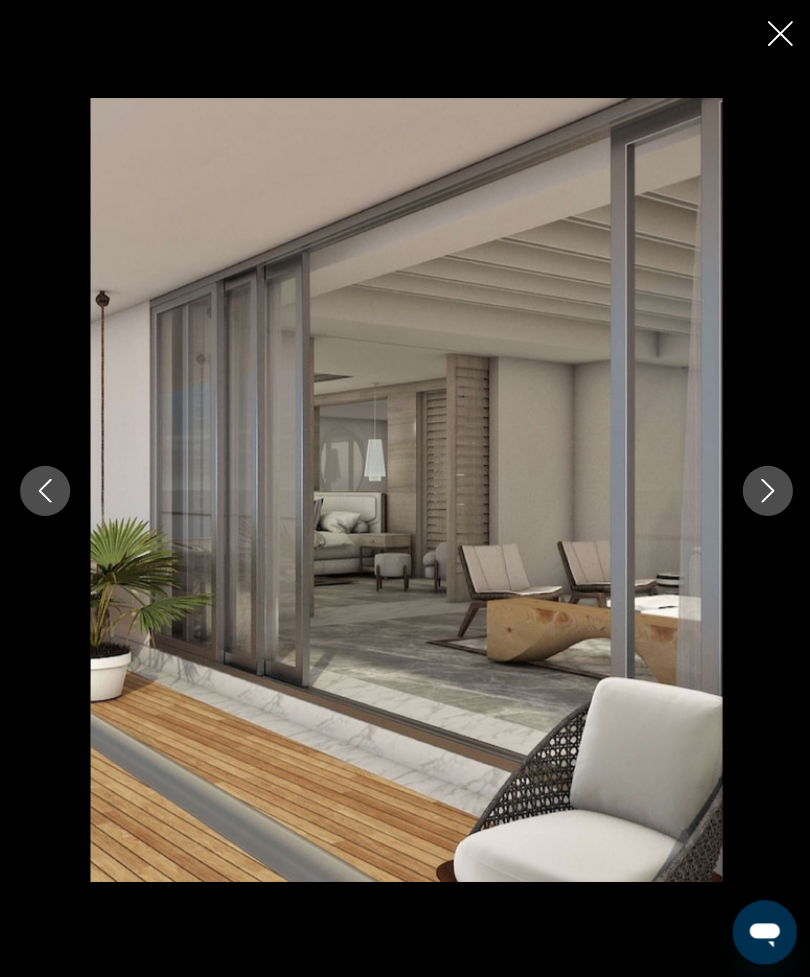 click 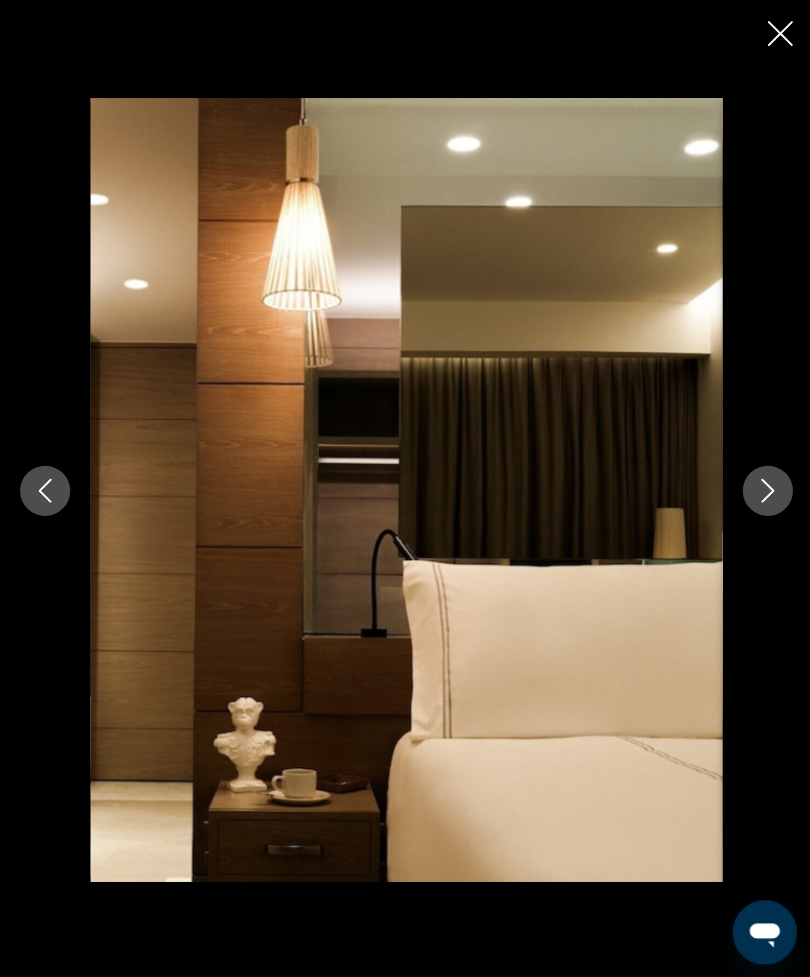 click 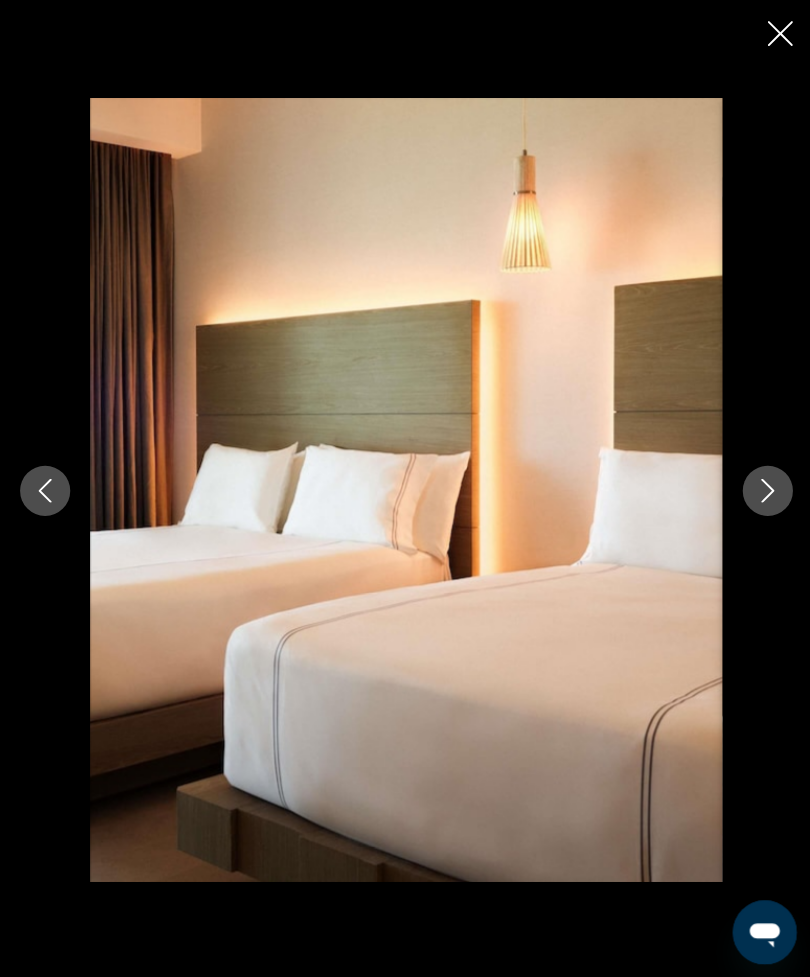 click 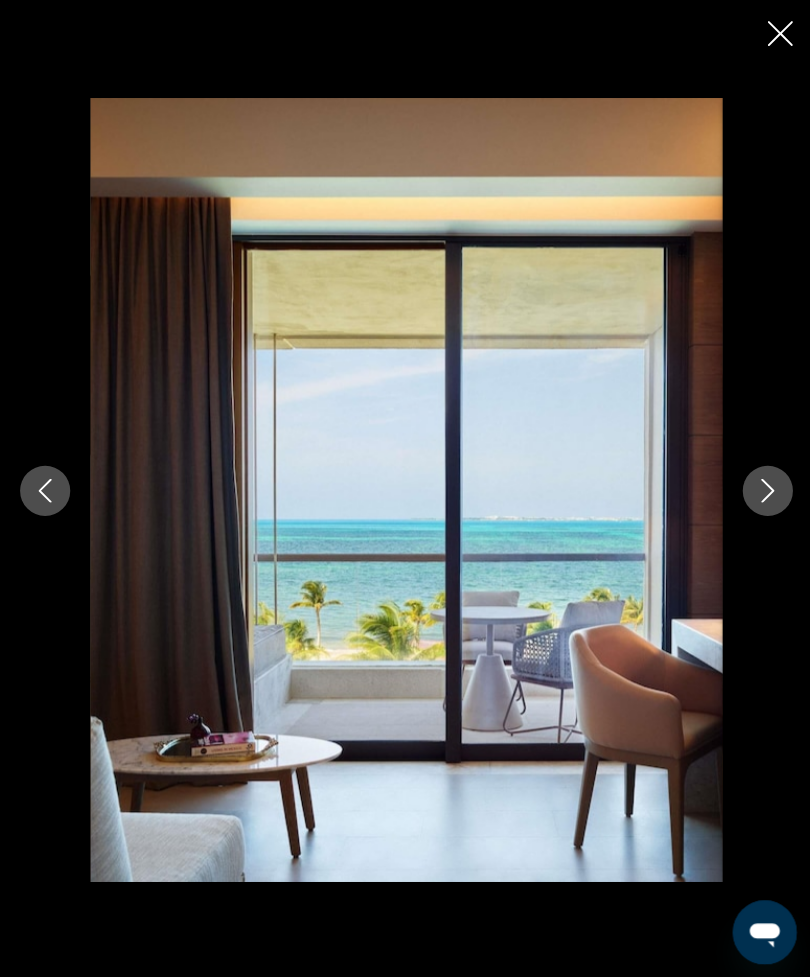 click at bounding box center (765, 489) 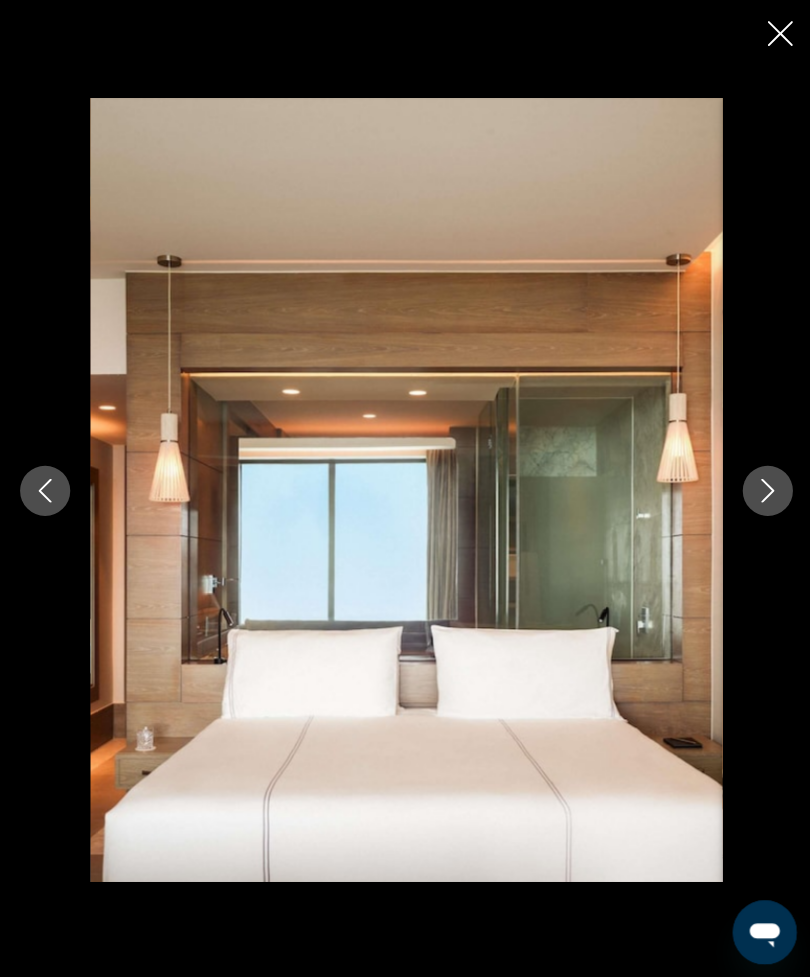 click 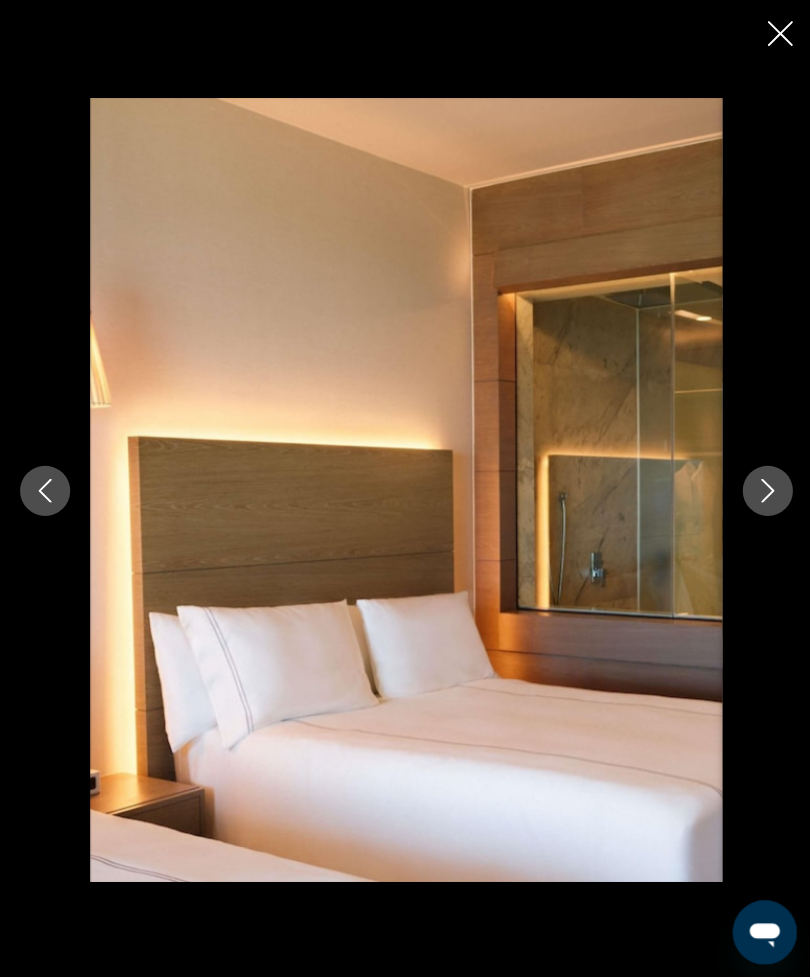 click 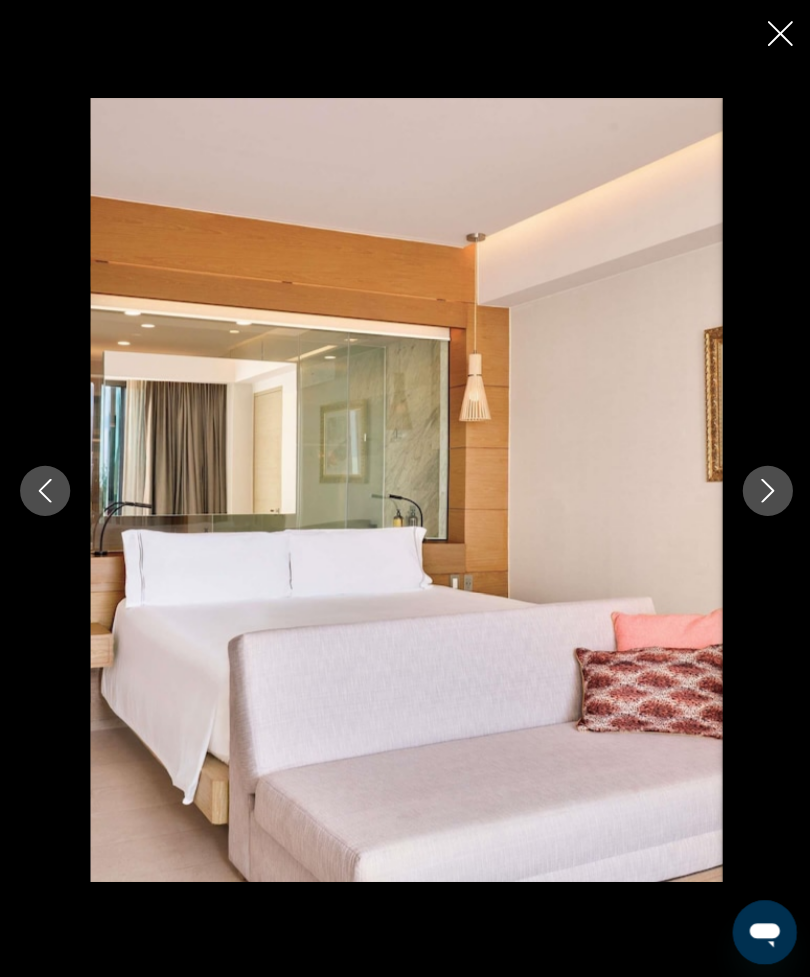 click 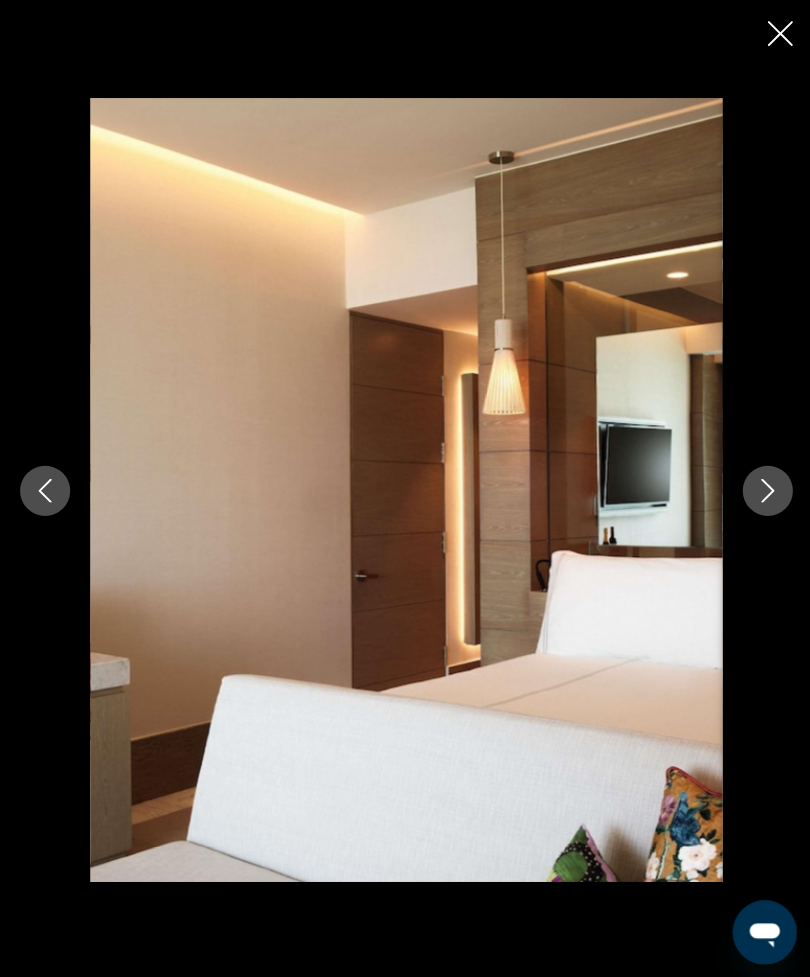 click 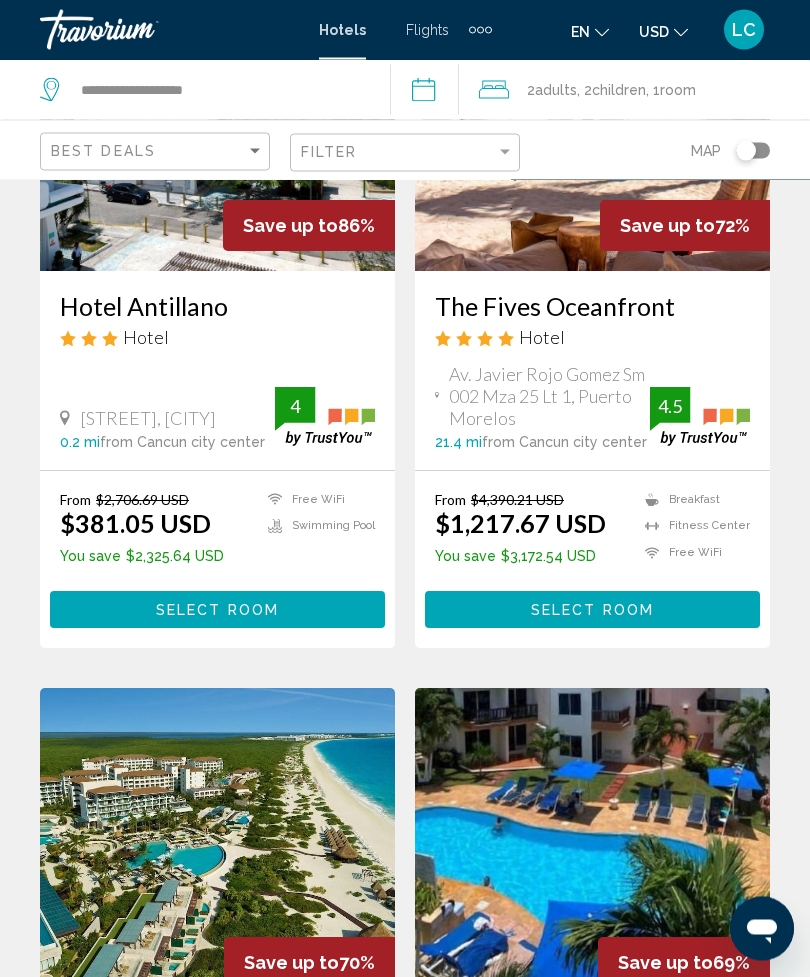 scroll, scrollTop: 0, scrollLeft: 0, axis: both 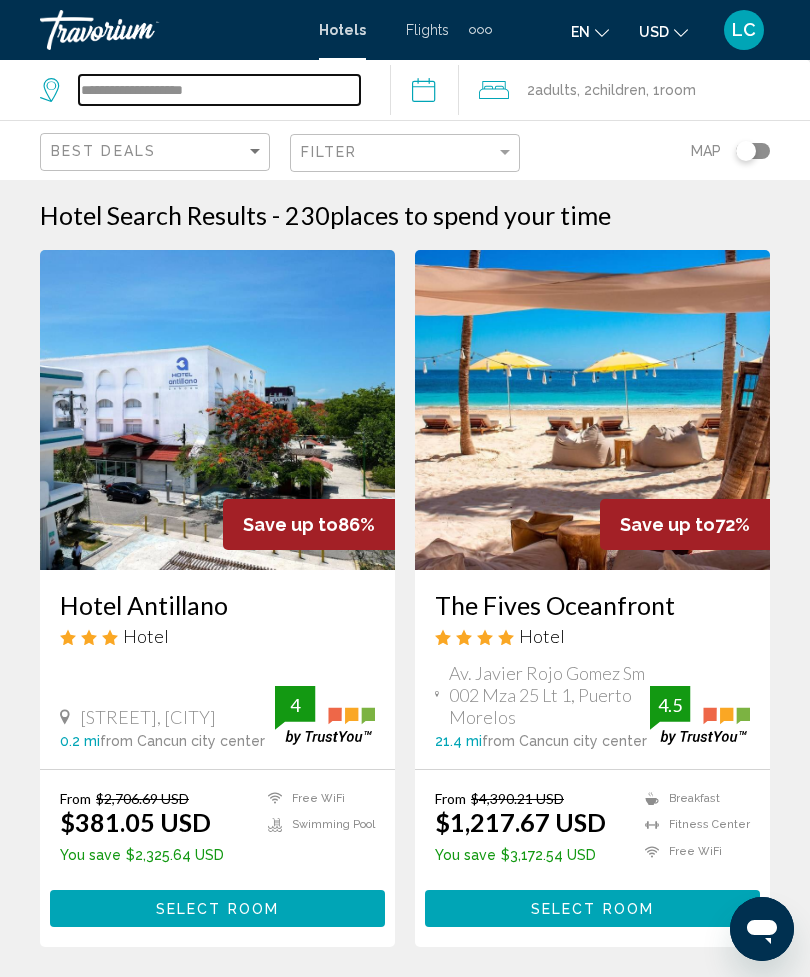 click on "**********" at bounding box center [219, 90] 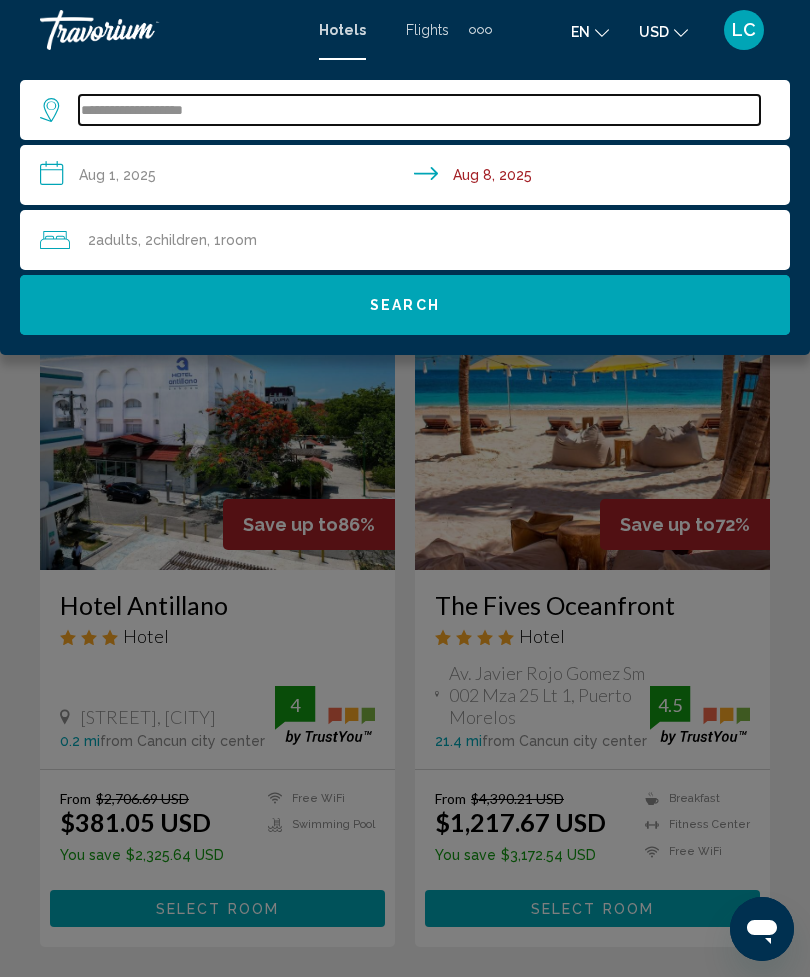click on "**********" at bounding box center [419, 110] 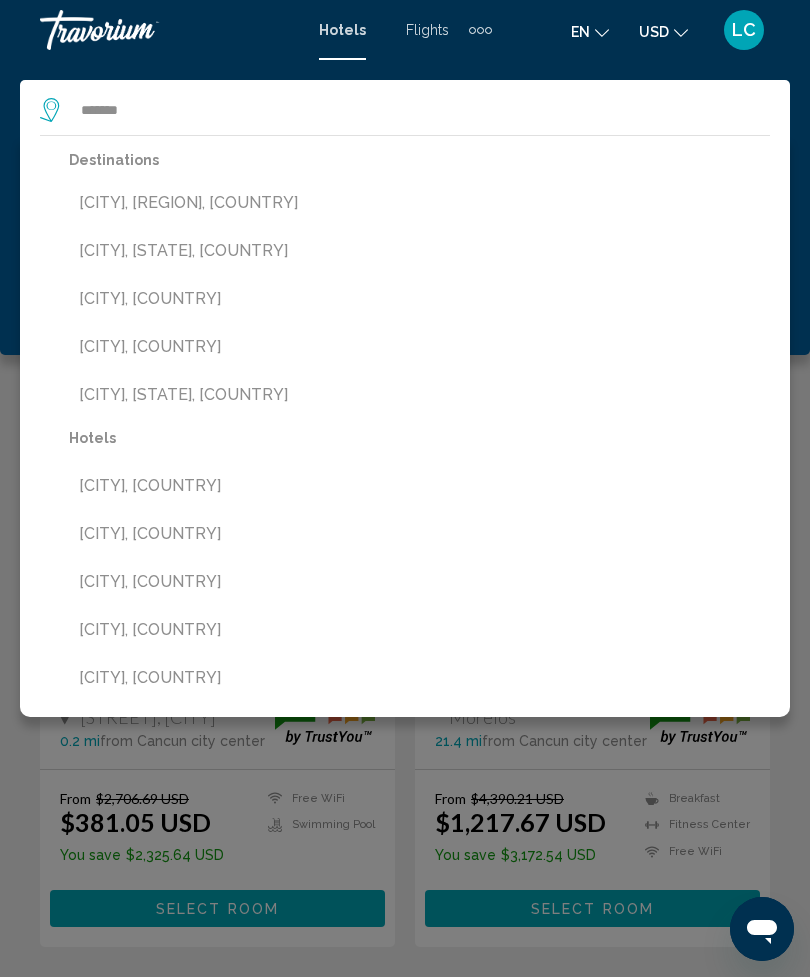 click on "[CITY], [CITY], [COUNTRY]" at bounding box center (419, 299) 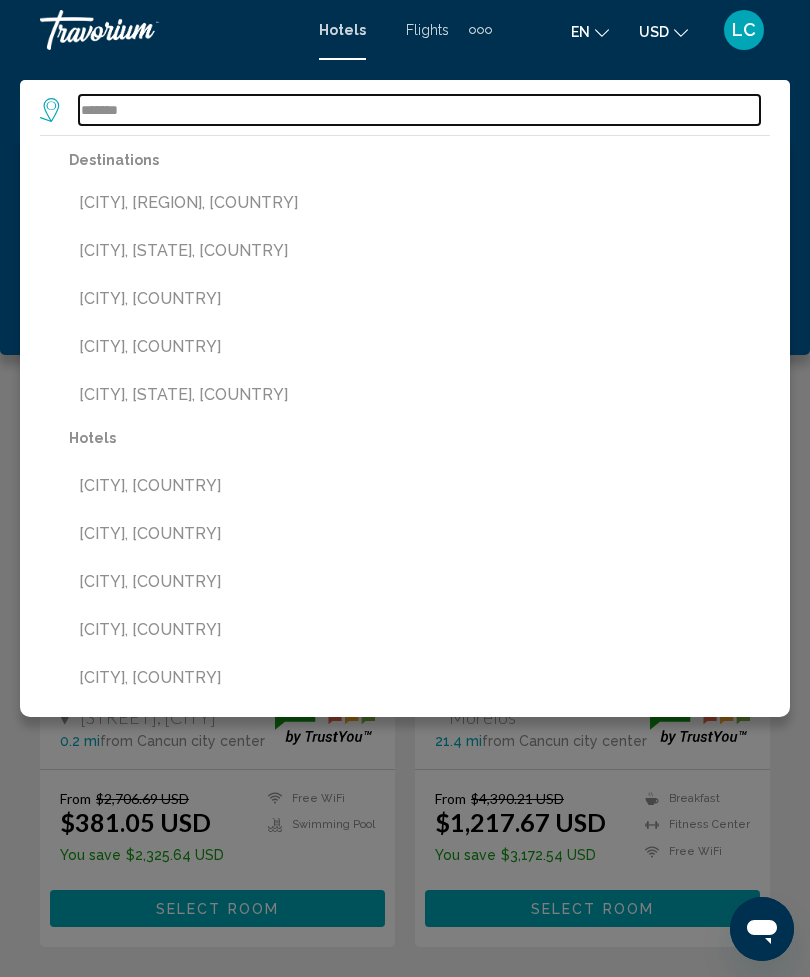 type on "**********" 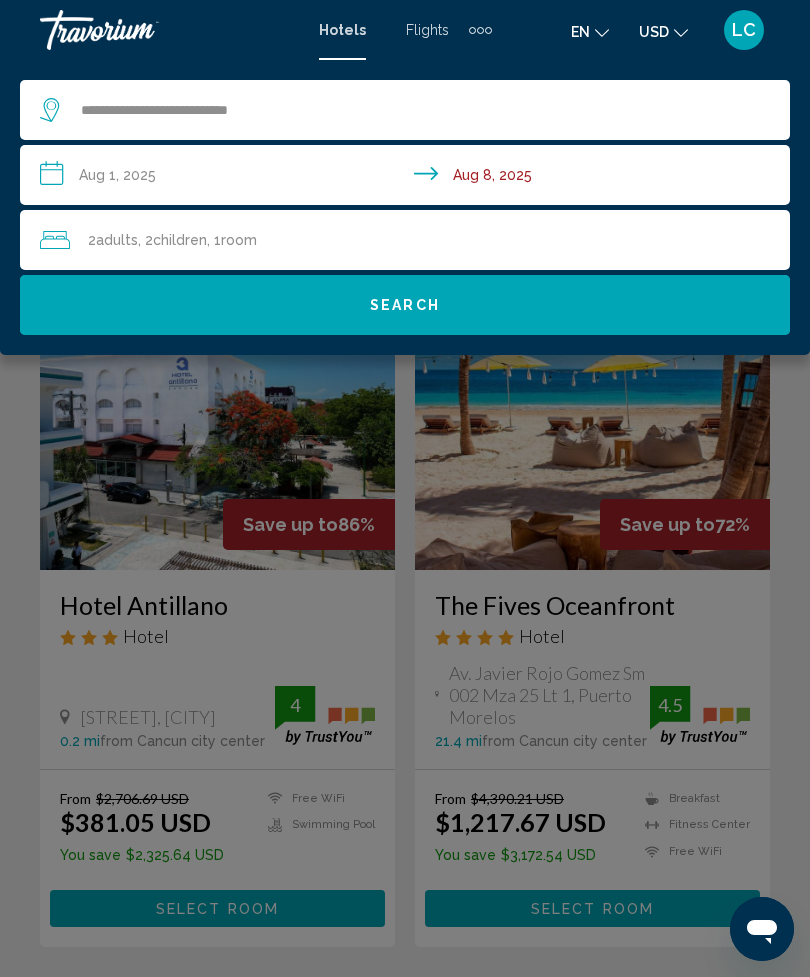click on "**********" at bounding box center [409, 178] 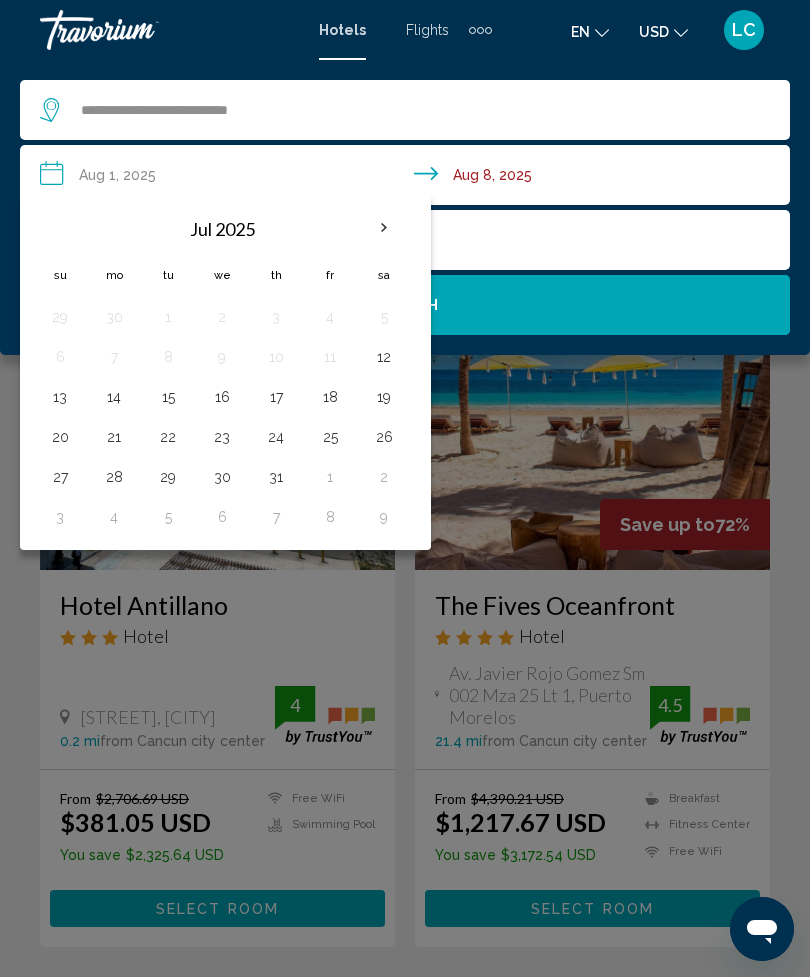 click at bounding box center (384, 228) 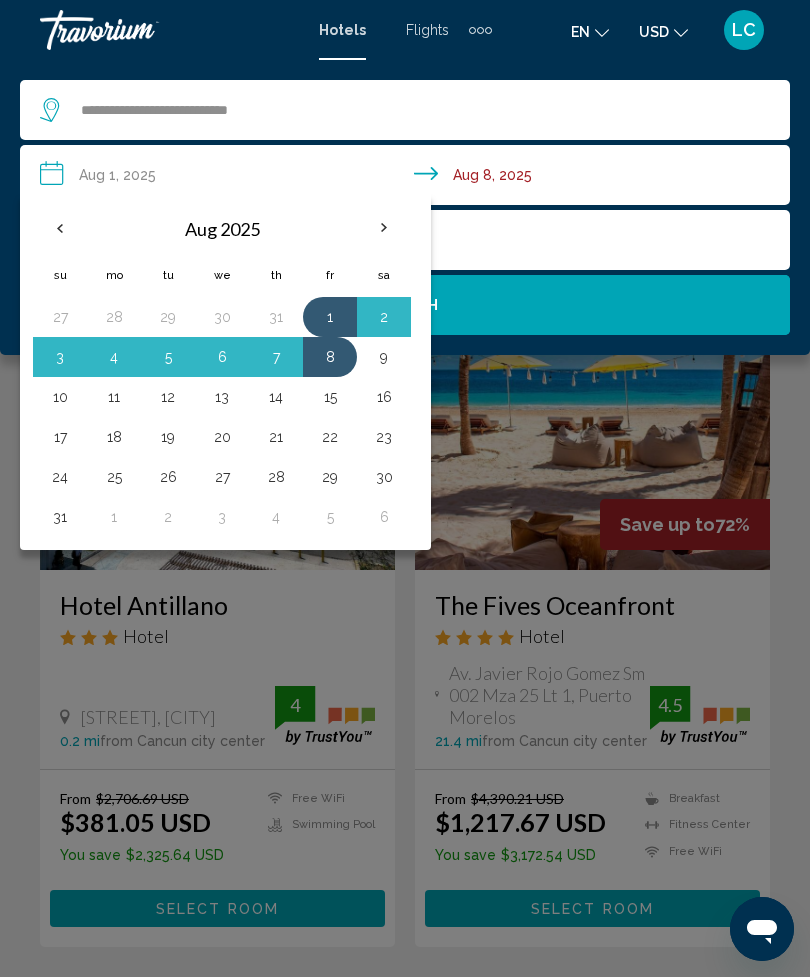 click at bounding box center [384, 228] 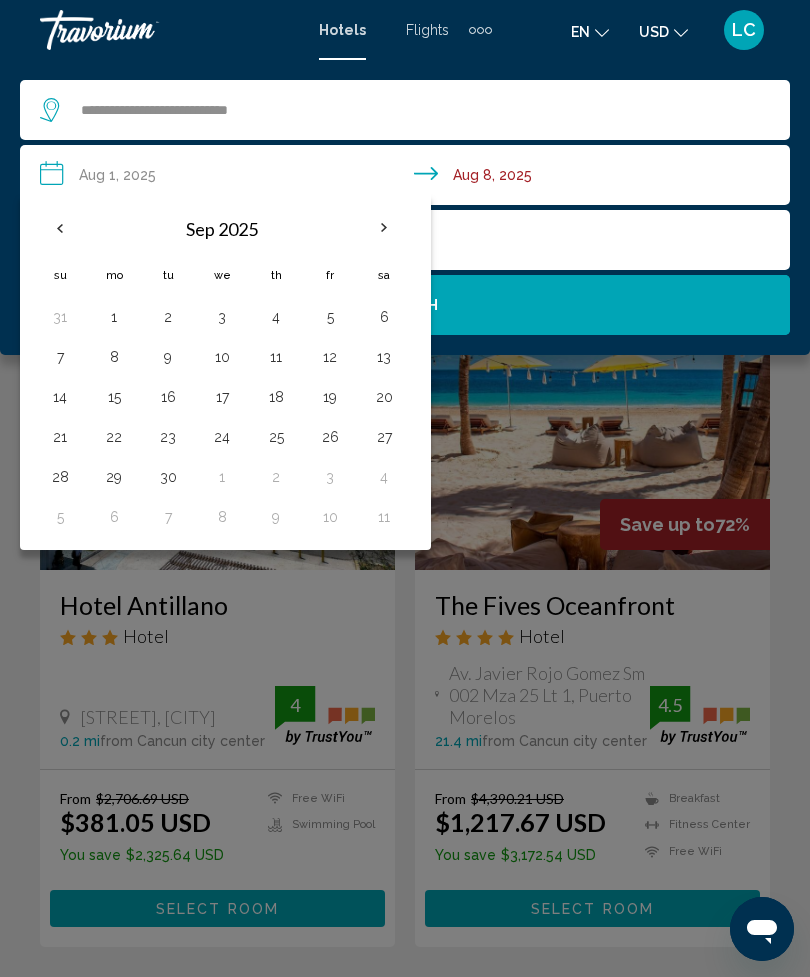 click at bounding box center [384, 228] 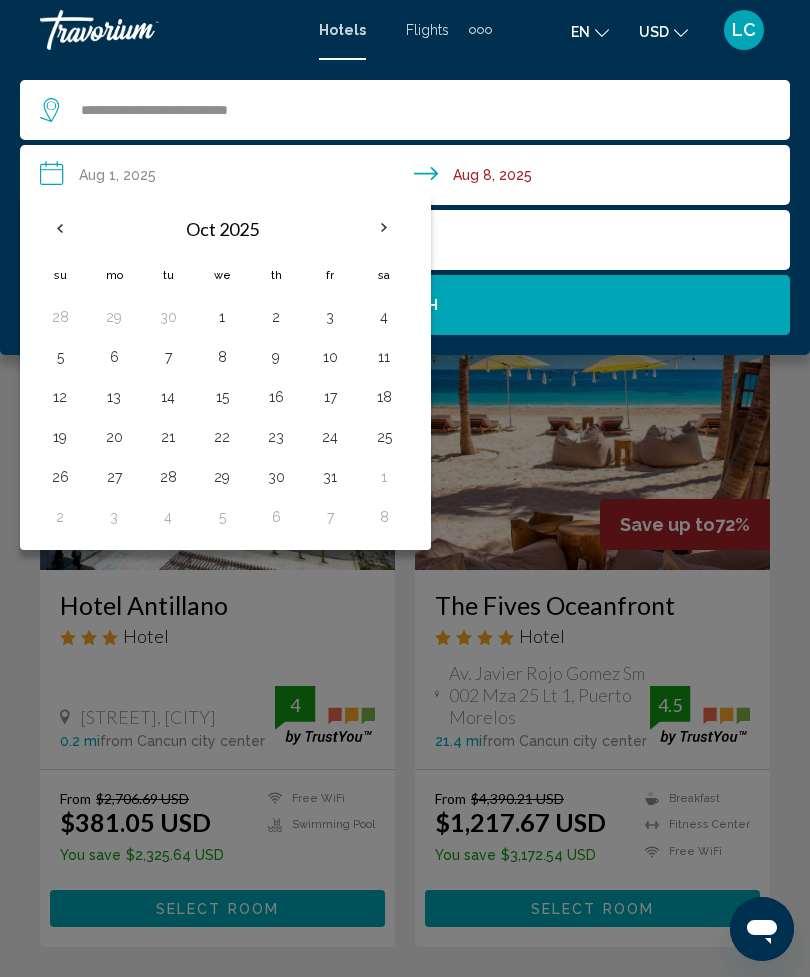 click at bounding box center (384, 228) 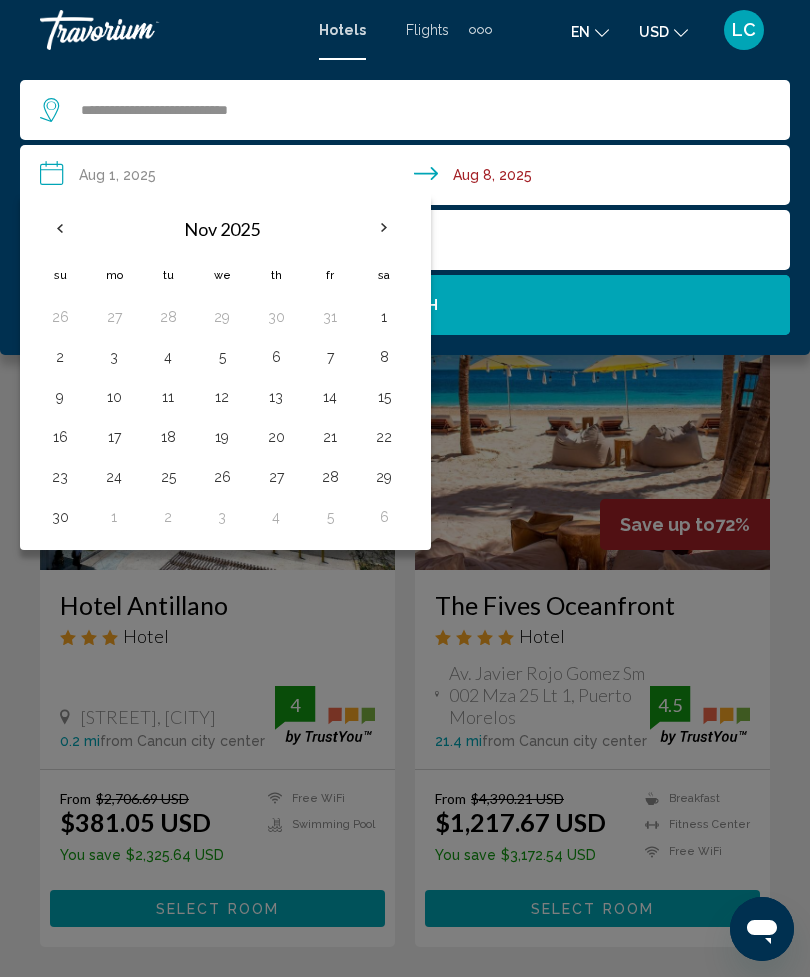 click on "21" at bounding box center (330, 437) 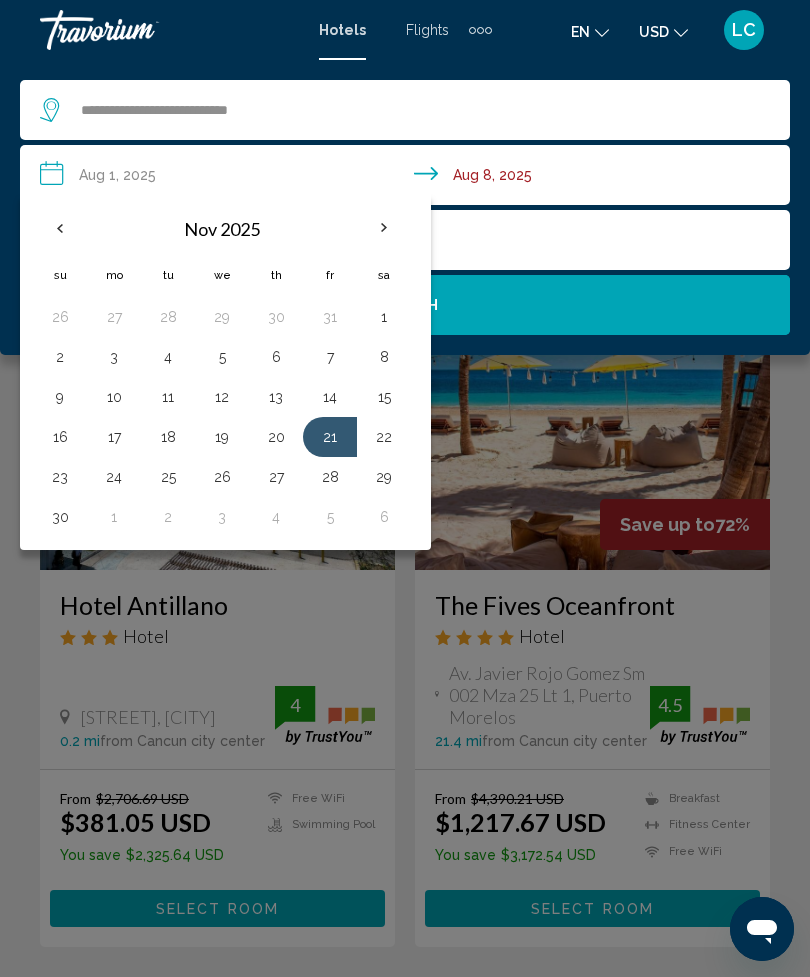 click on "25" at bounding box center [168, 477] 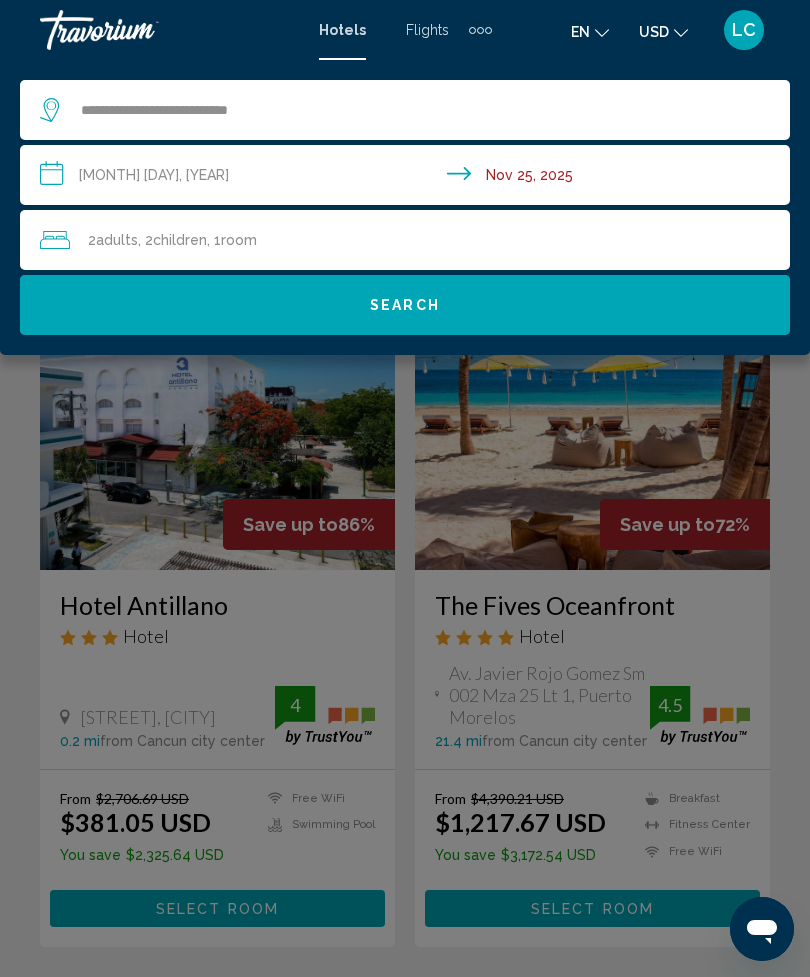 click on "Search" 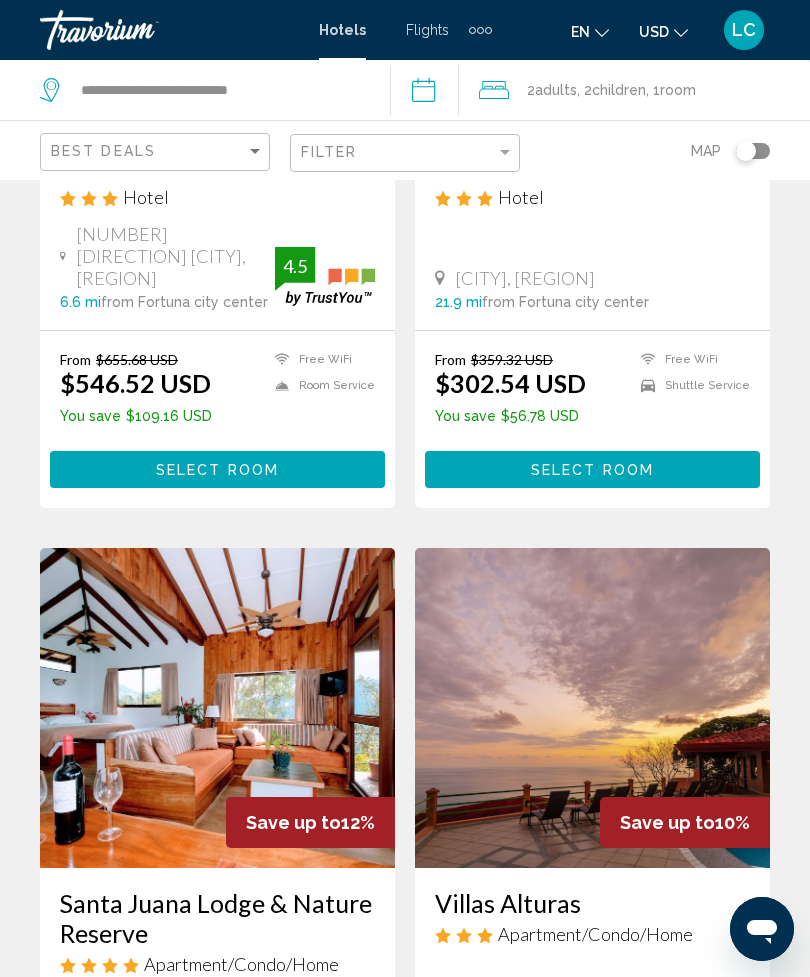scroll, scrollTop: 0, scrollLeft: 0, axis: both 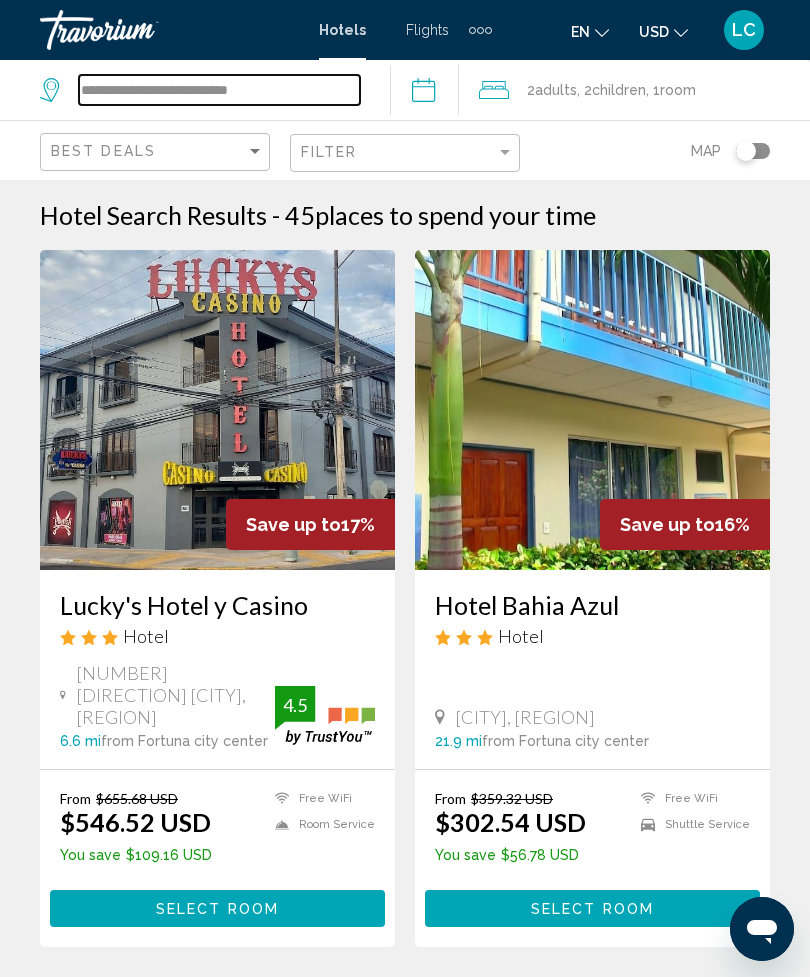 click on "**********" at bounding box center [219, 90] 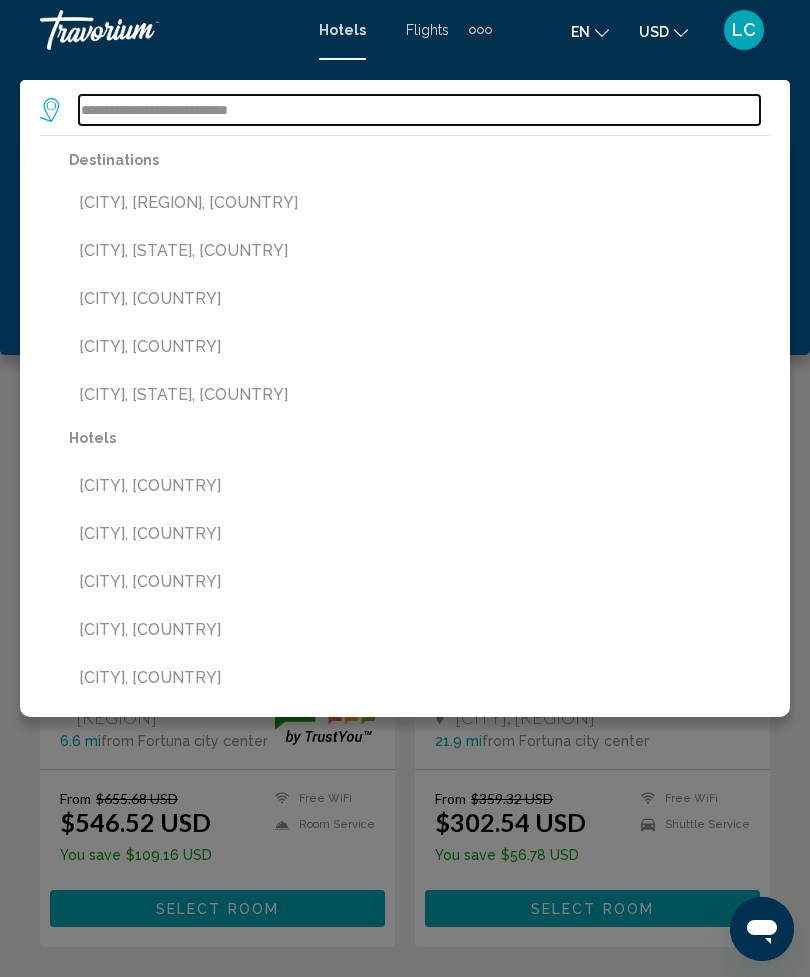 click on "**********" at bounding box center [419, 110] 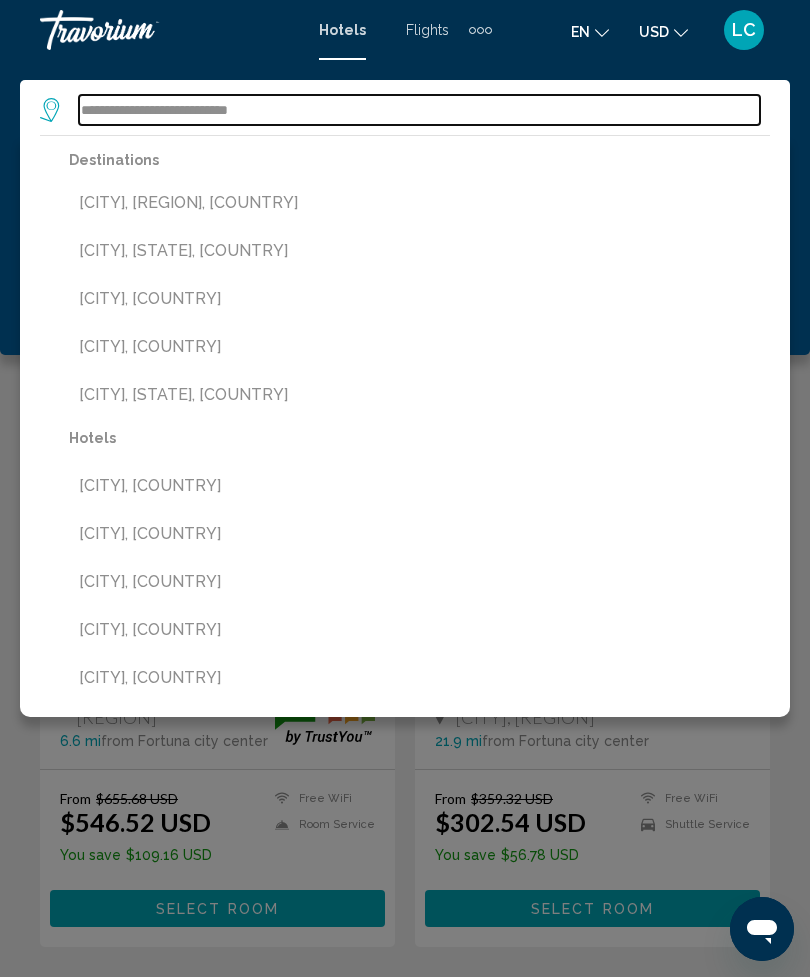 click on "**********" at bounding box center (419, 110) 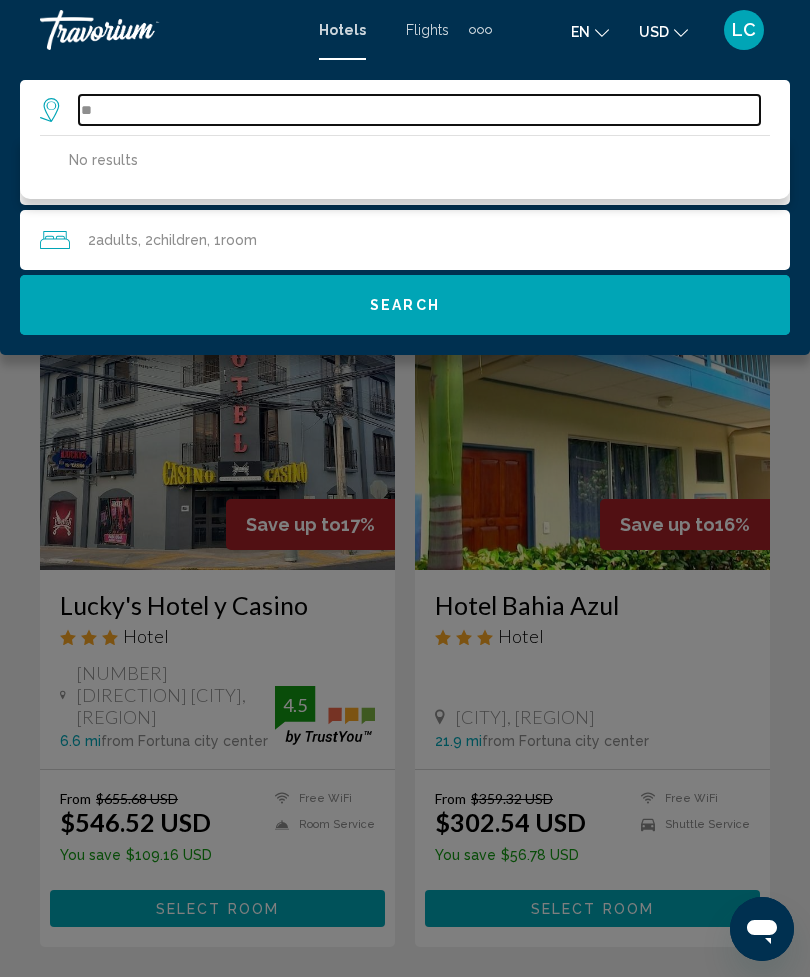 type on "*" 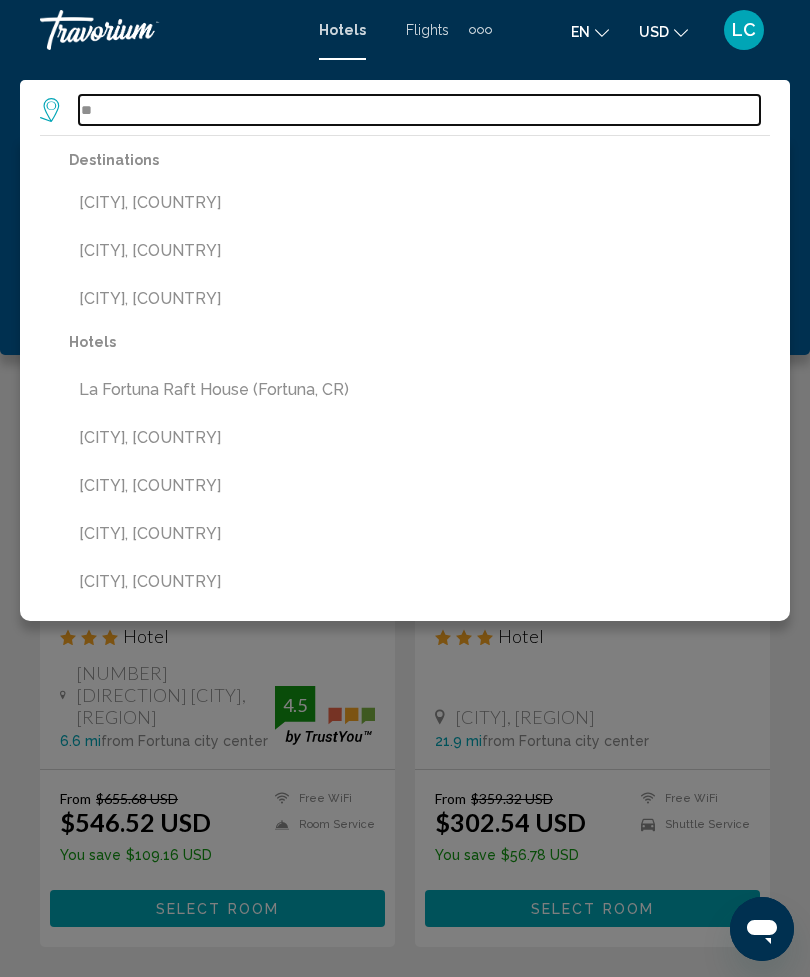 type on "*" 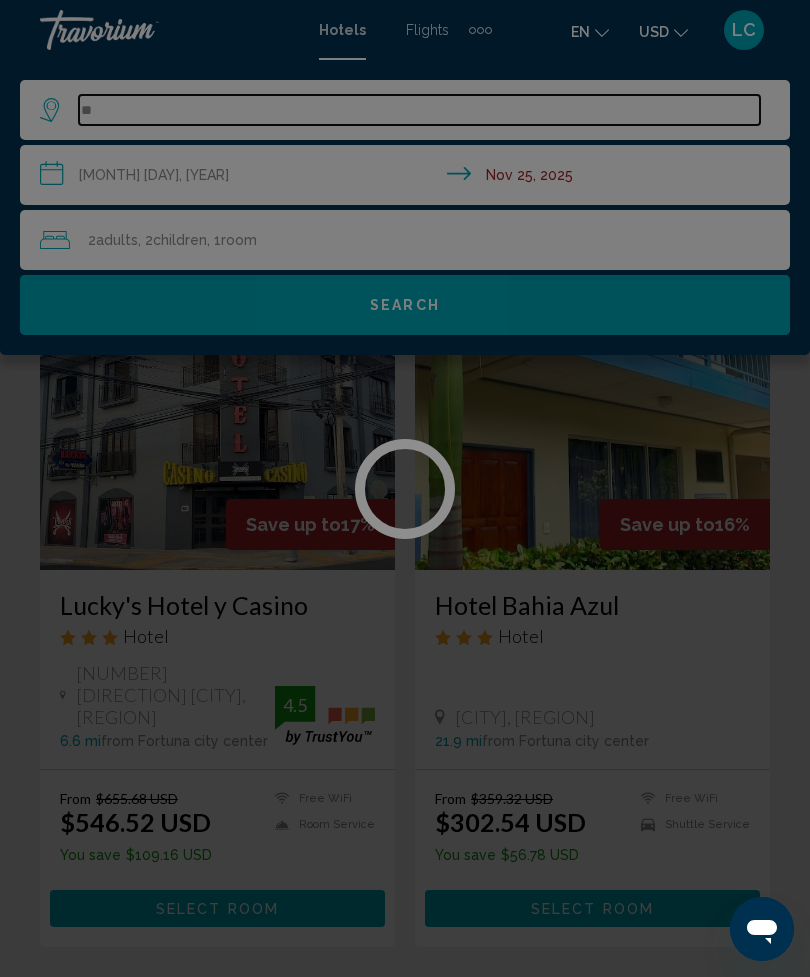 type on "*" 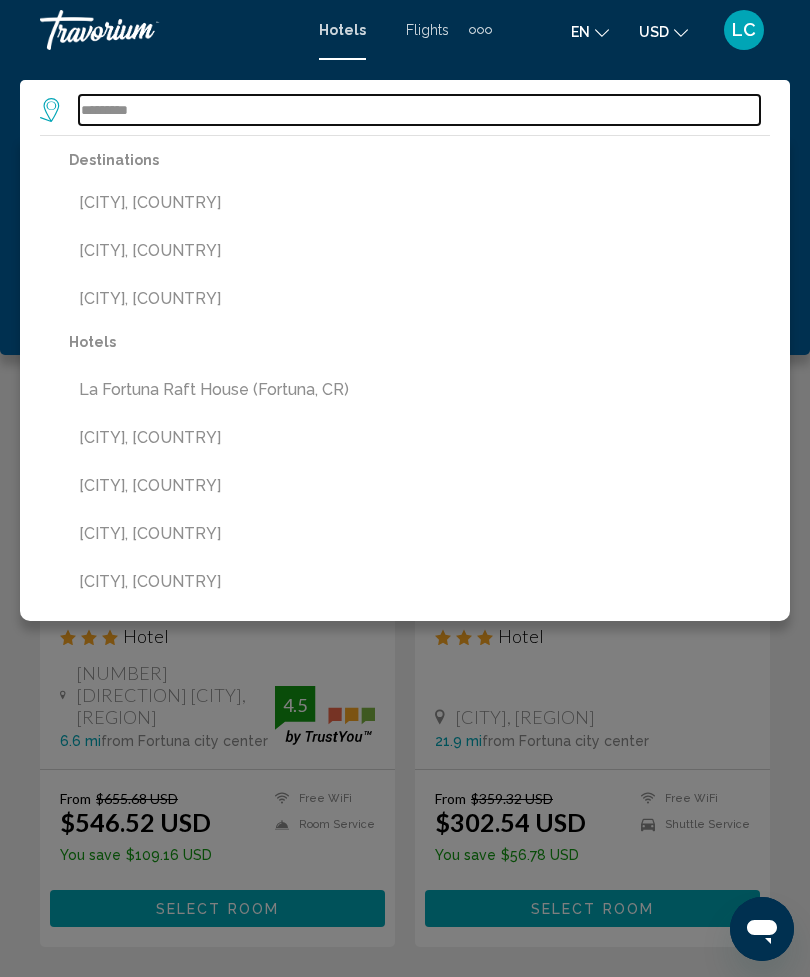 type on "**********" 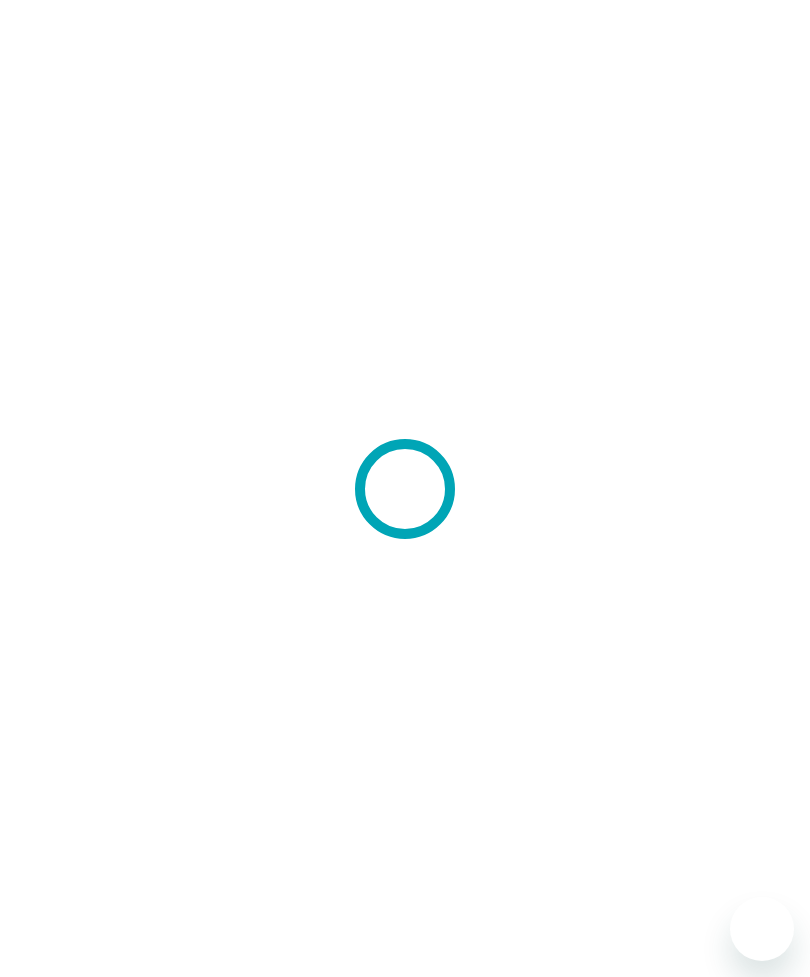 scroll, scrollTop: 0, scrollLeft: 0, axis: both 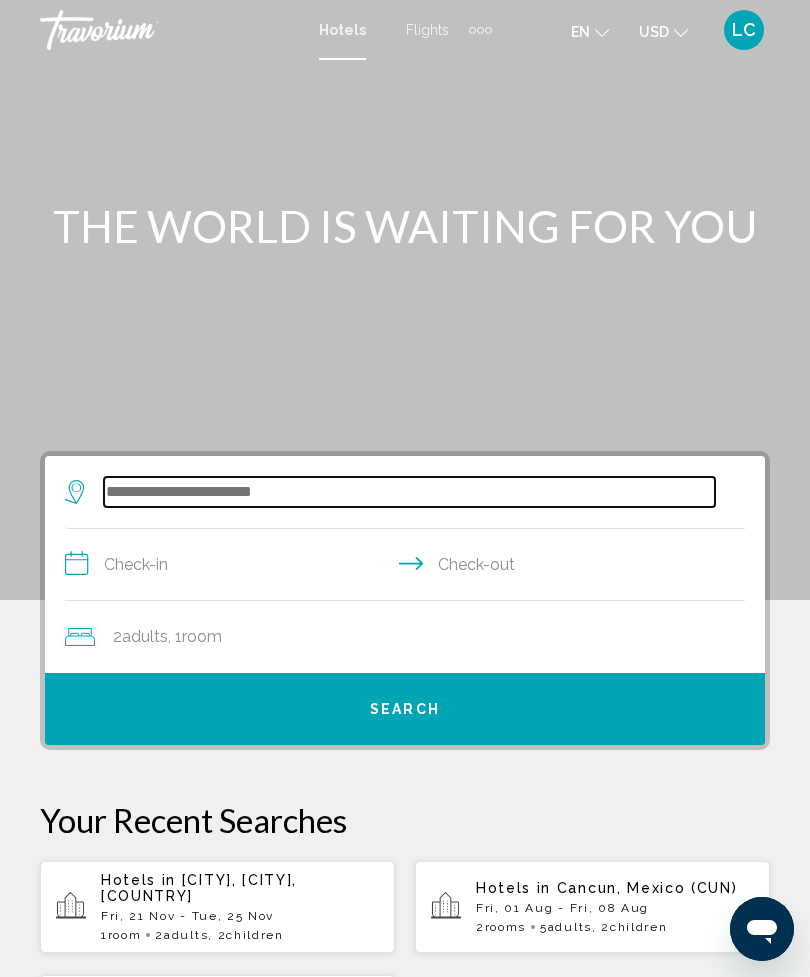 click at bounding box center [409, 492] 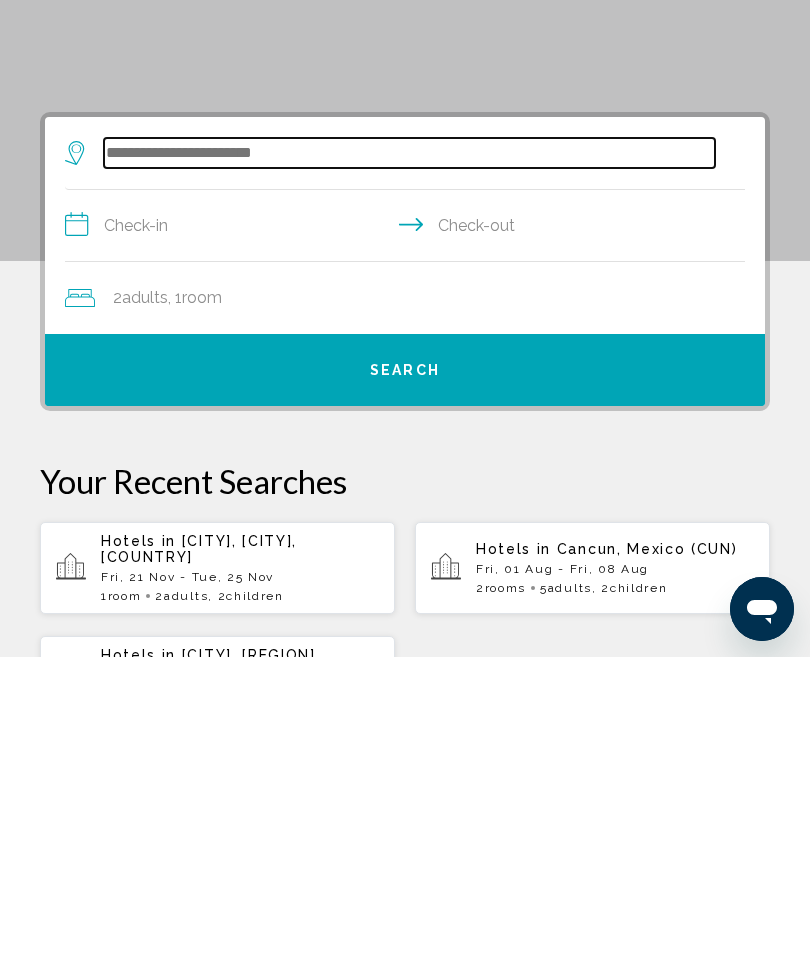 scroll, scrollTop: 66, scrollLeft: 0, axis: vertical 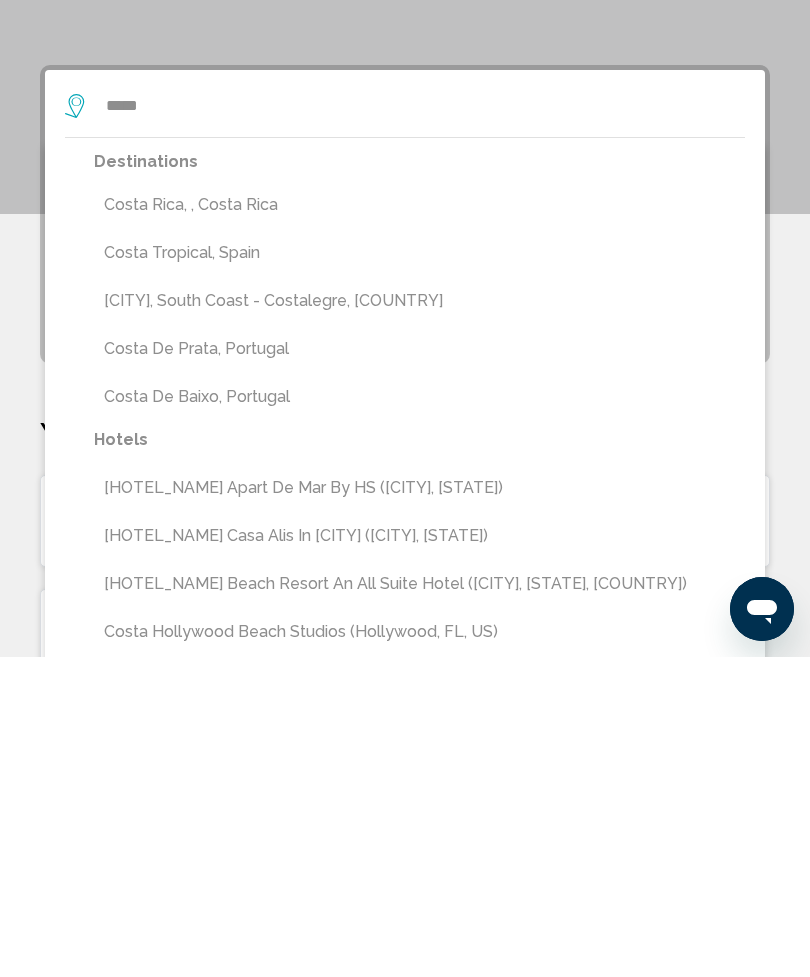 click on "Costa Rica,  , Costa Rica" at bounding box center (419, 525) 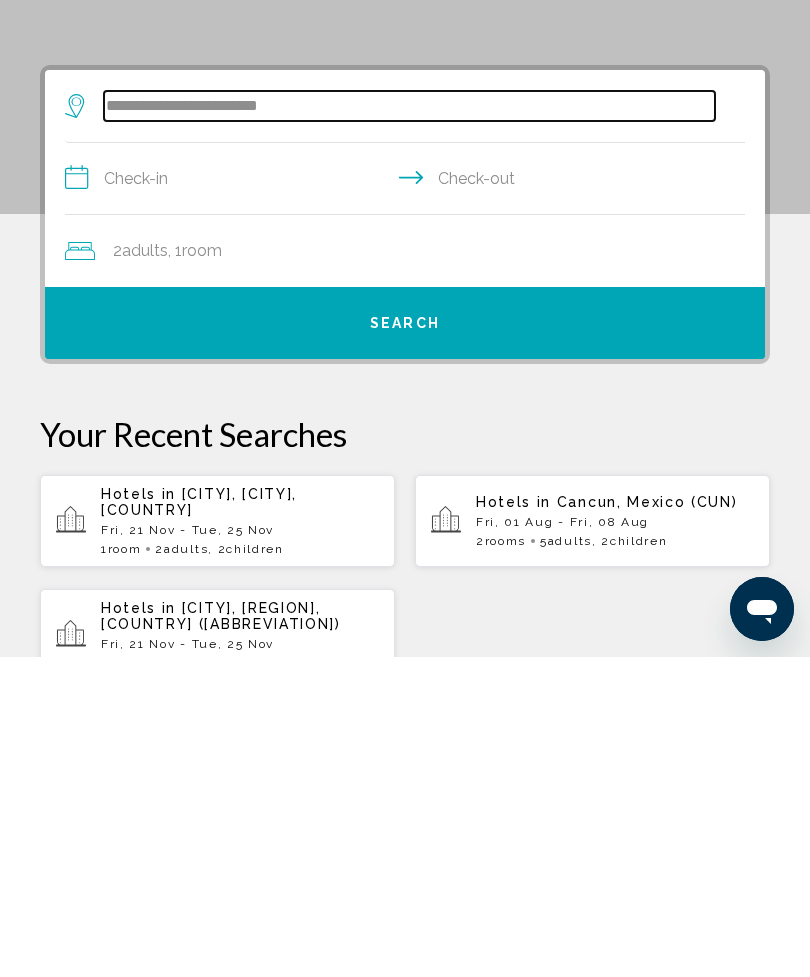 click on "**********" at bounding box center (409, 426) 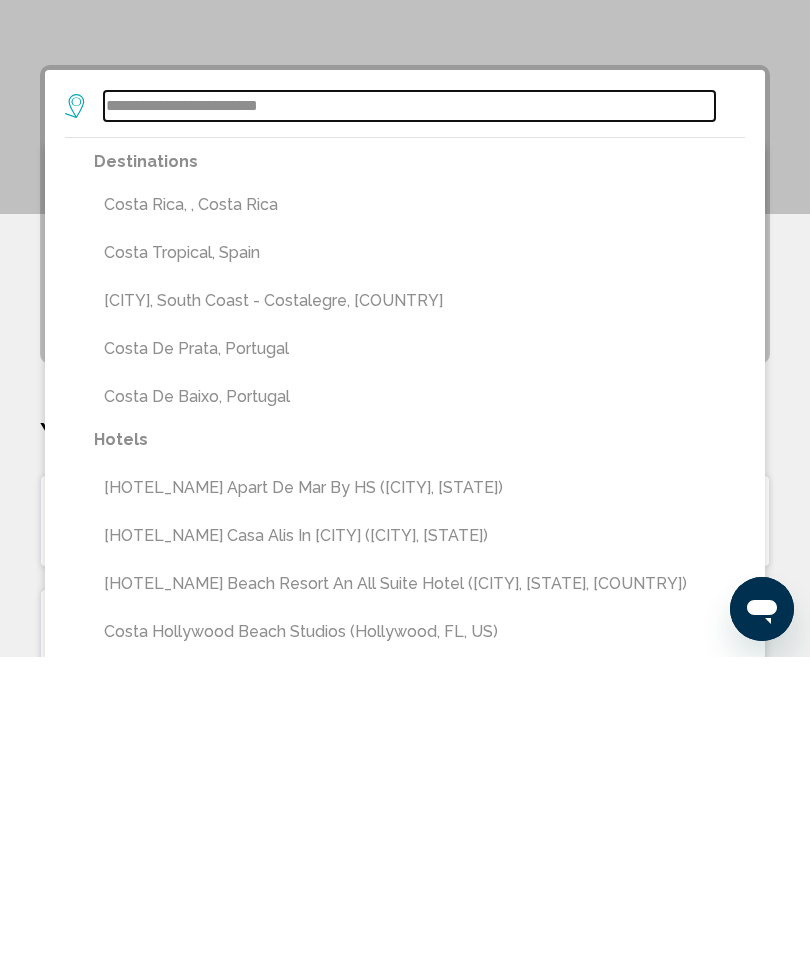 click on "**********" at bounding box center (409, 426) 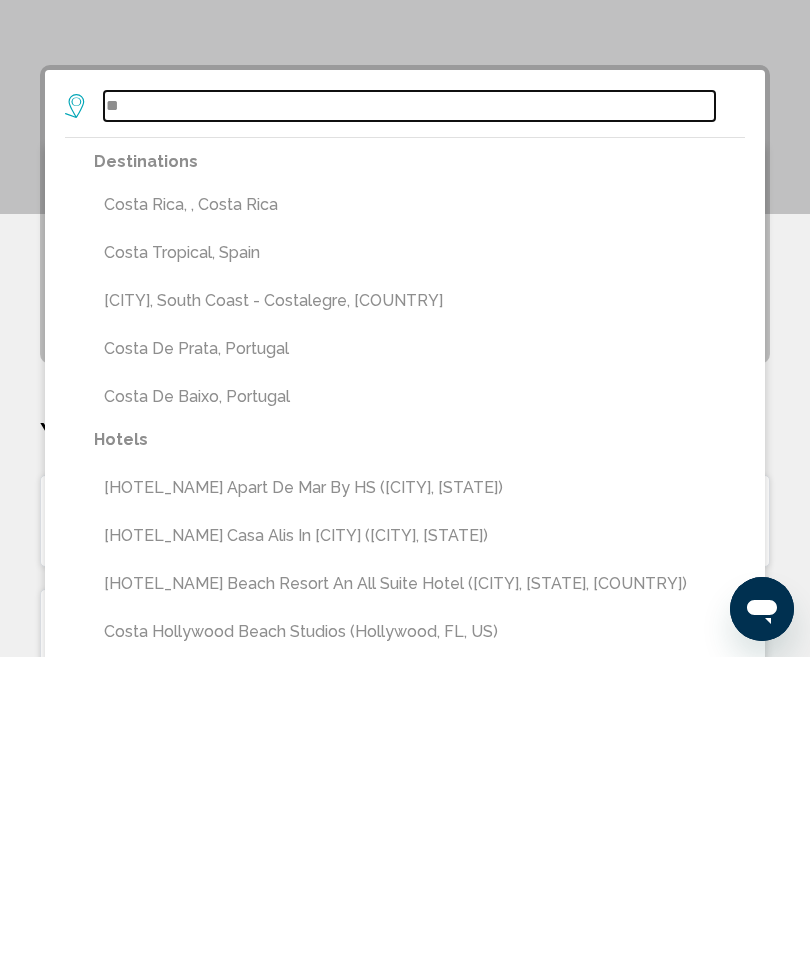 type on "*" 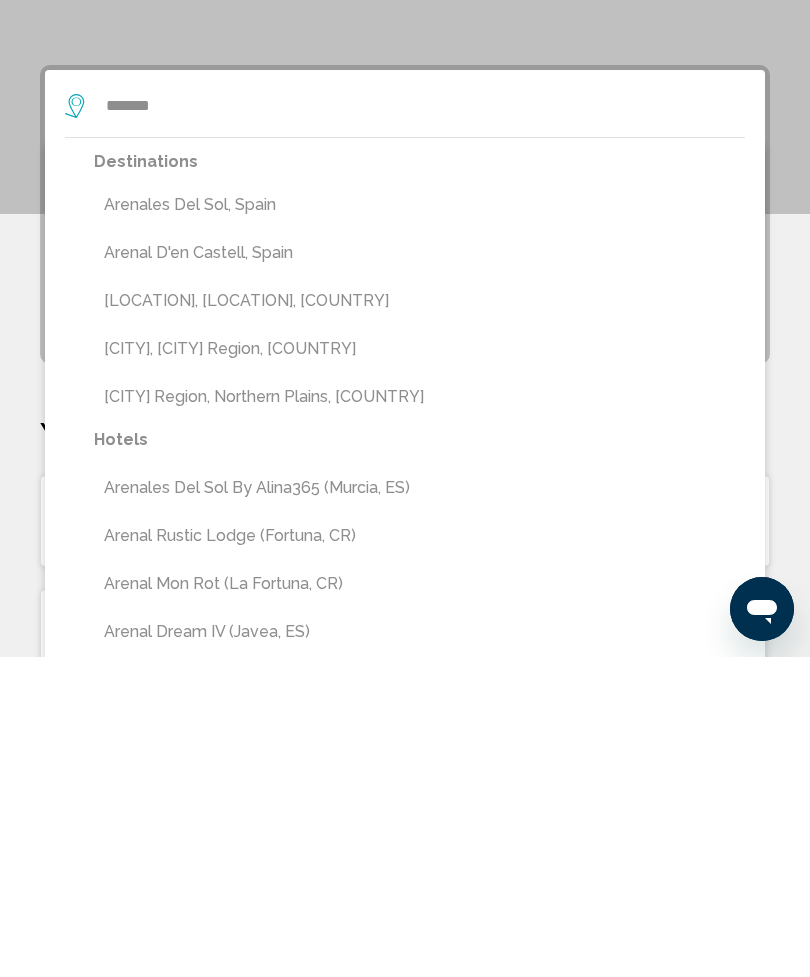 click on "[BEACH_NAME], [REGION], [COUNTRY]" at bounding box center [419, 621] 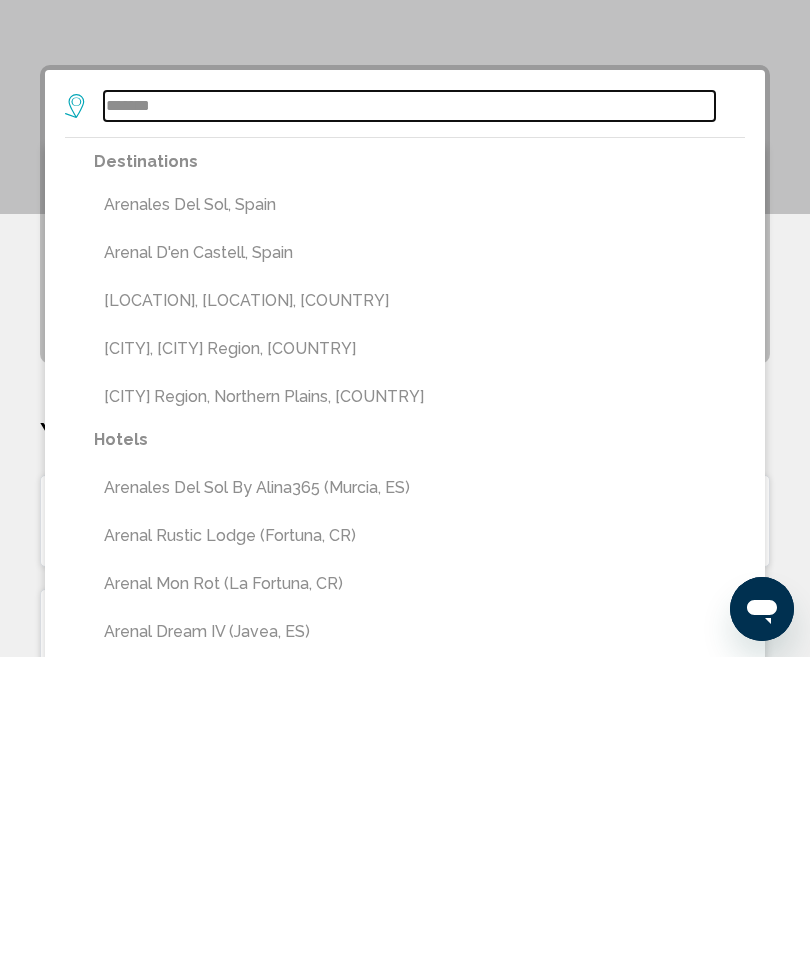 type on "**********" 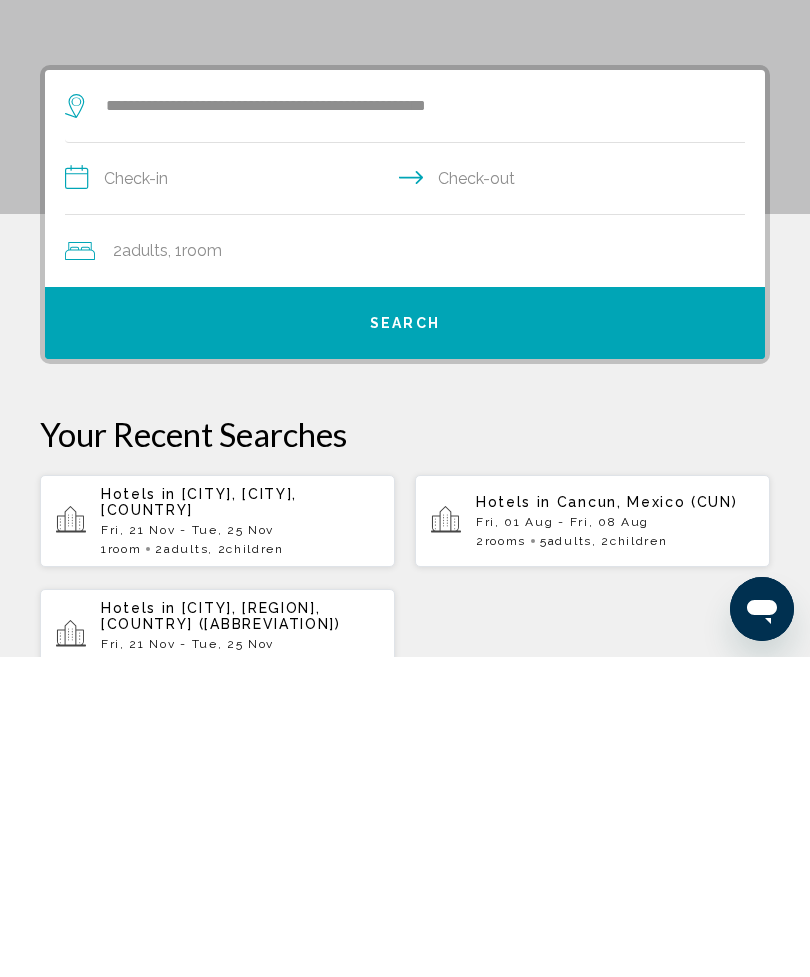 click on "2  Adult Adults , 1  Room rooms" 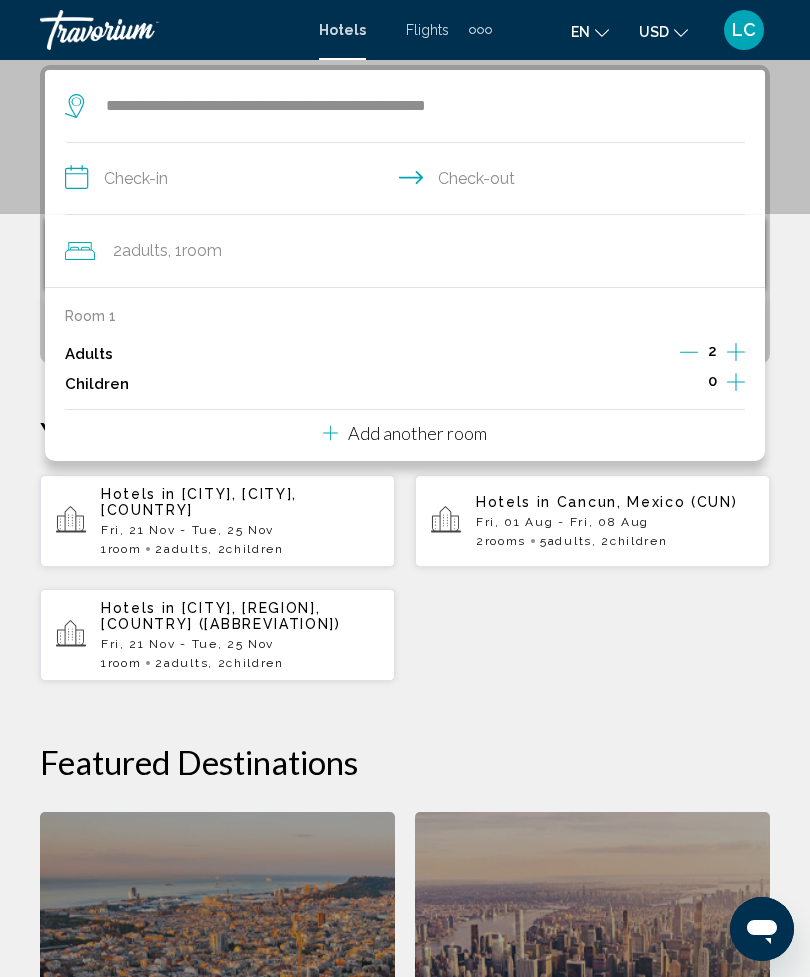 click 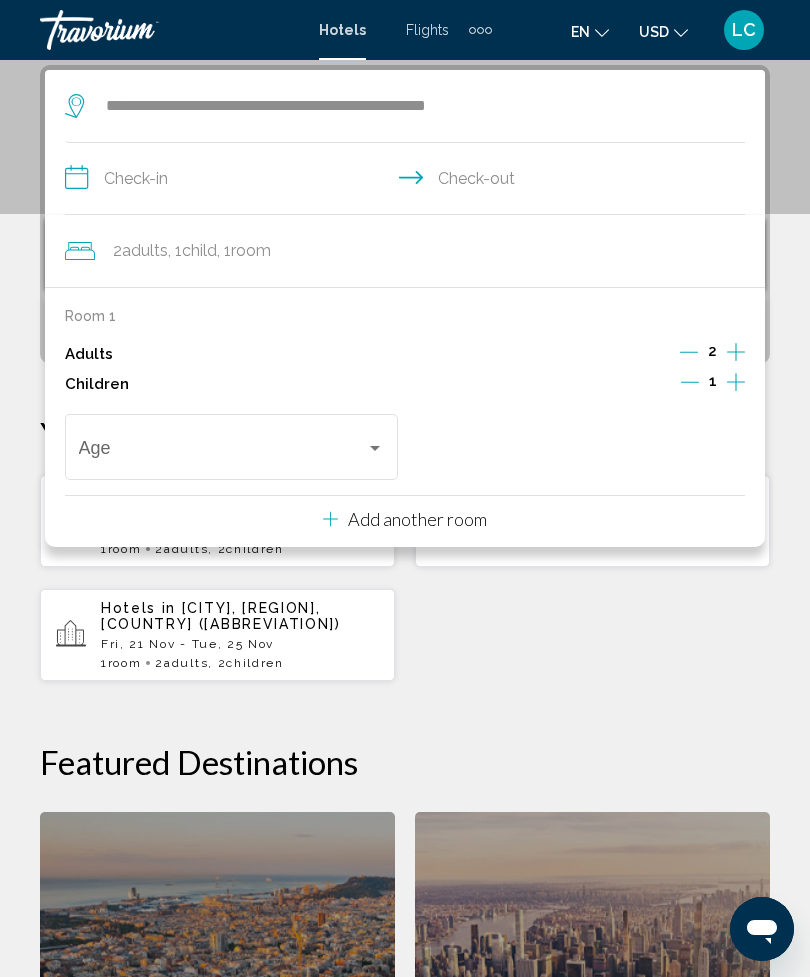 click 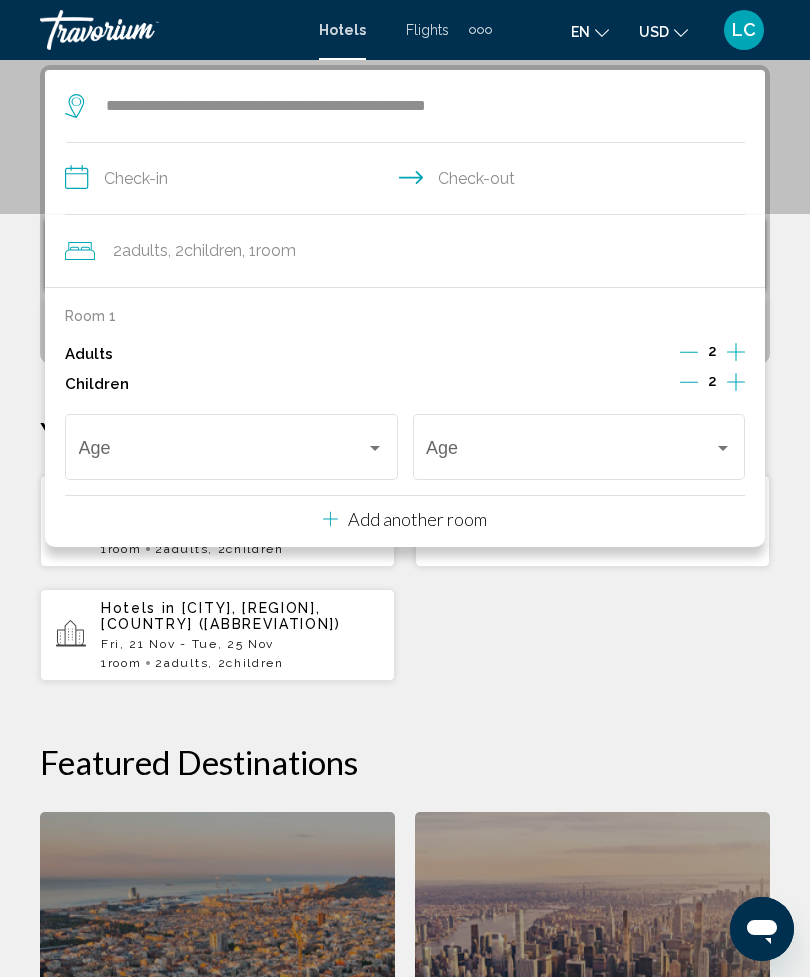 click on "Age" at bounding box center [232, 444] 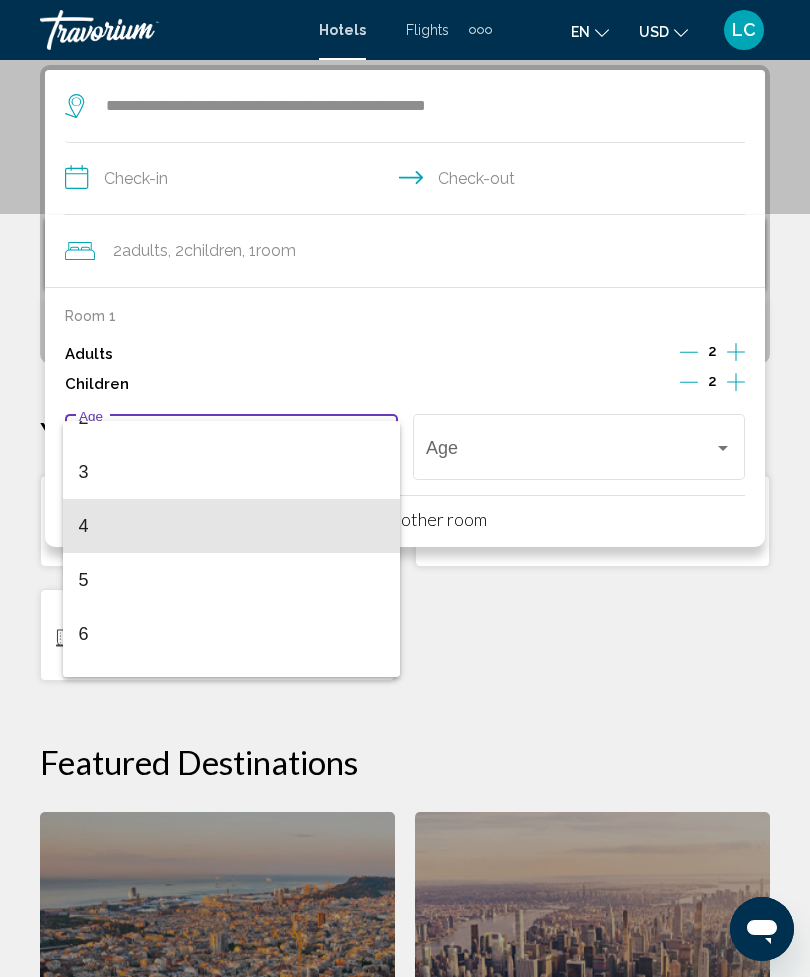 scroll, scrollTop: 145, scrollLeft: 0, axis: vertical 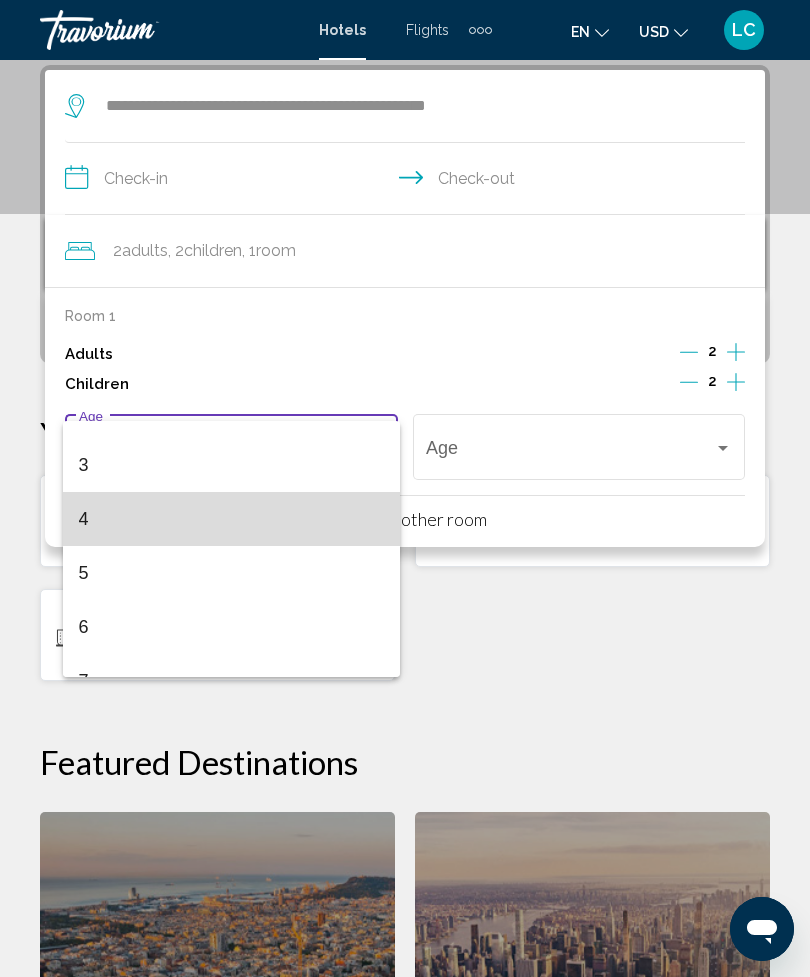 click on "4" at bounding box center (232, 519) 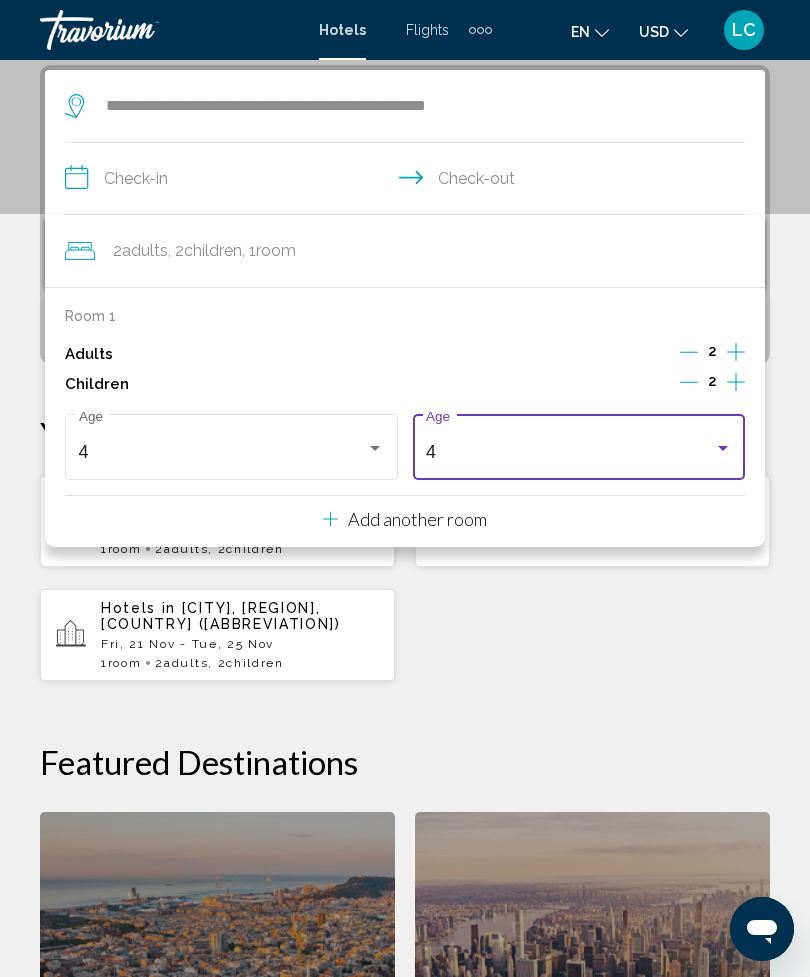click on "4" at bounding box center (570, 452) 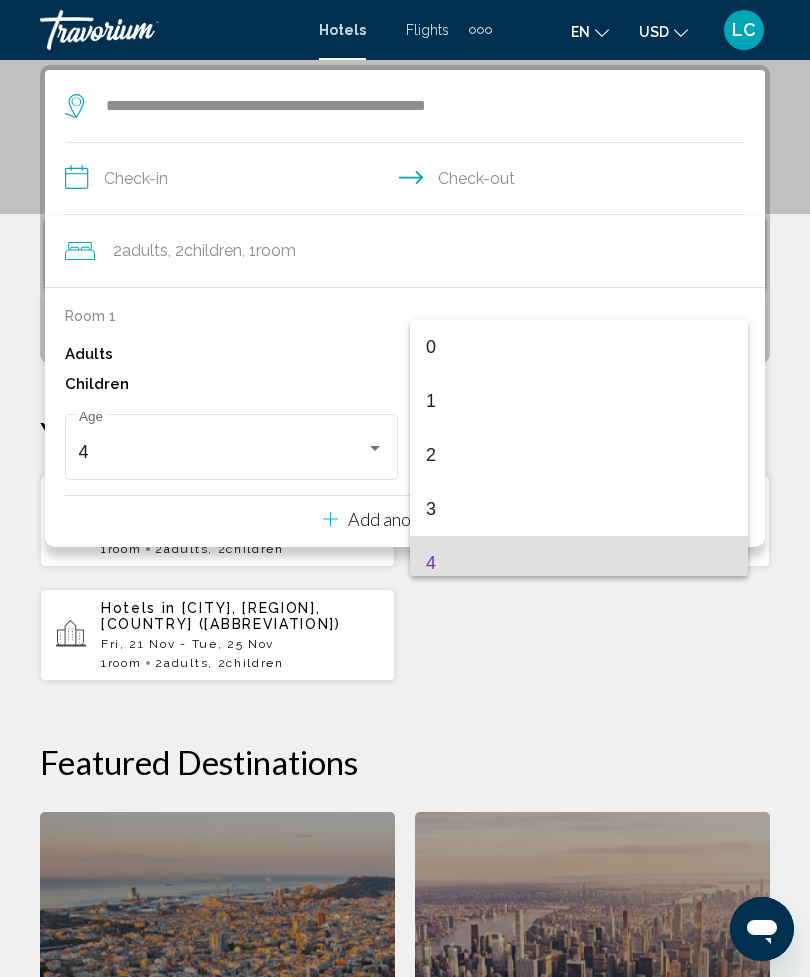 scroll, scrollTop: 115, scrollLeft: 0, axis: vertical 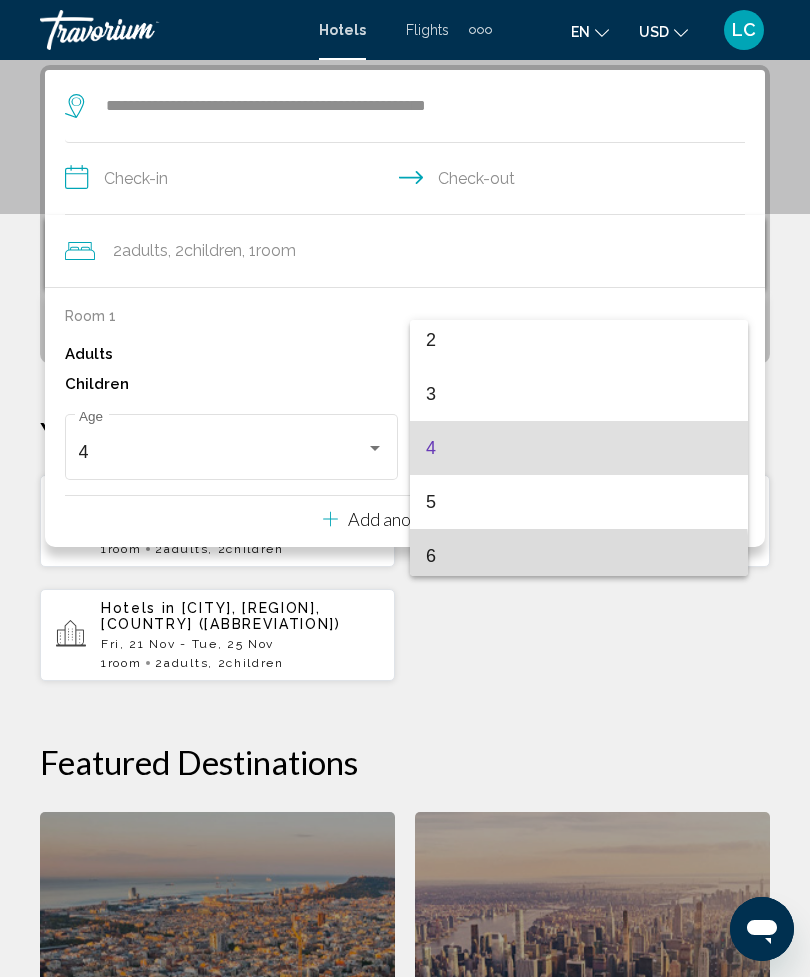 click on "6" at bounding box center (579, 556) 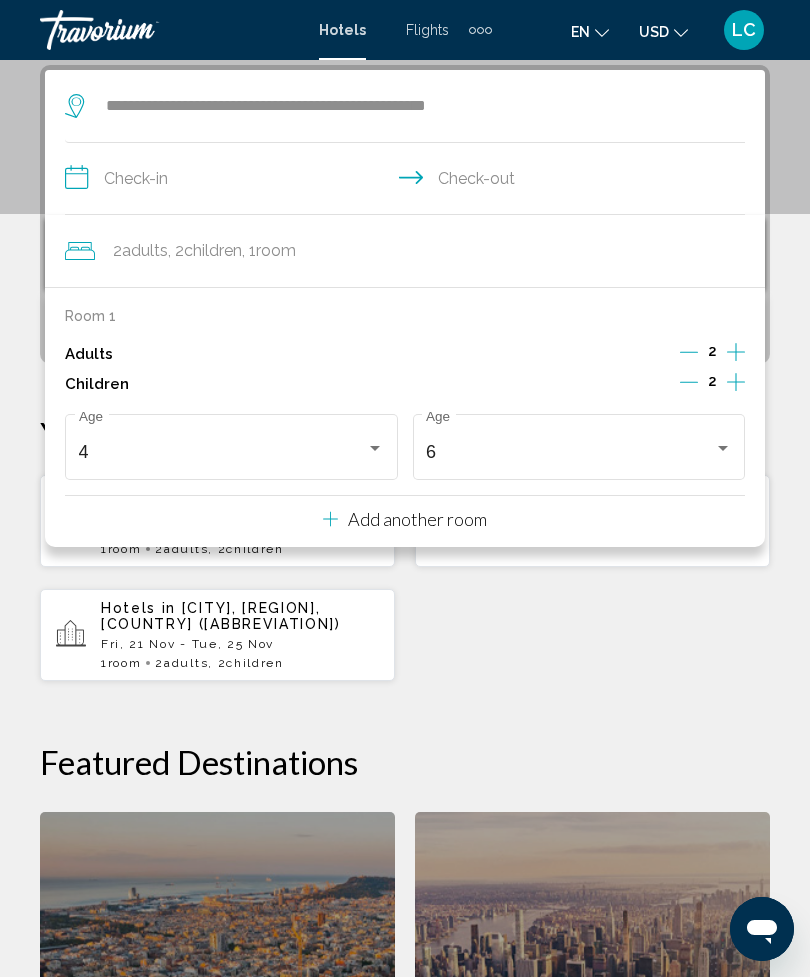 click on "**********" at bounding box center [409, 181] 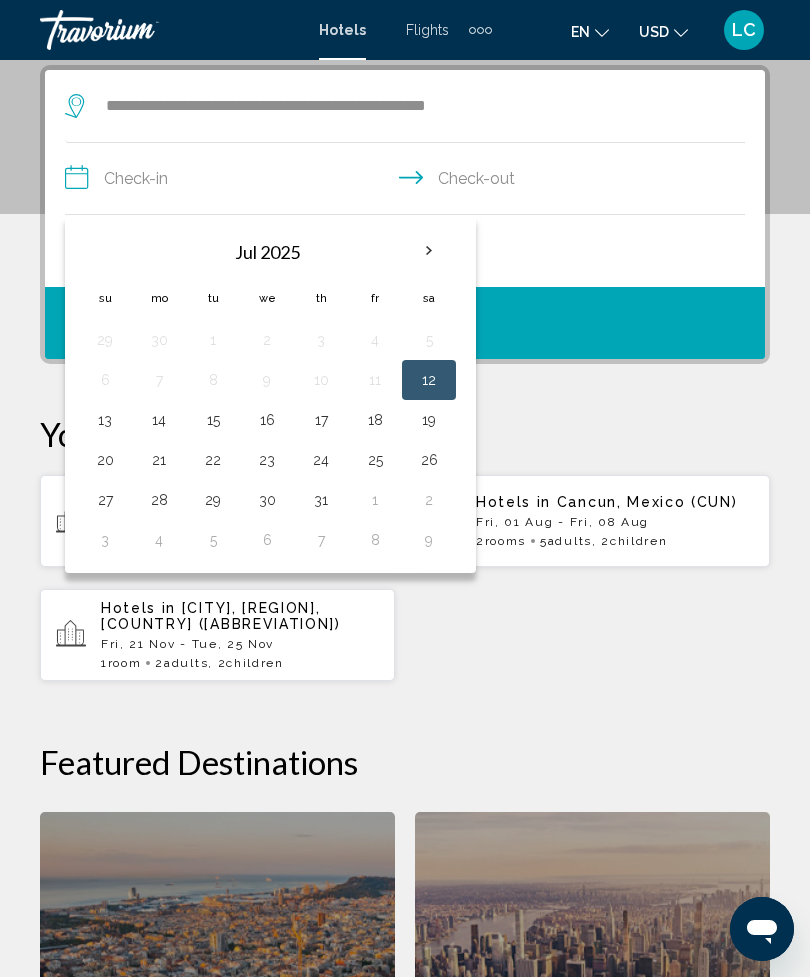click at bounding box center [429, 251] 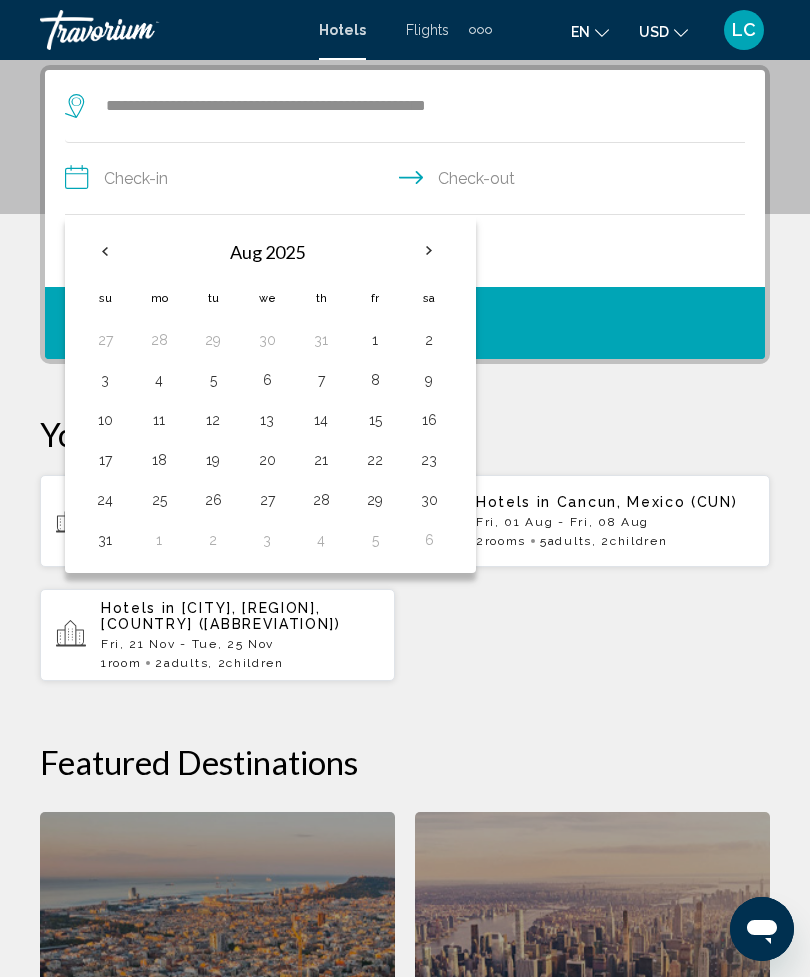 click at bounding box center [429, 251] 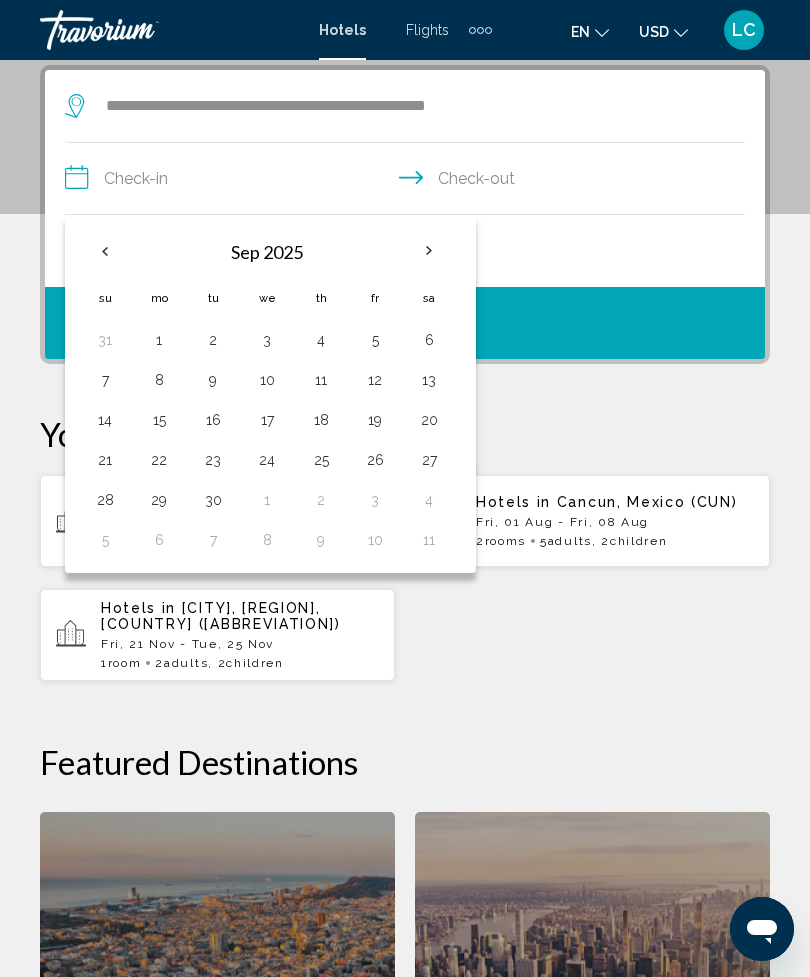 click at bounding box center [429, 251] 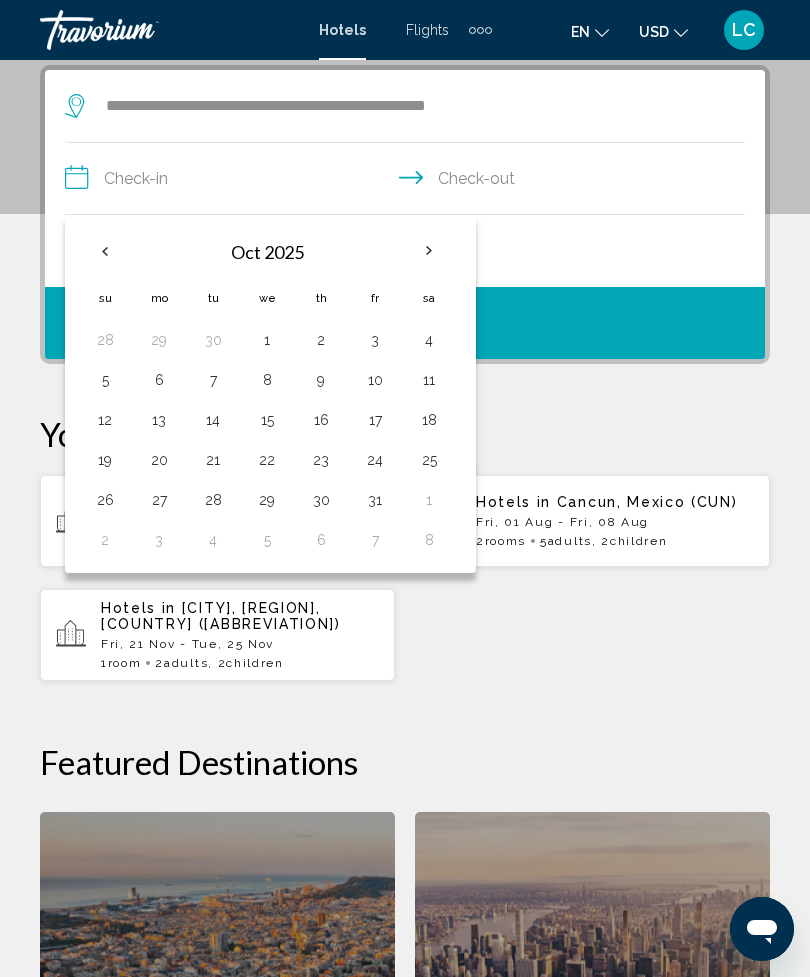 click at bounding box center (429, 251) 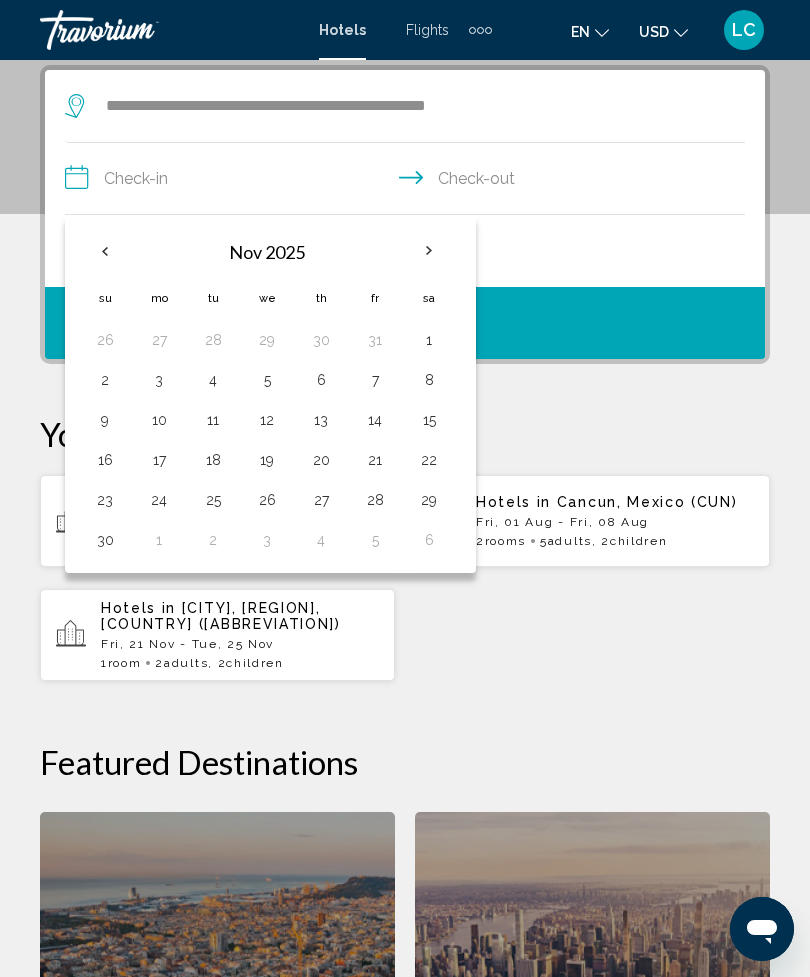 click on "21" at bounding box center (375, 460) 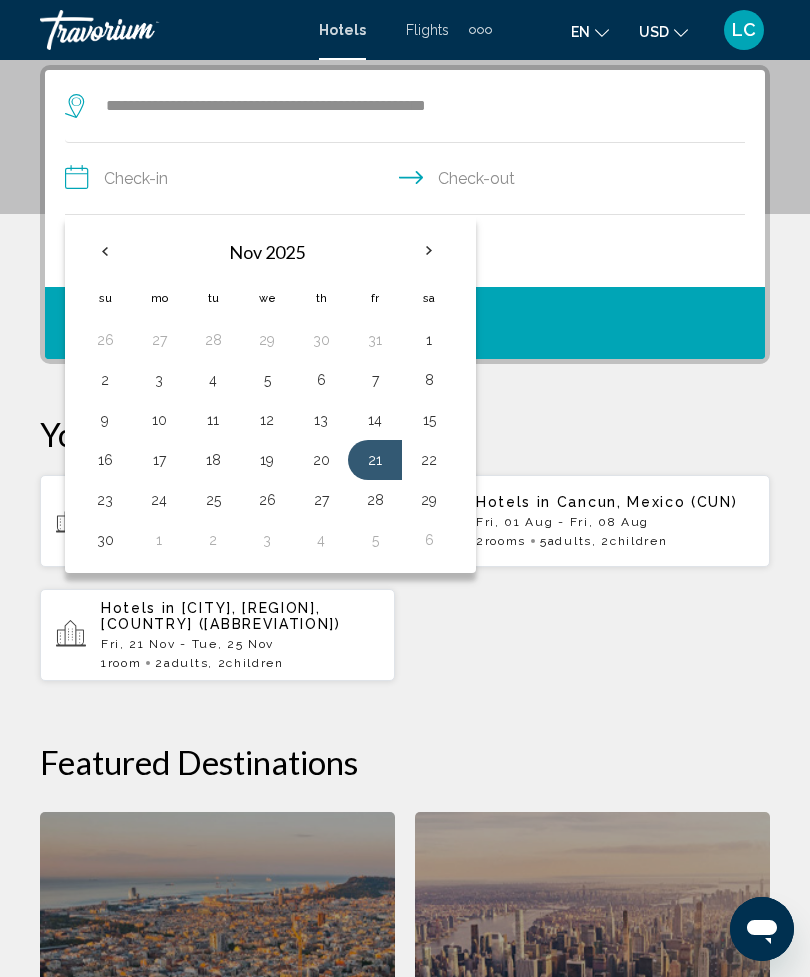 click on "25" at bounding box center (213, 500) 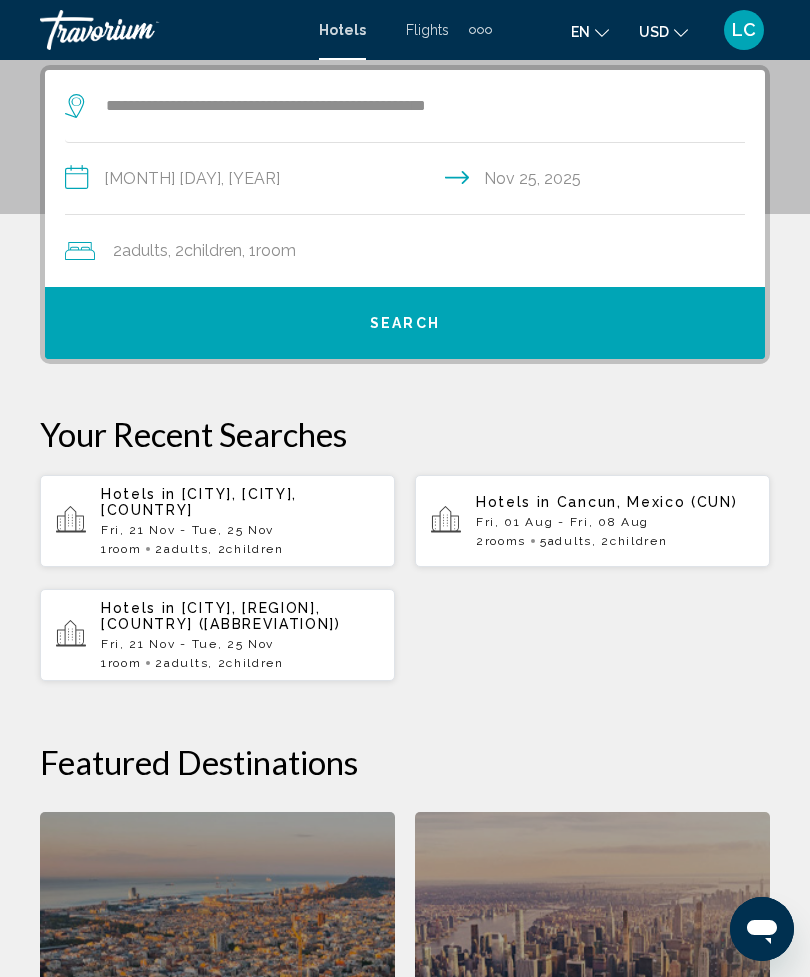 click on "Search" at bounding box center (405, 323) 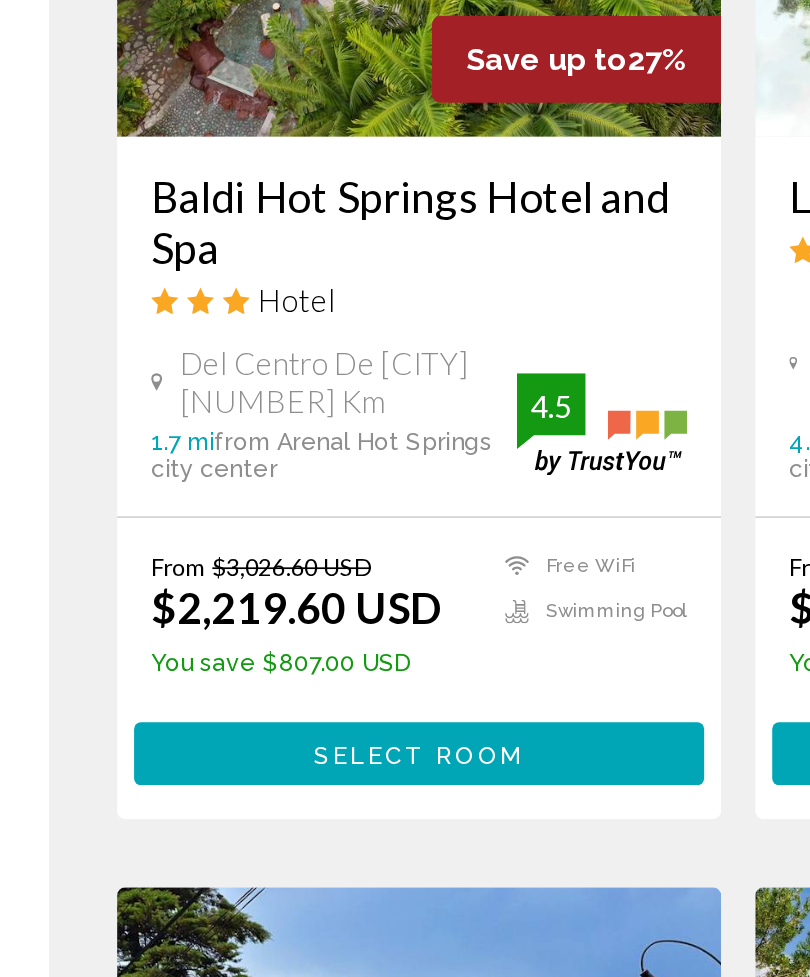scroll, scrollTop: 1742, scrollLeft: 0, axis: vertical 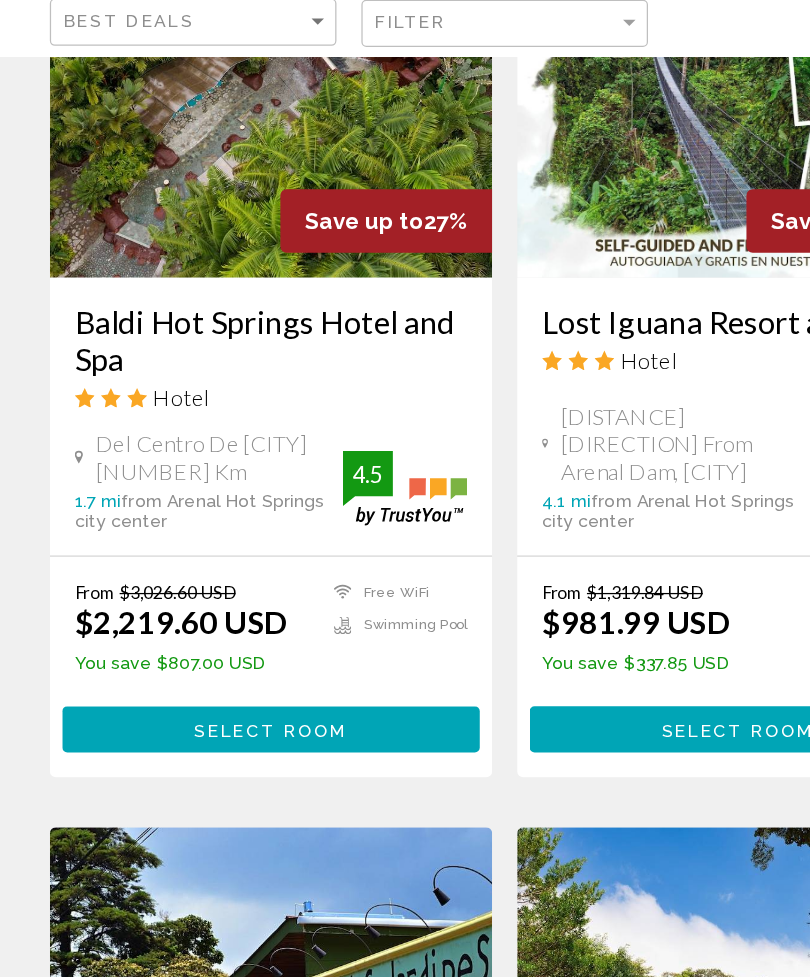 click at bounding box center (217, 197) 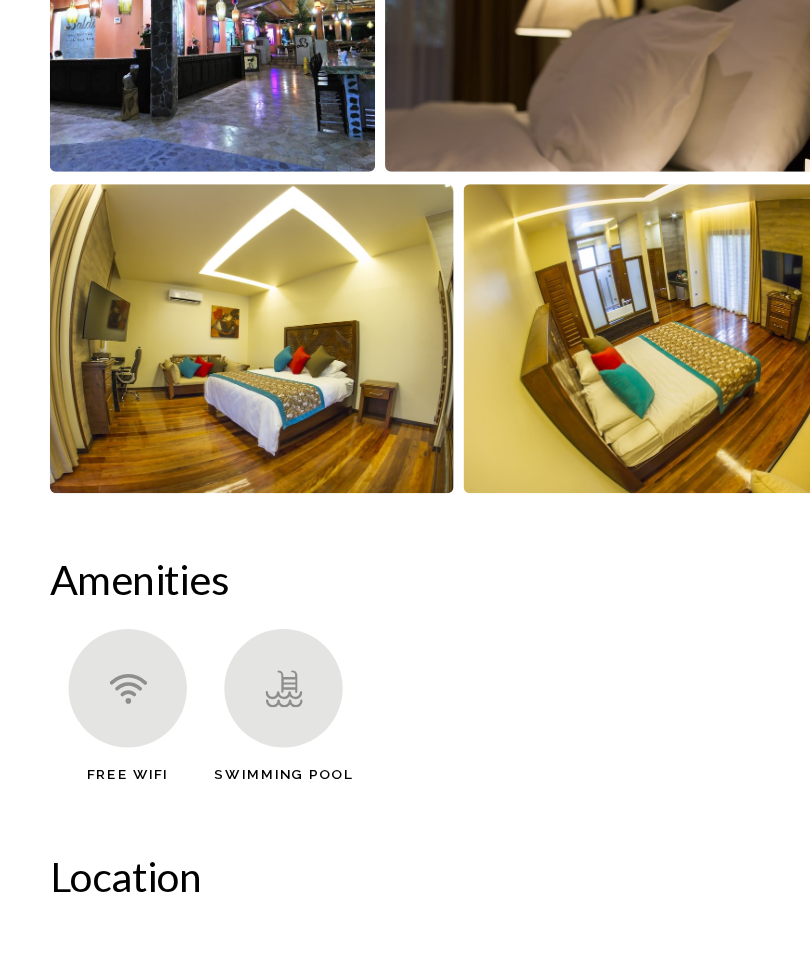 scroll, scrollTop: 0, scrollLeft: 0, axis: both 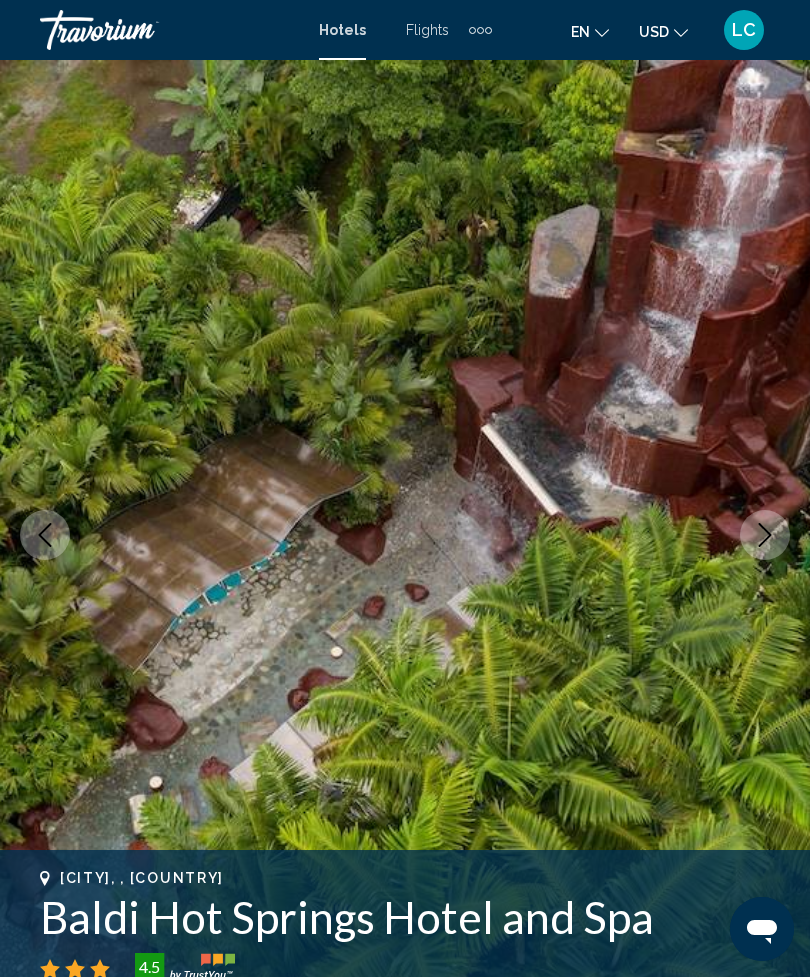 click 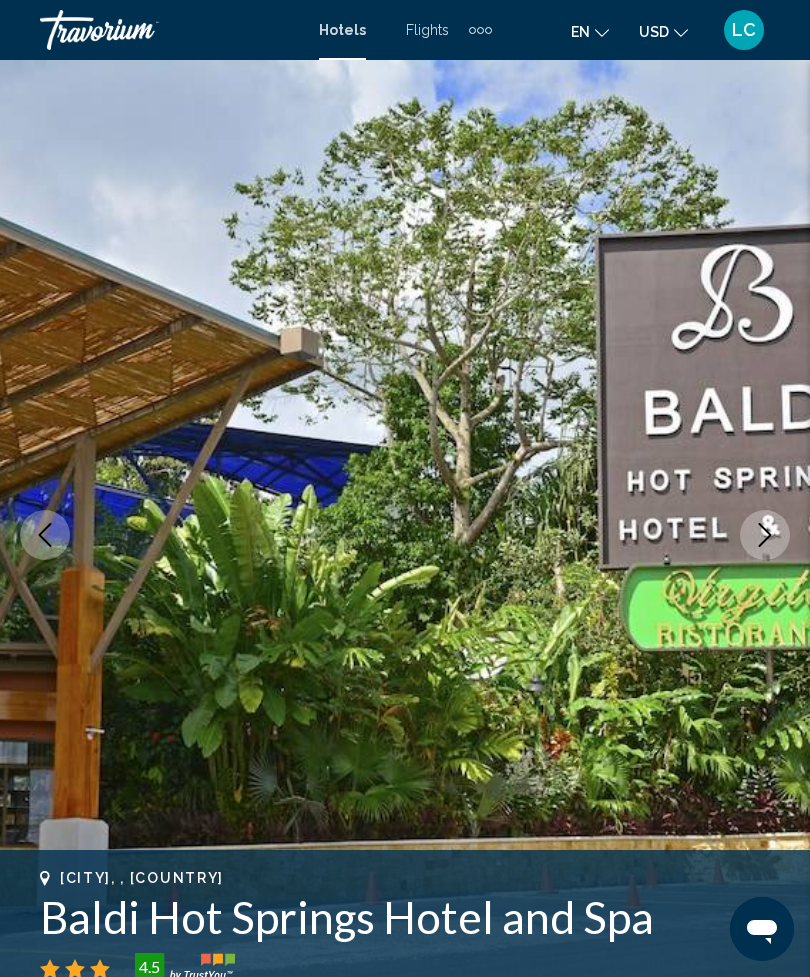 click 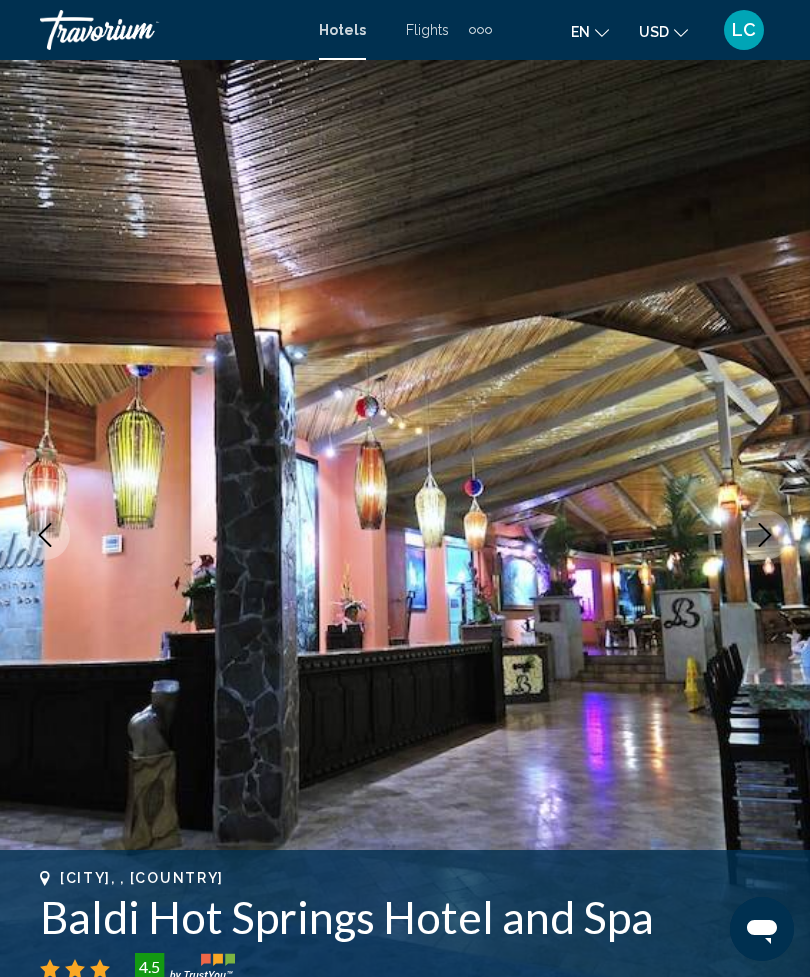 click at bounding box center [765, 535] 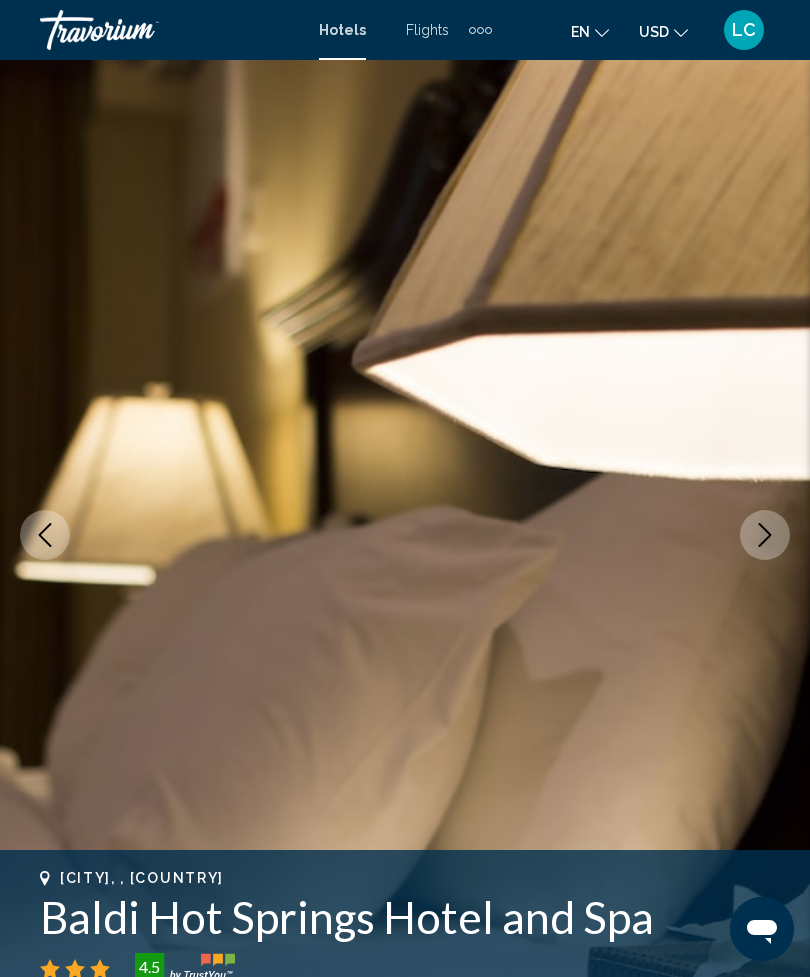 click 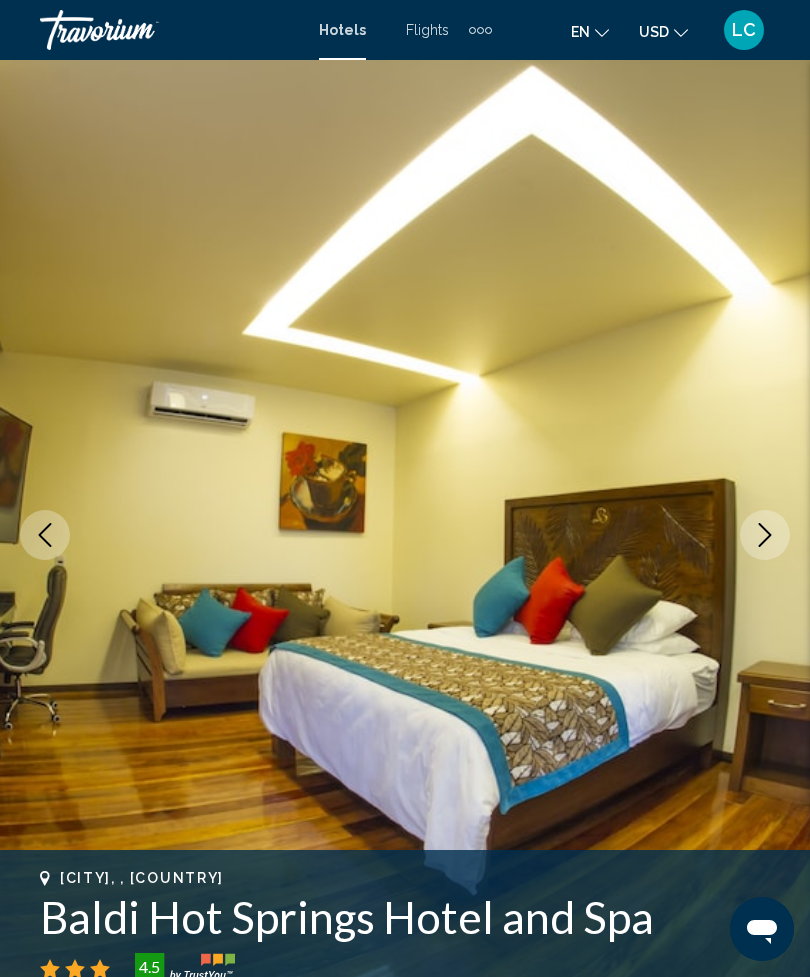 click 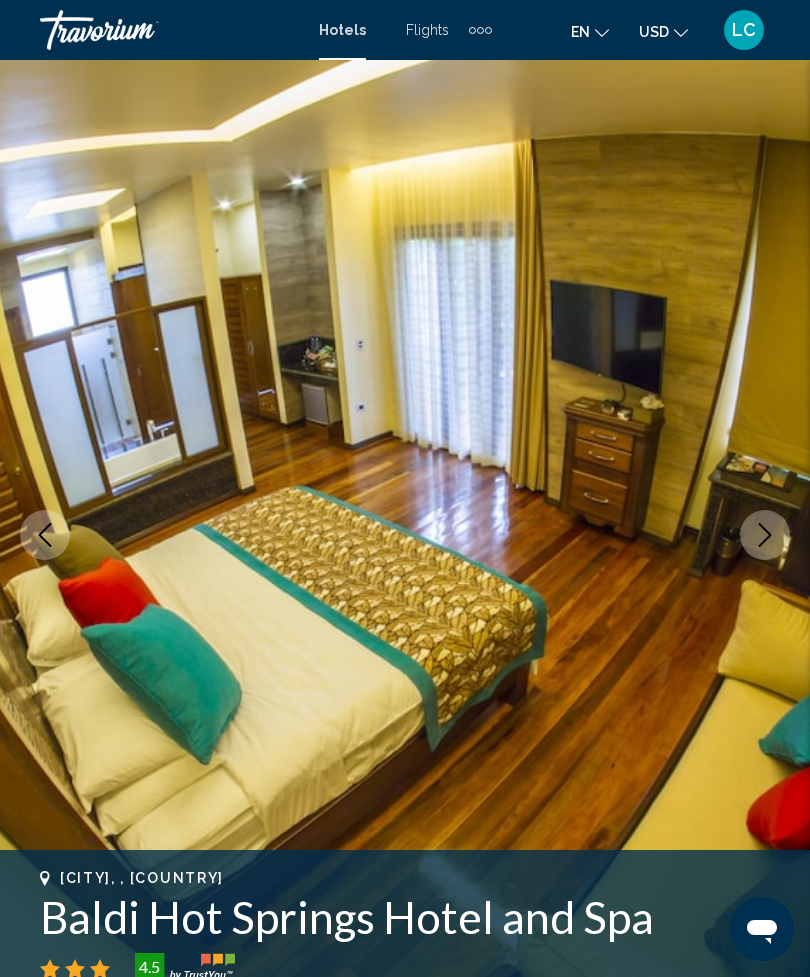 click 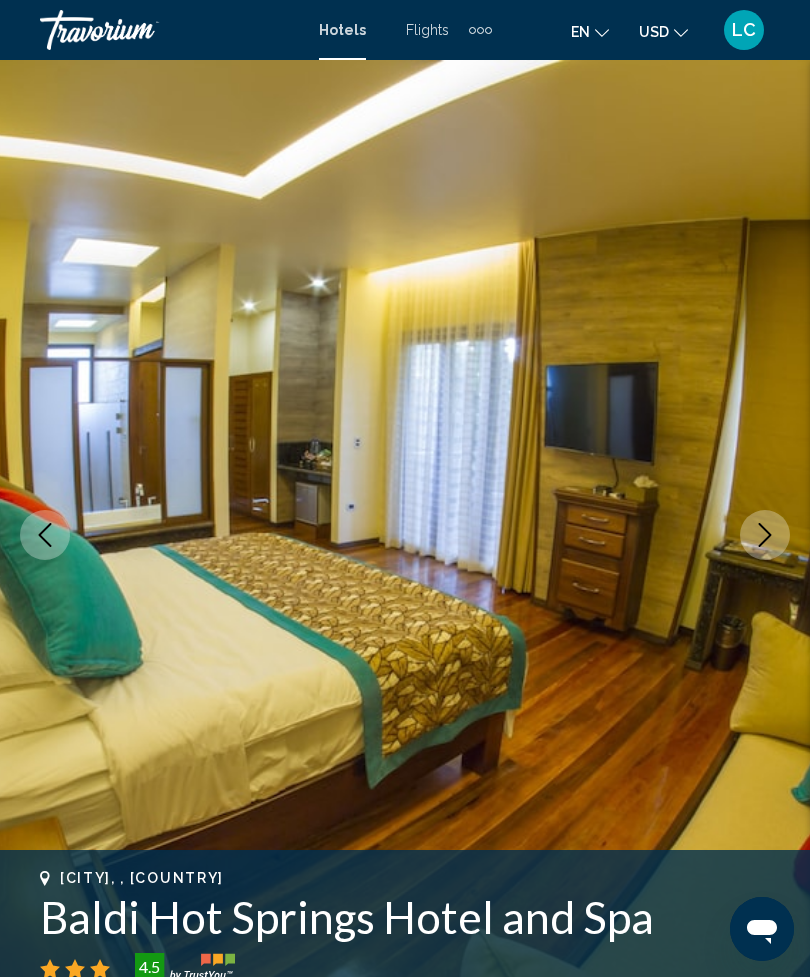 click at bounding box center (765, 535) 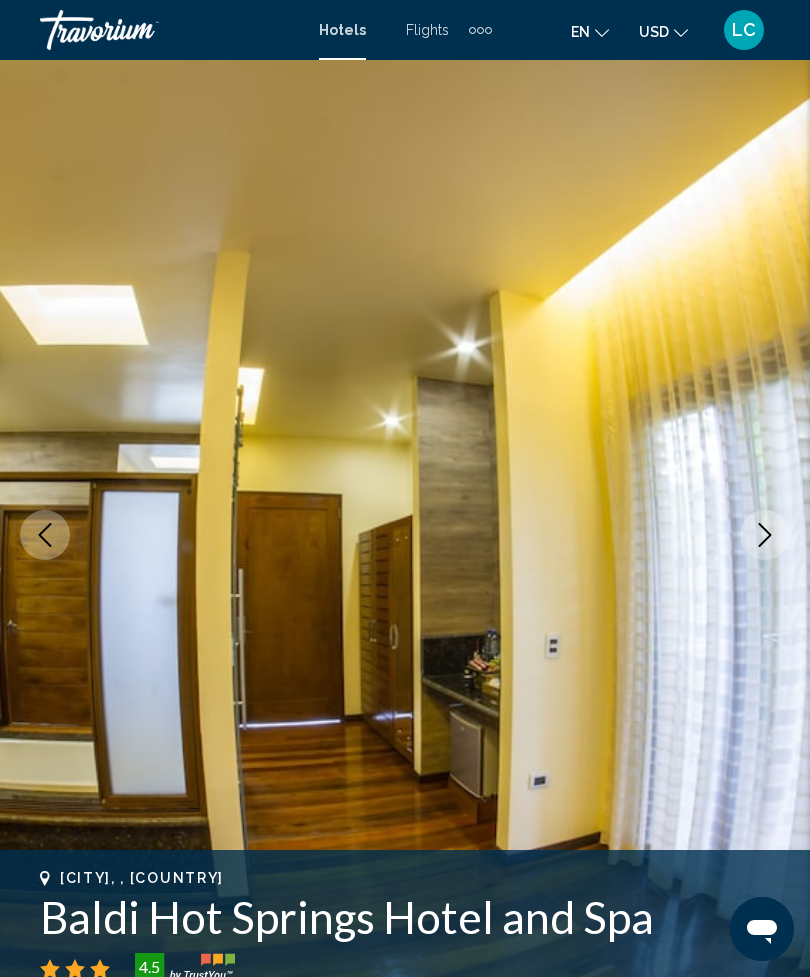 click 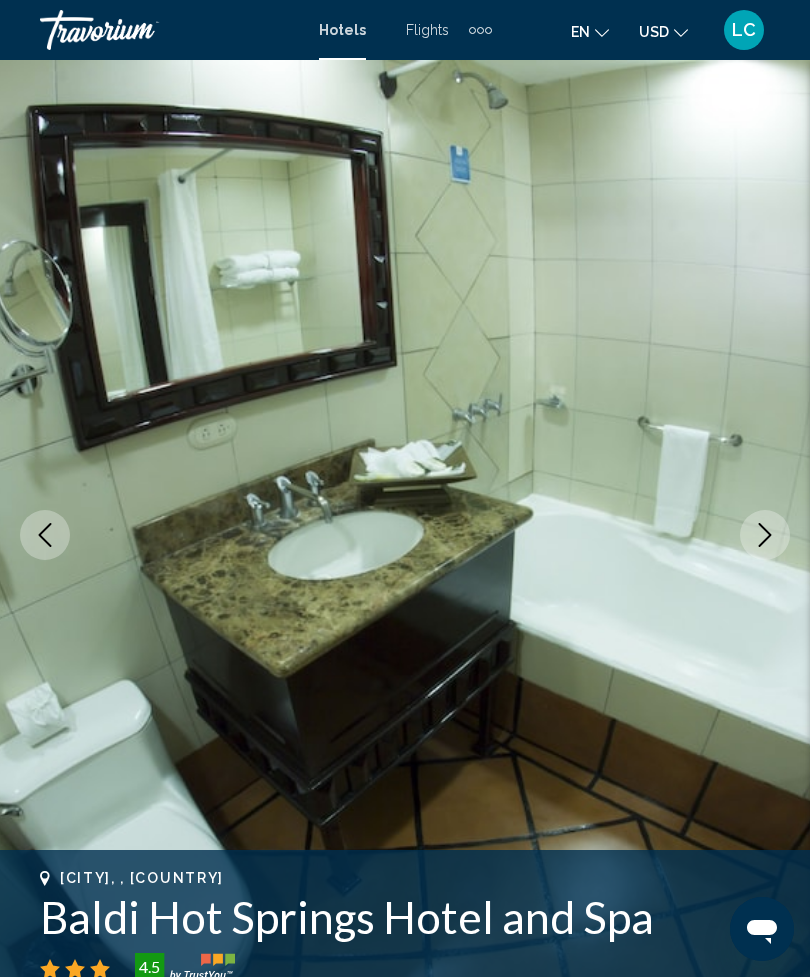 click 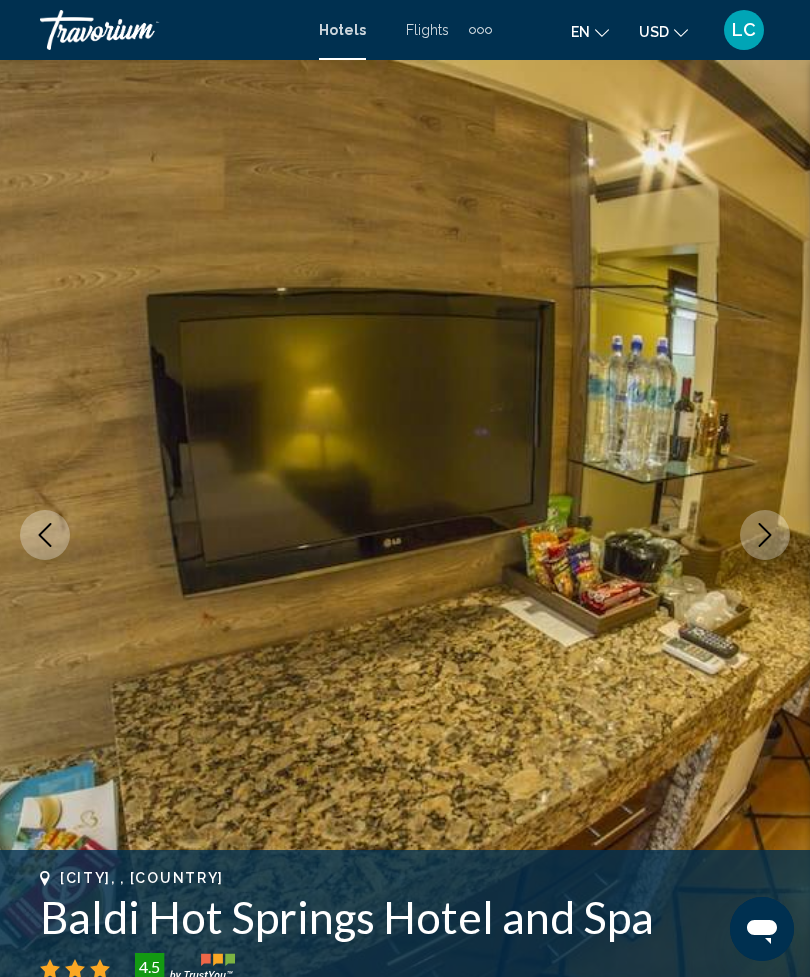 click 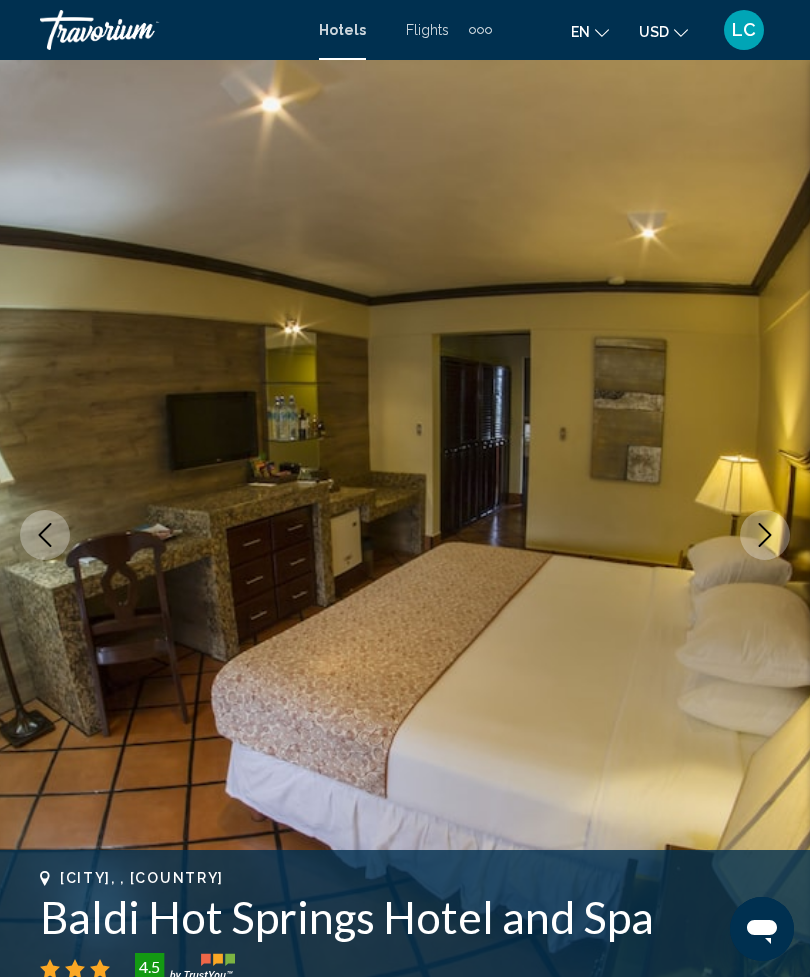 click 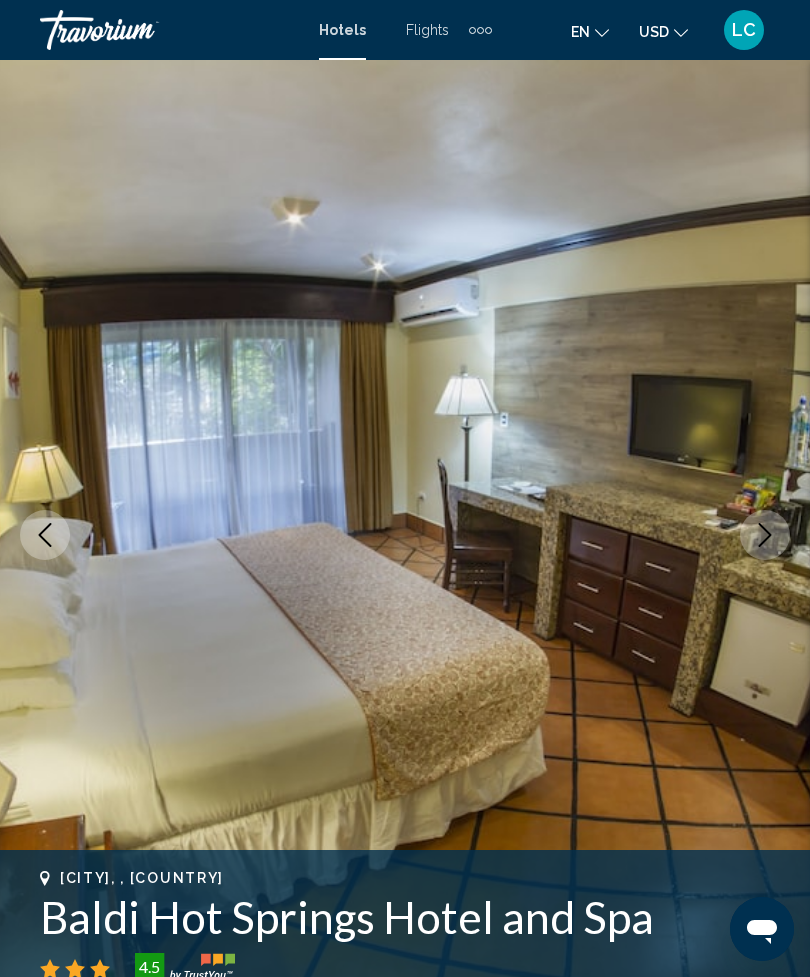 click 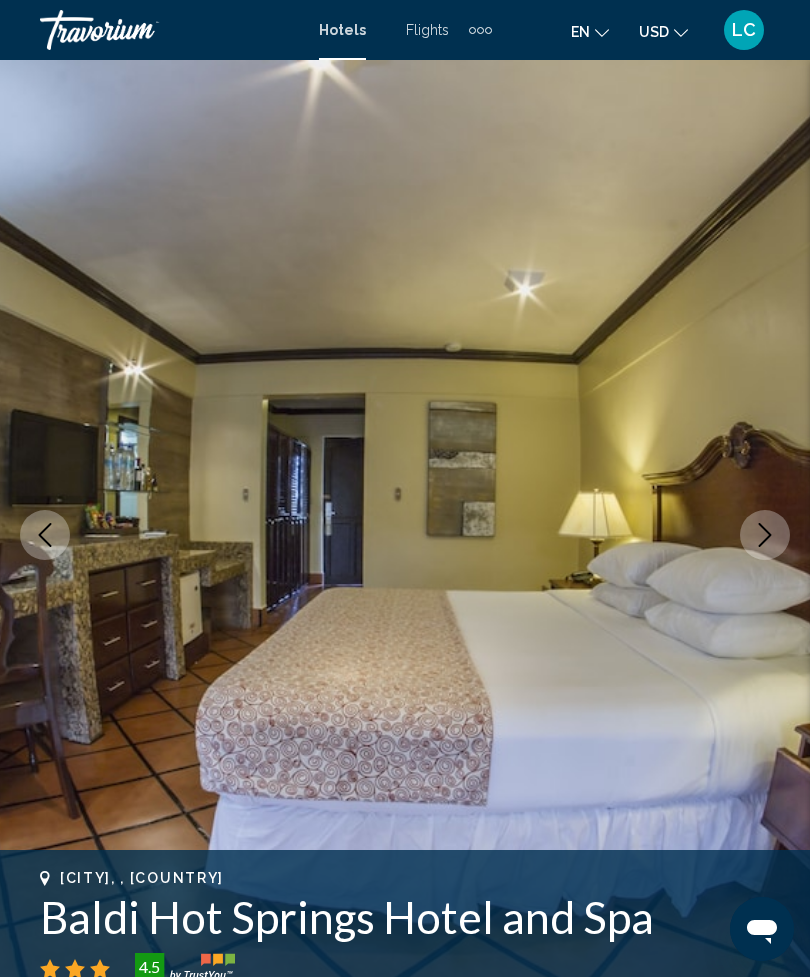 click 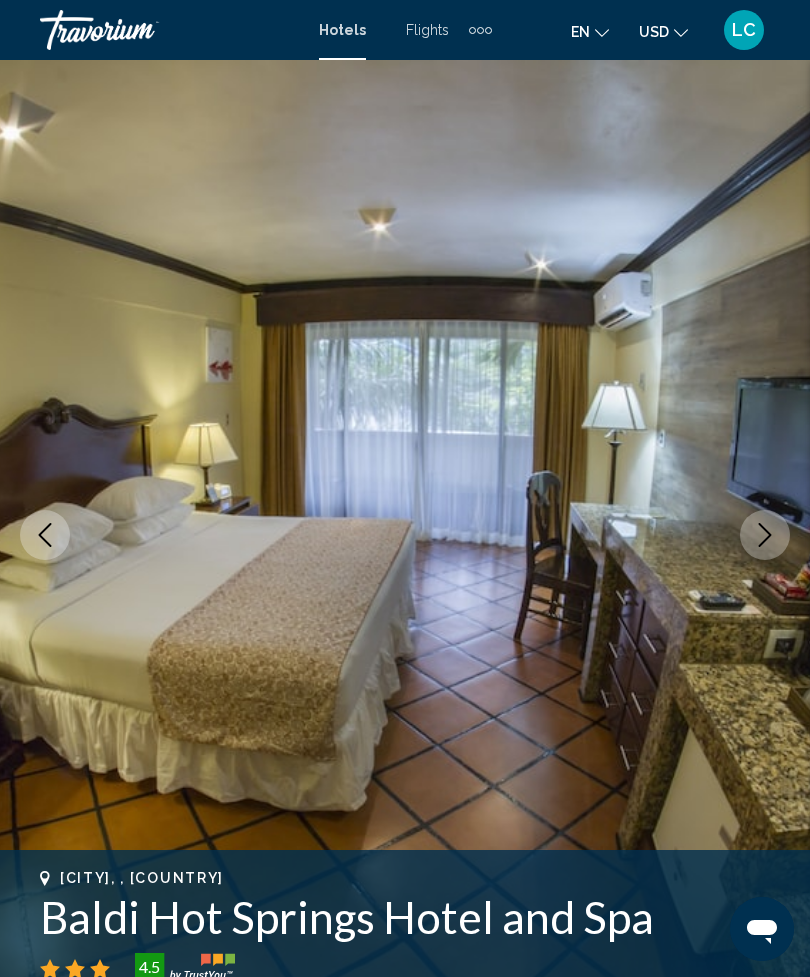 click 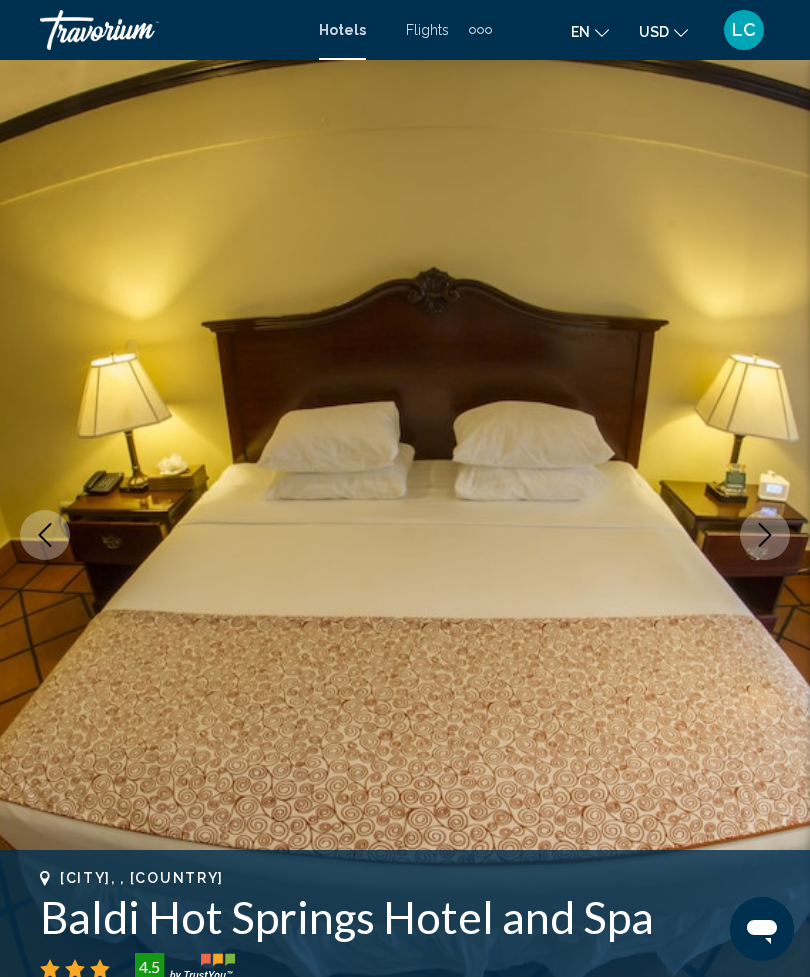 click 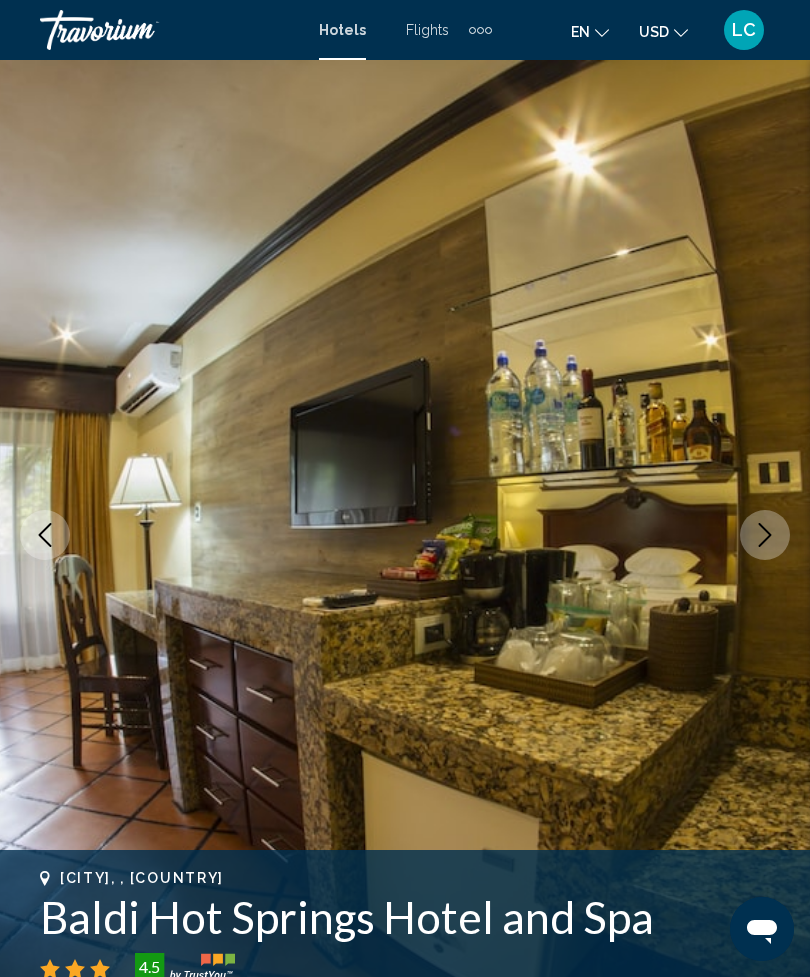 click 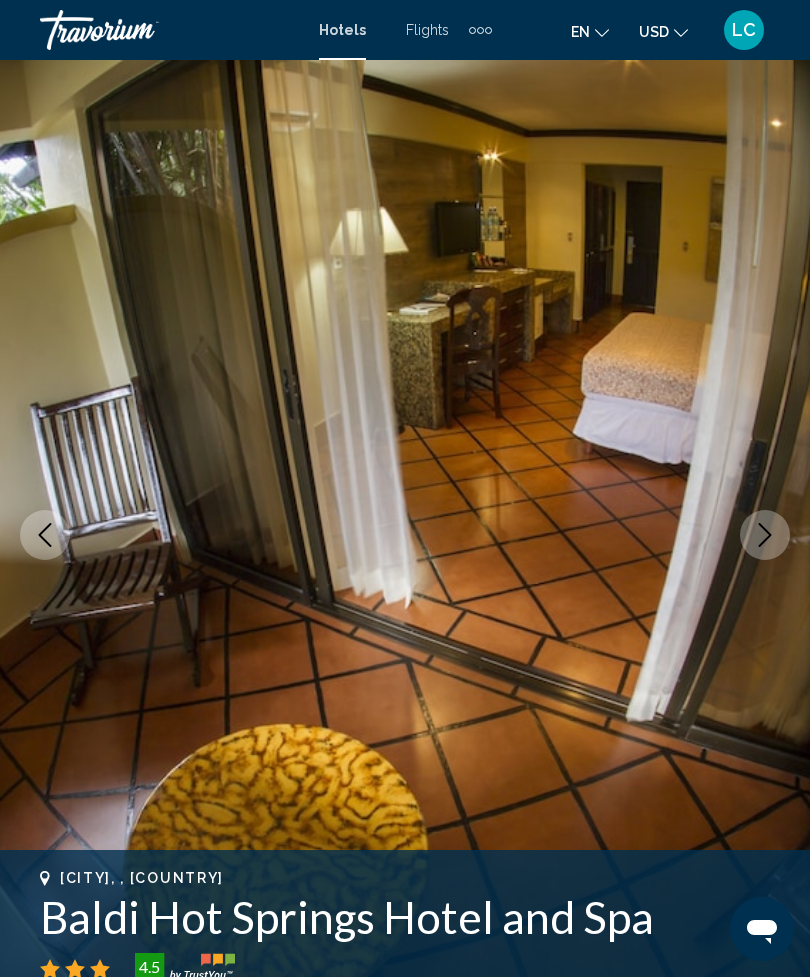click 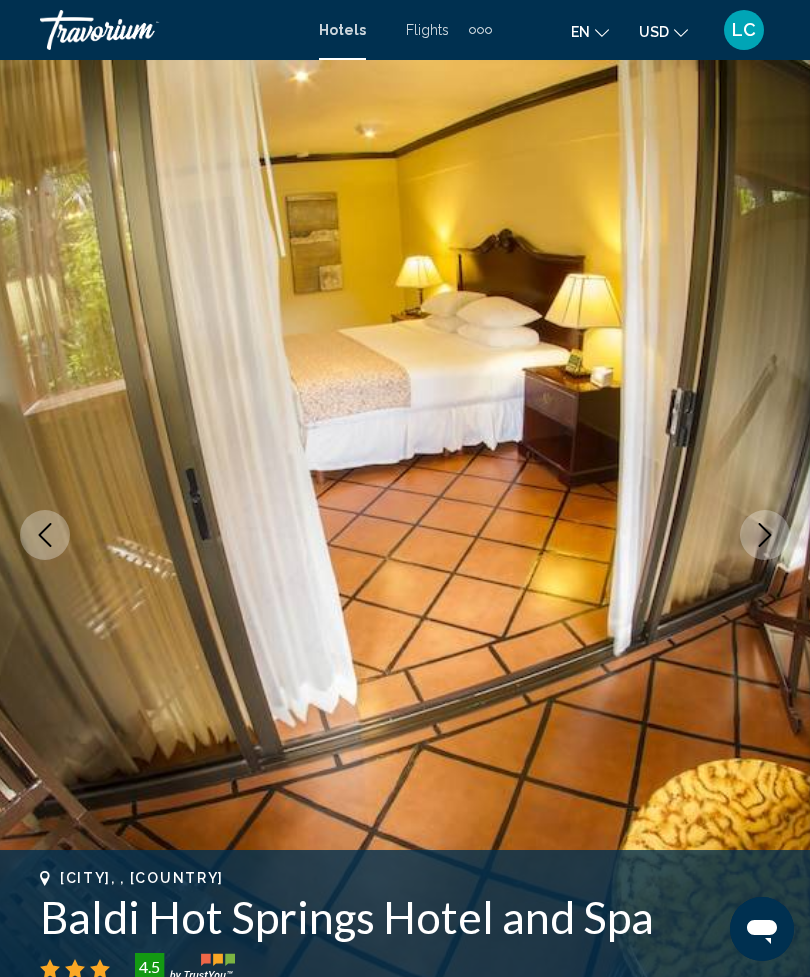 click 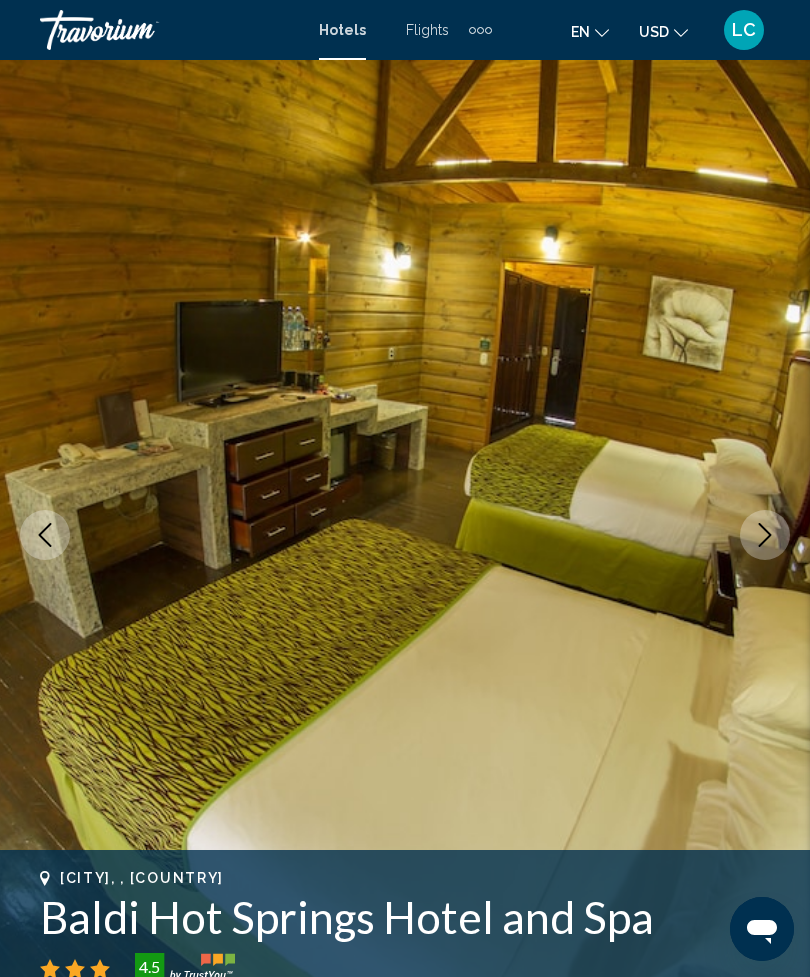 click 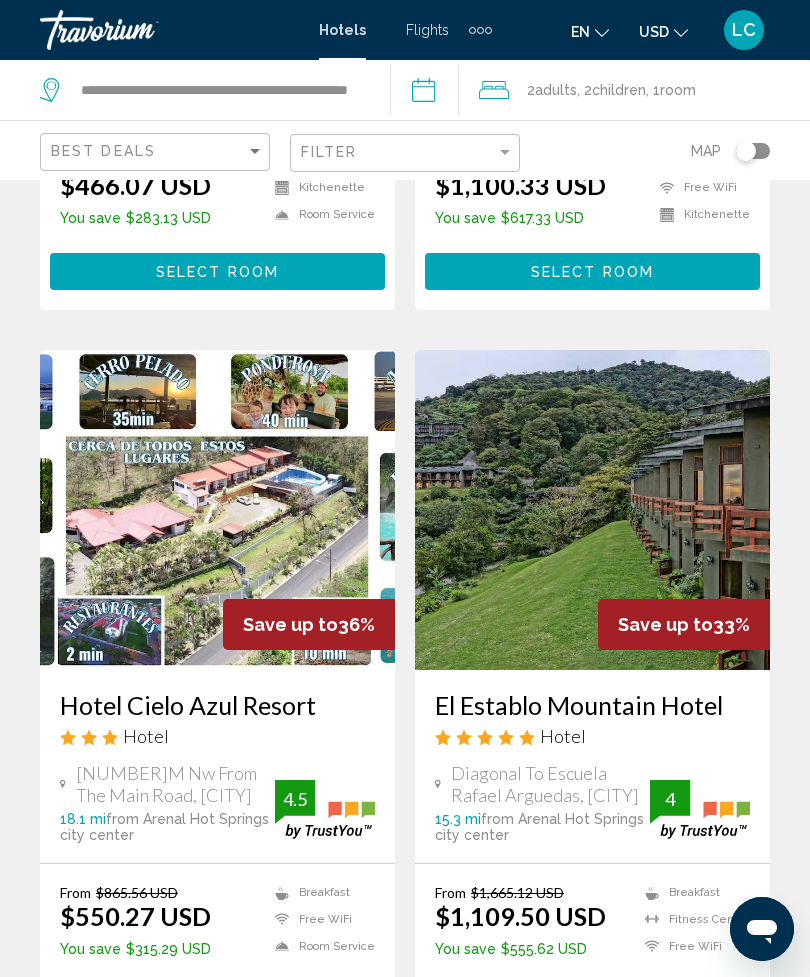 scroll, scrollTop: 721, scrollLeft: 0, axis: vertical 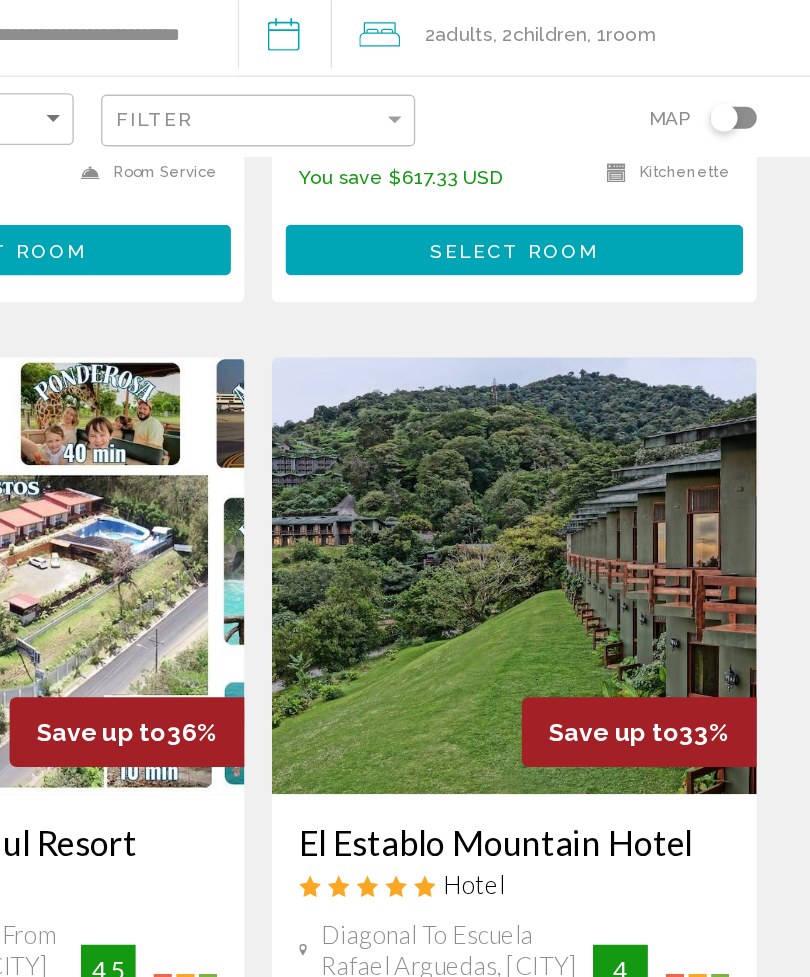 click at bounding box center [592, 486] 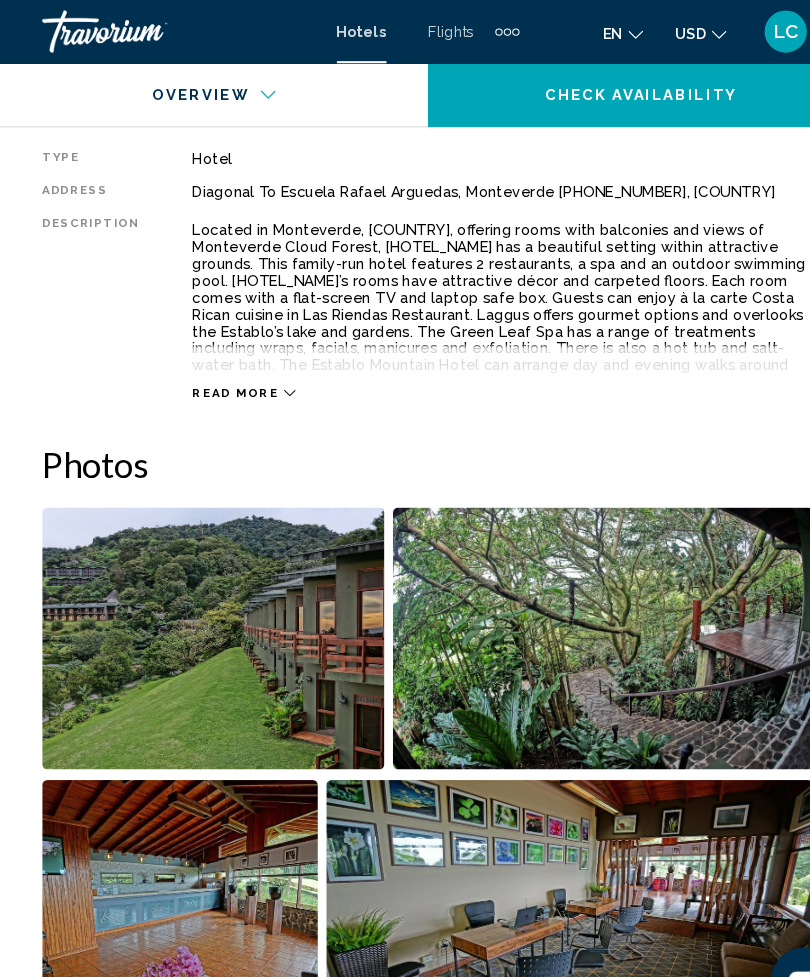 scroll, scrollTop: 1030, scrollLeft: 0, axis: vertical 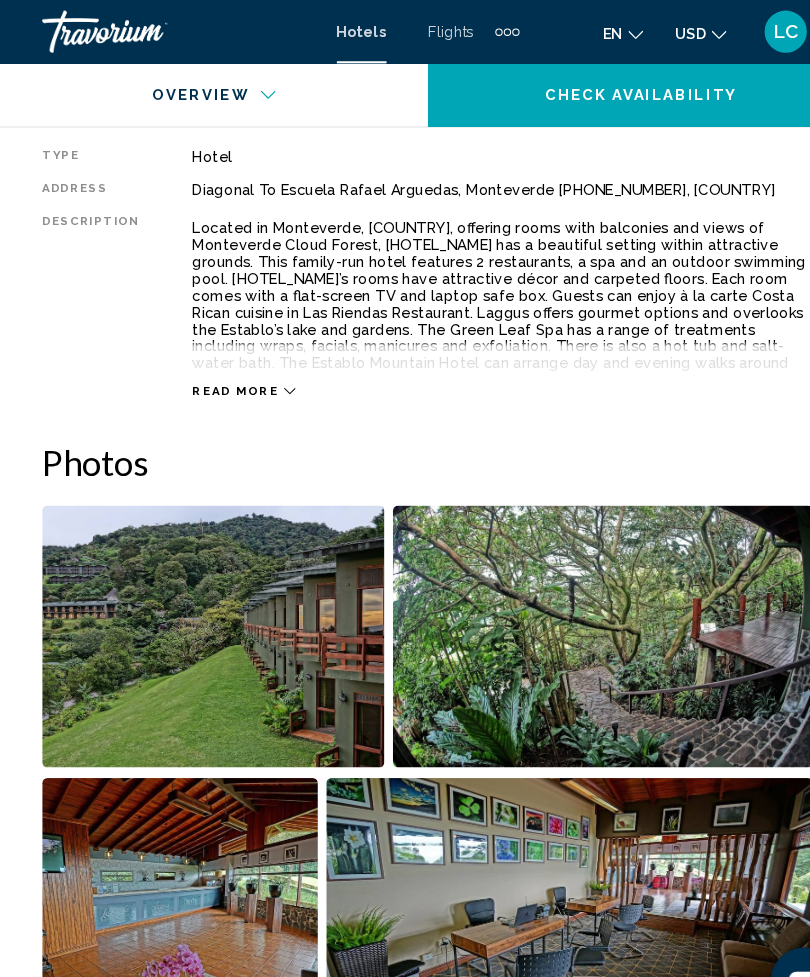 click at bounding box center [202, 603] 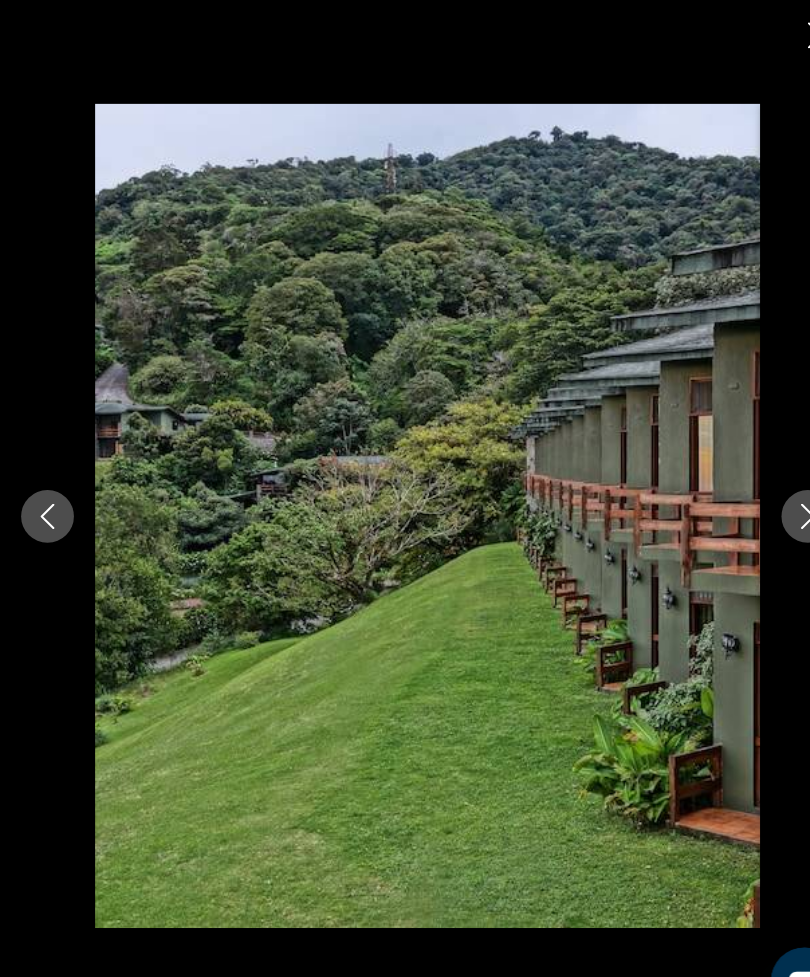 click at bounding box center (765, 489) 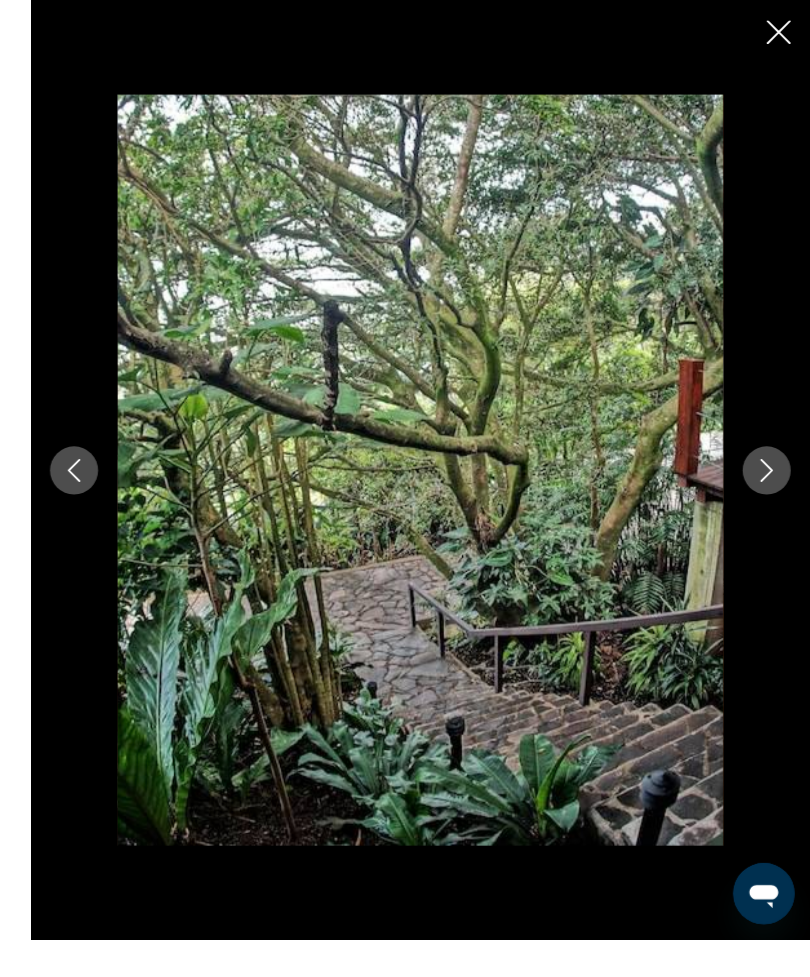 scroll, scrollTop: 1004, scrollLeft: 0, axis: vertical 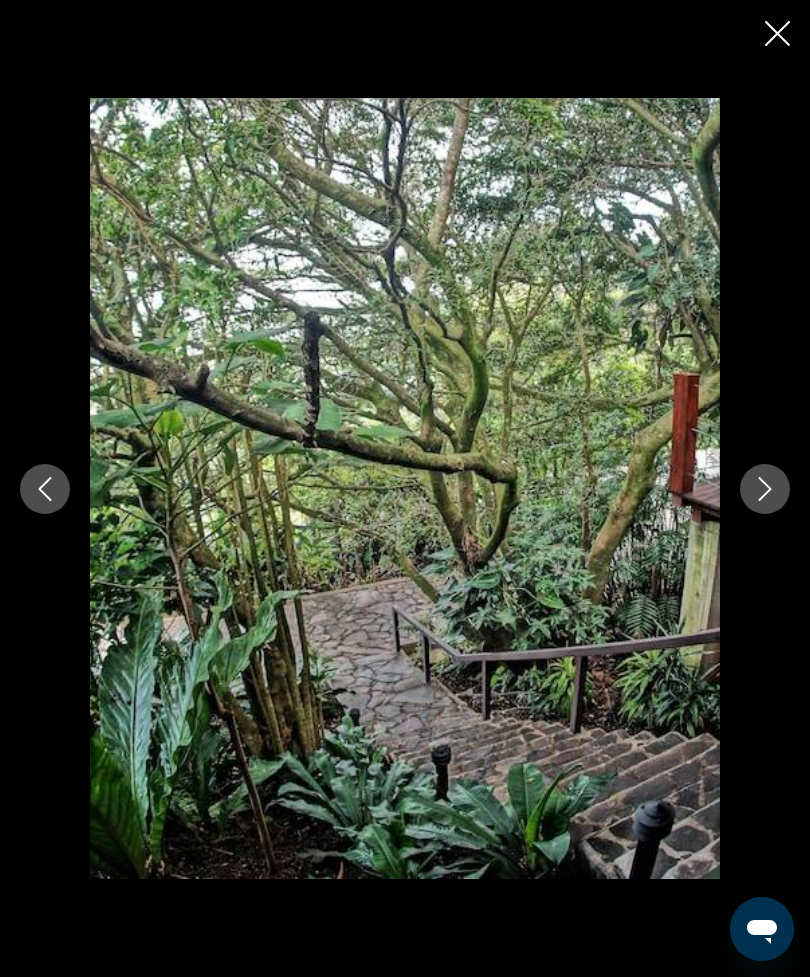 click 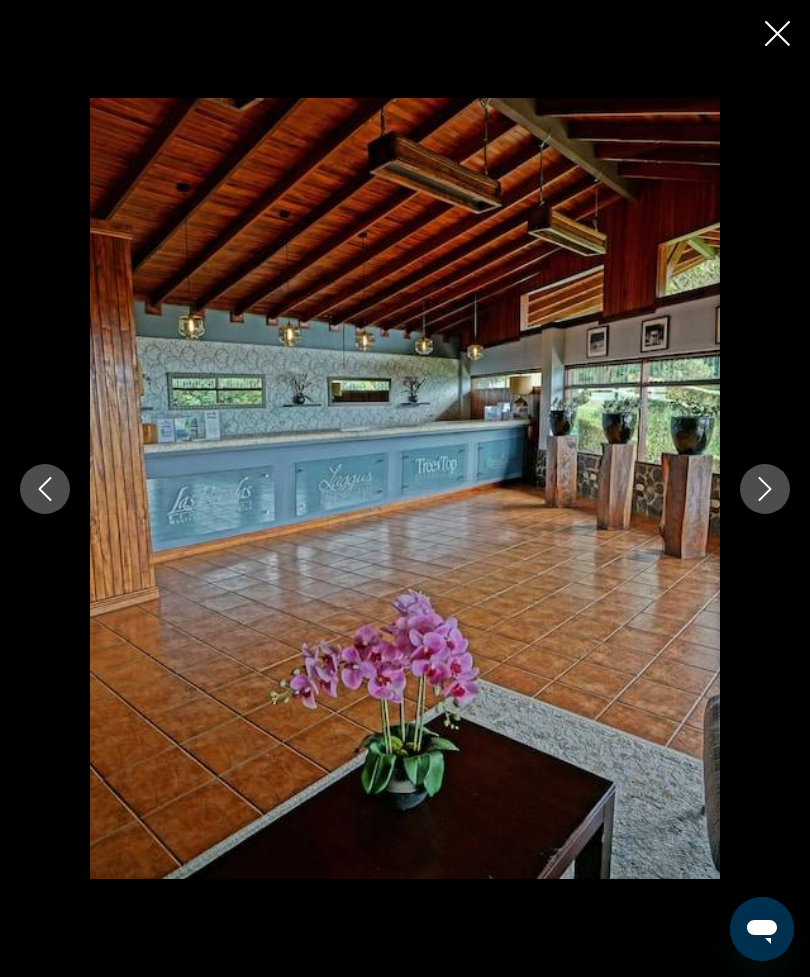 click 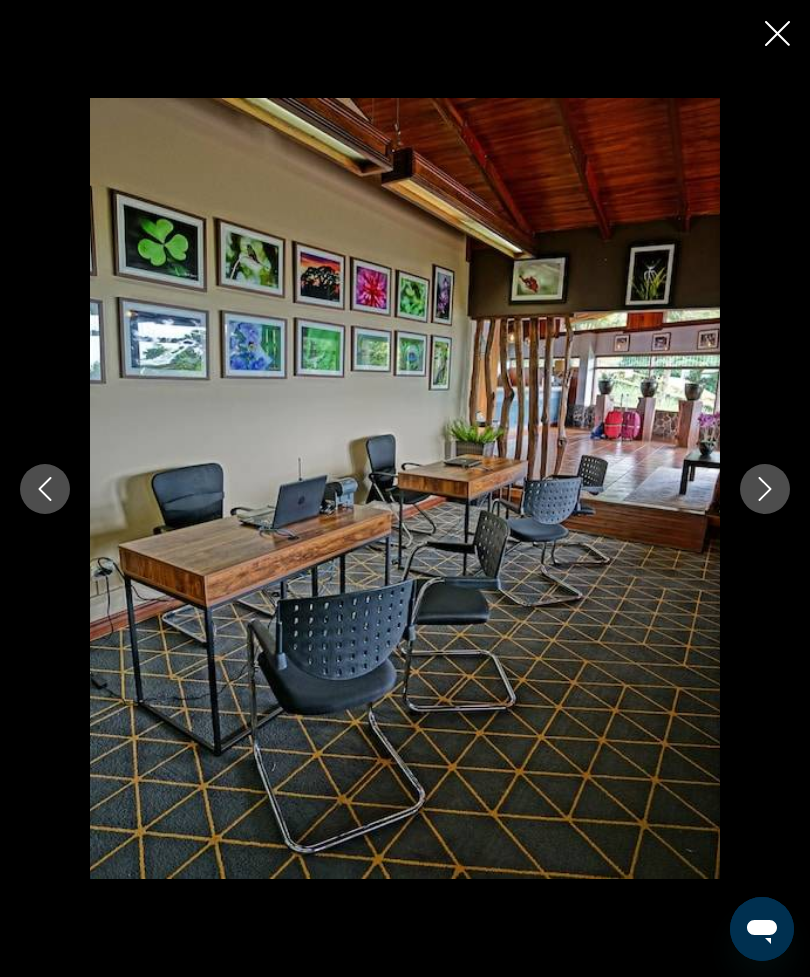 click 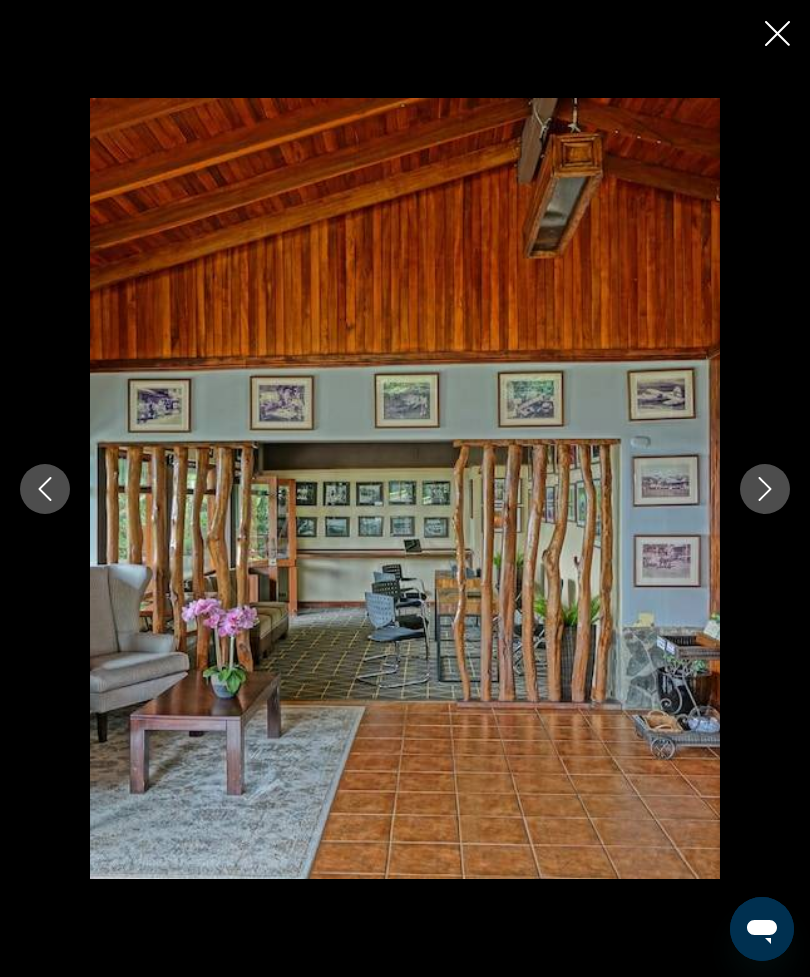 click 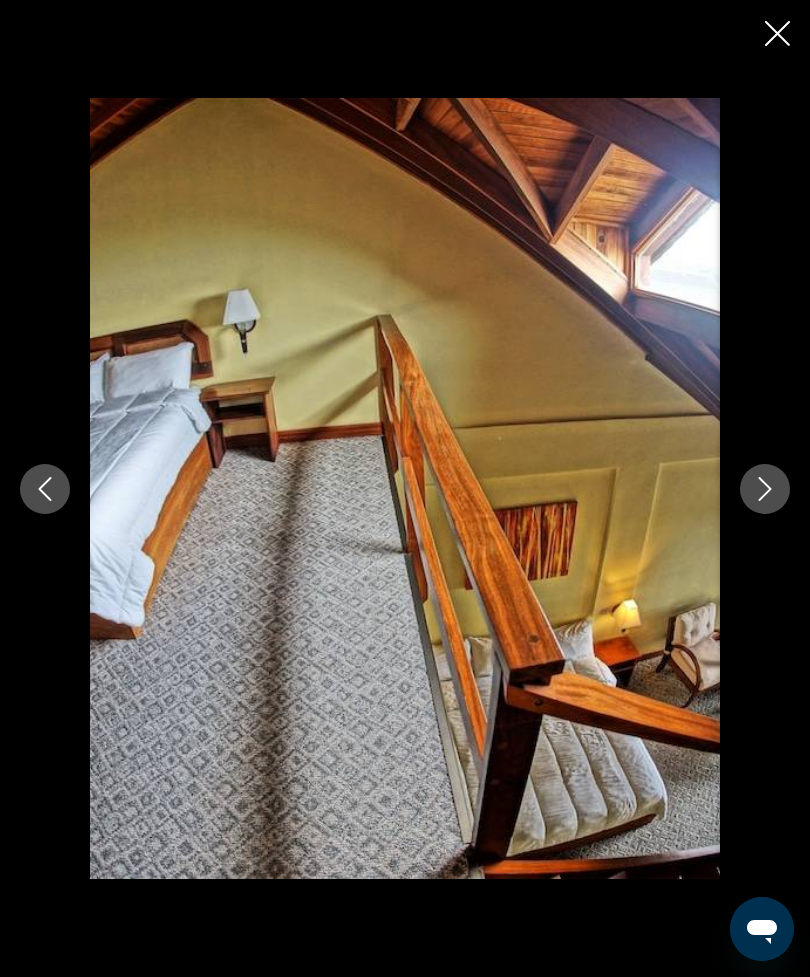click 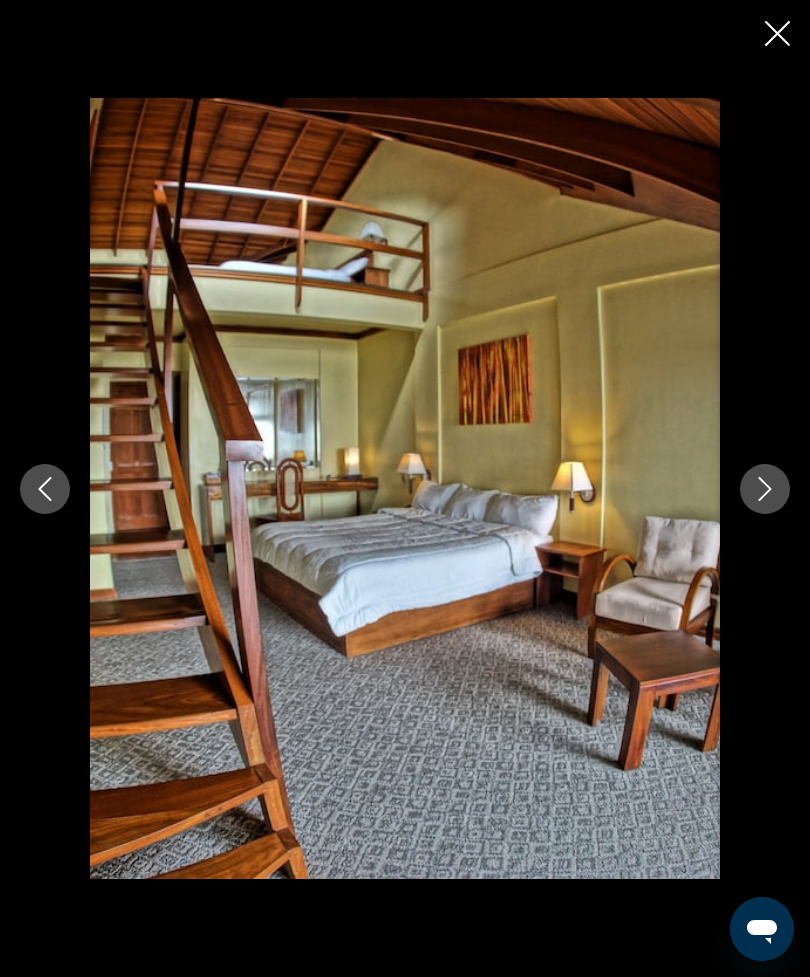 click 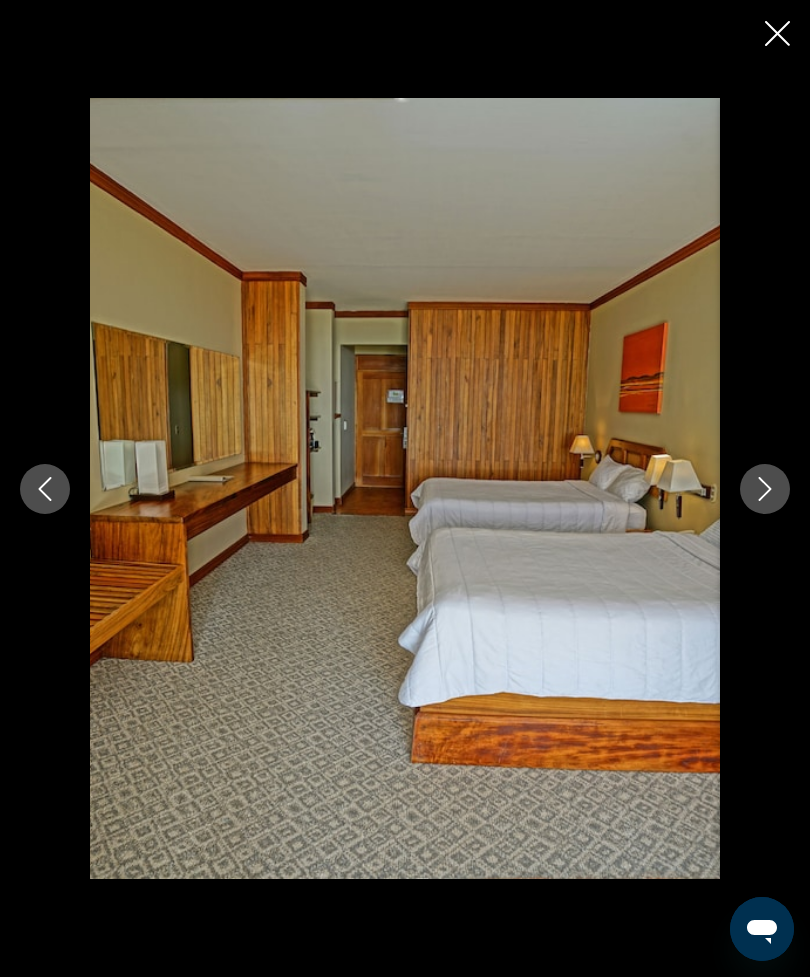 click at bounding box center (765, 489) 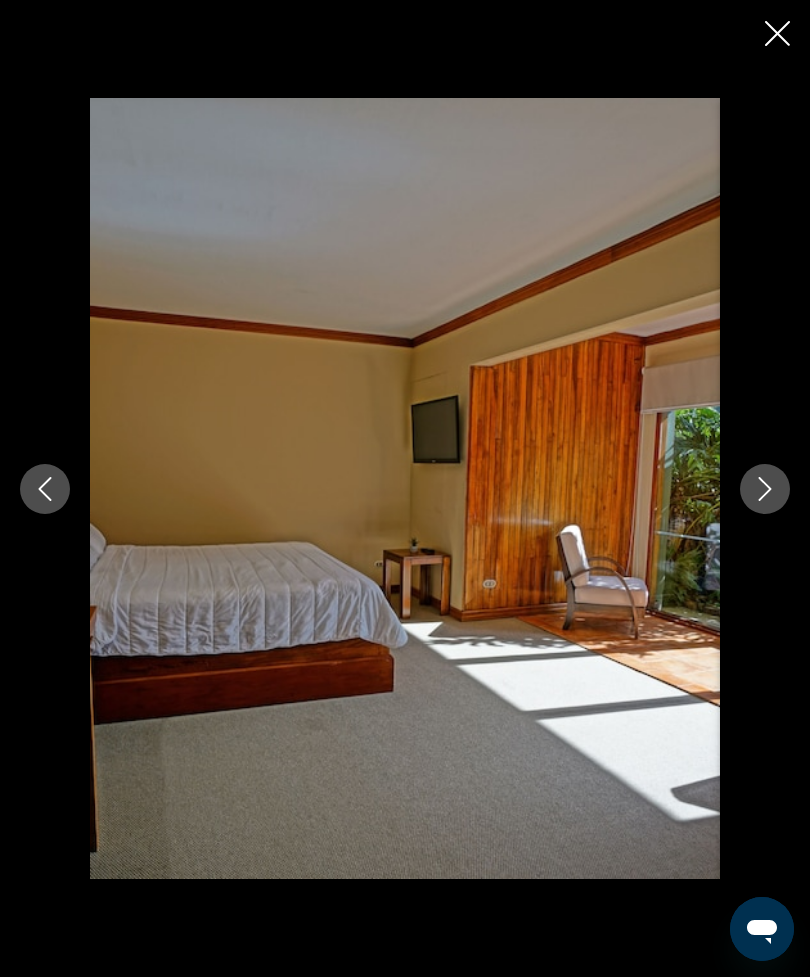 click 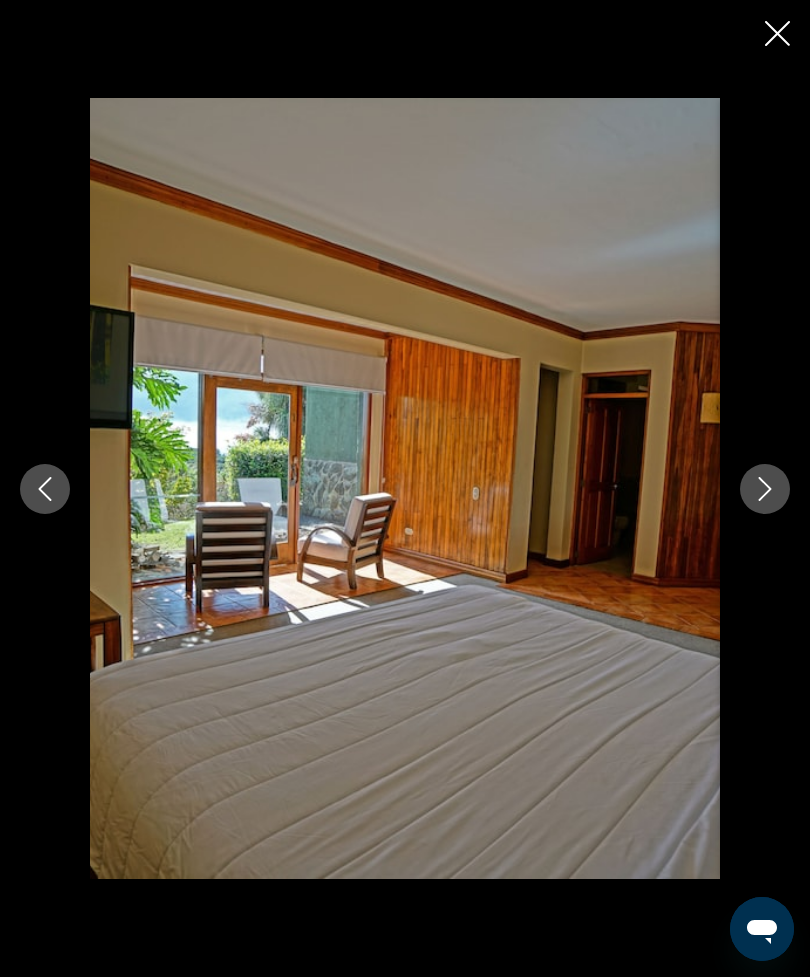 click 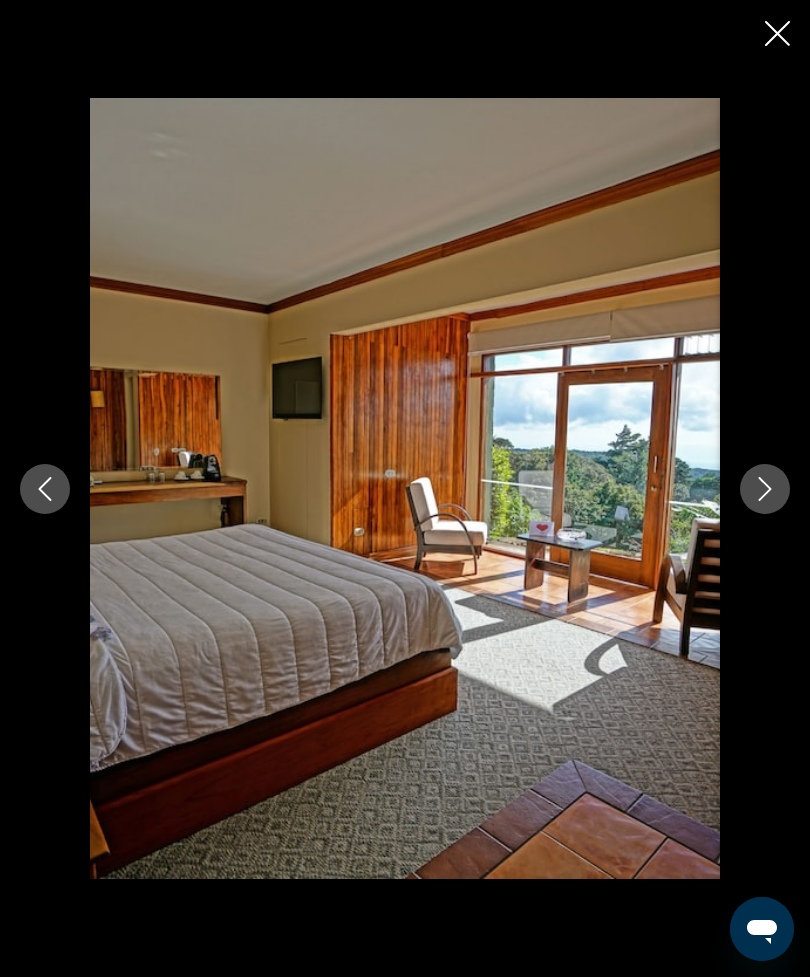 click 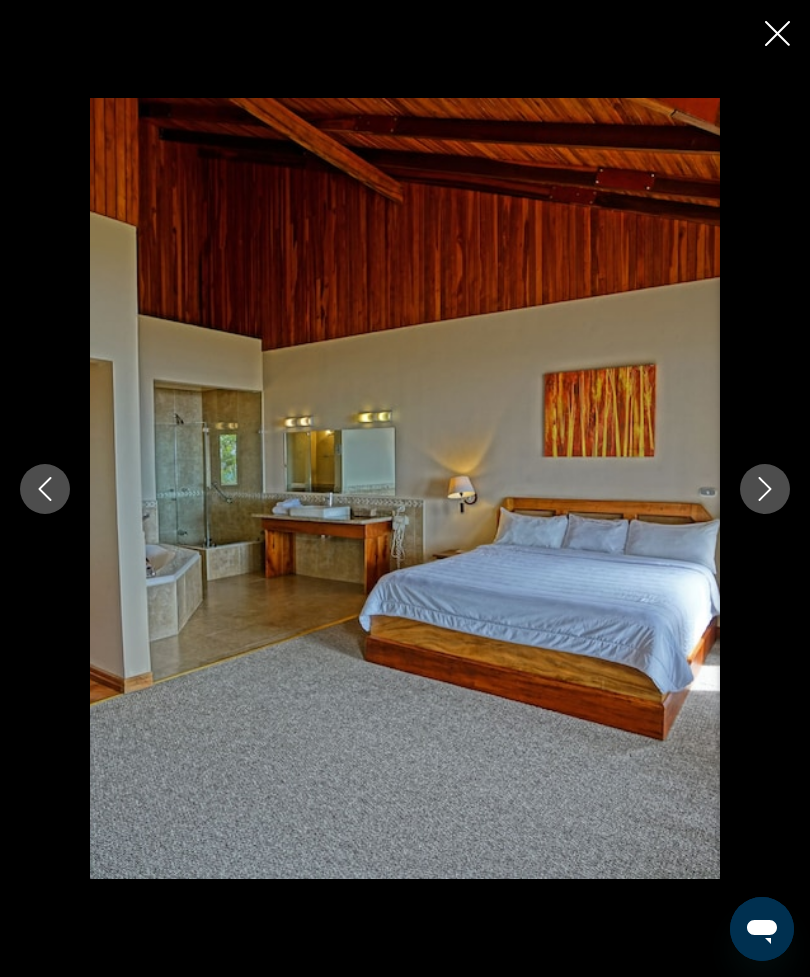 click at bounding box center (45, 489) 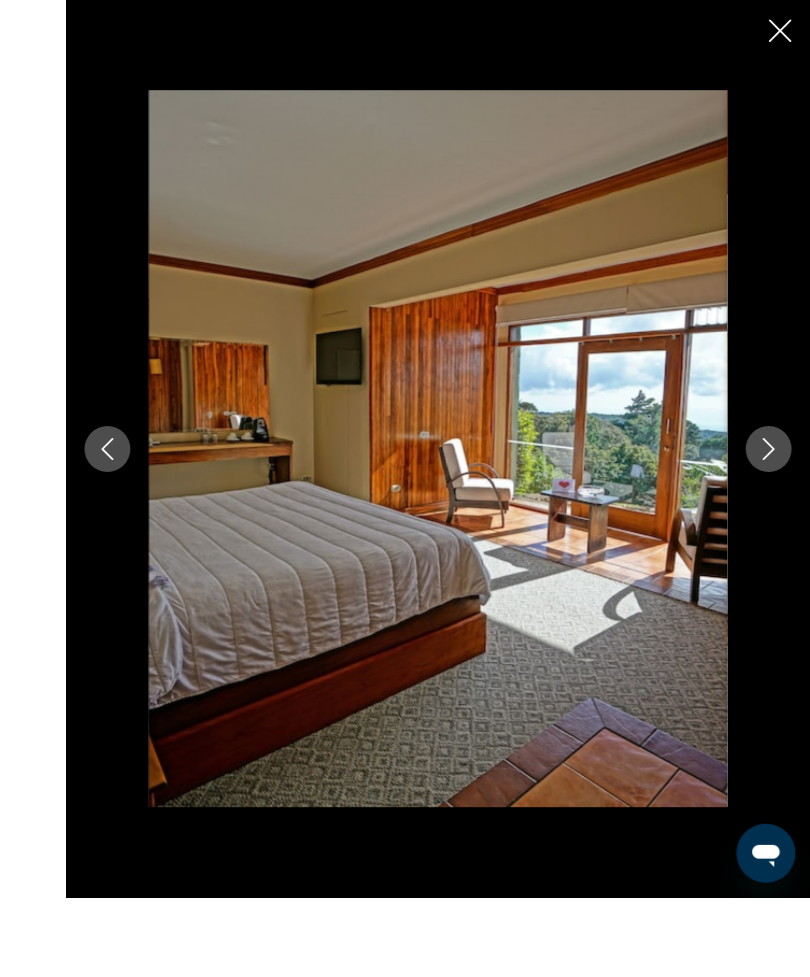 scroll, scrollTop: 897, scrollLeft: 0, axis: vertical 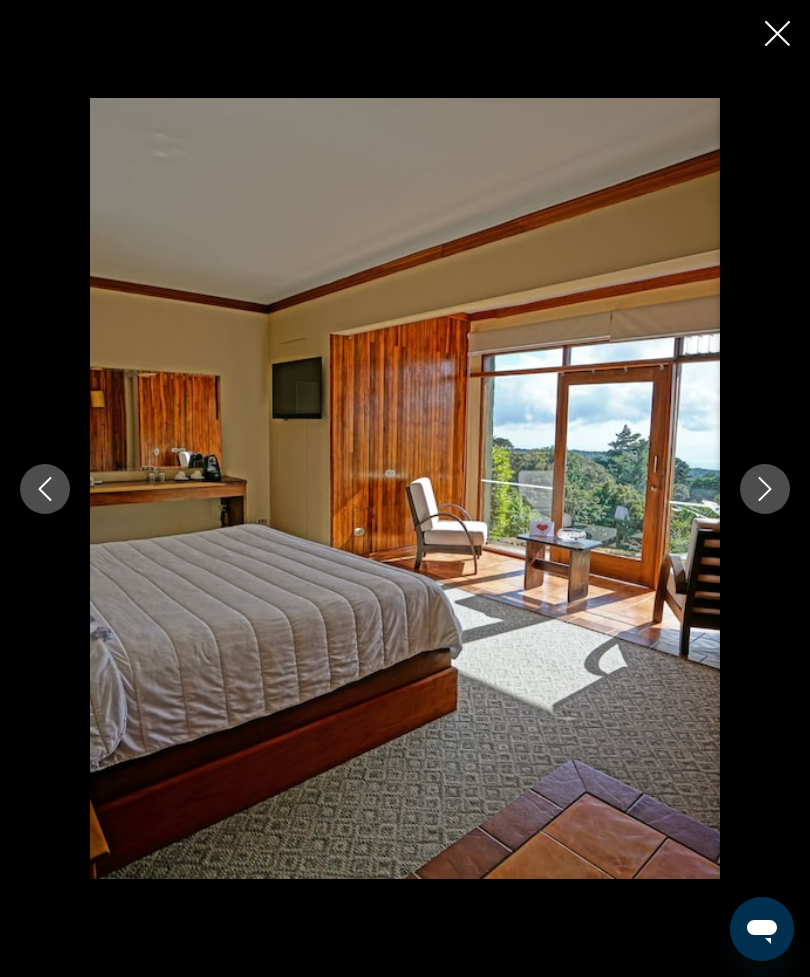 click 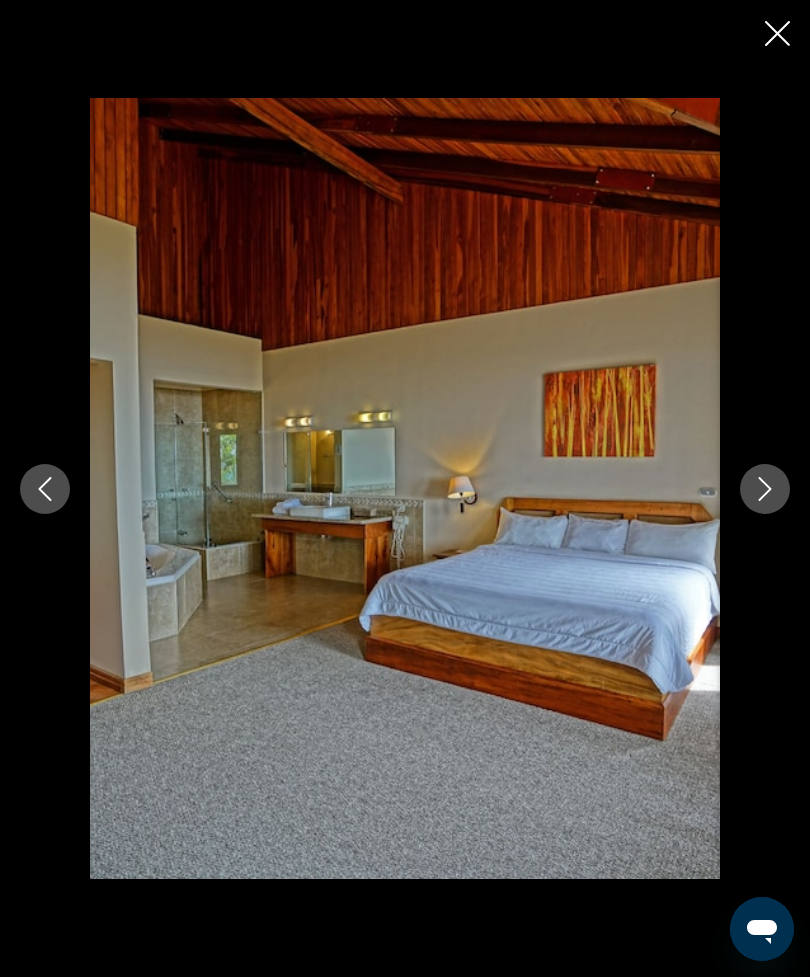 click 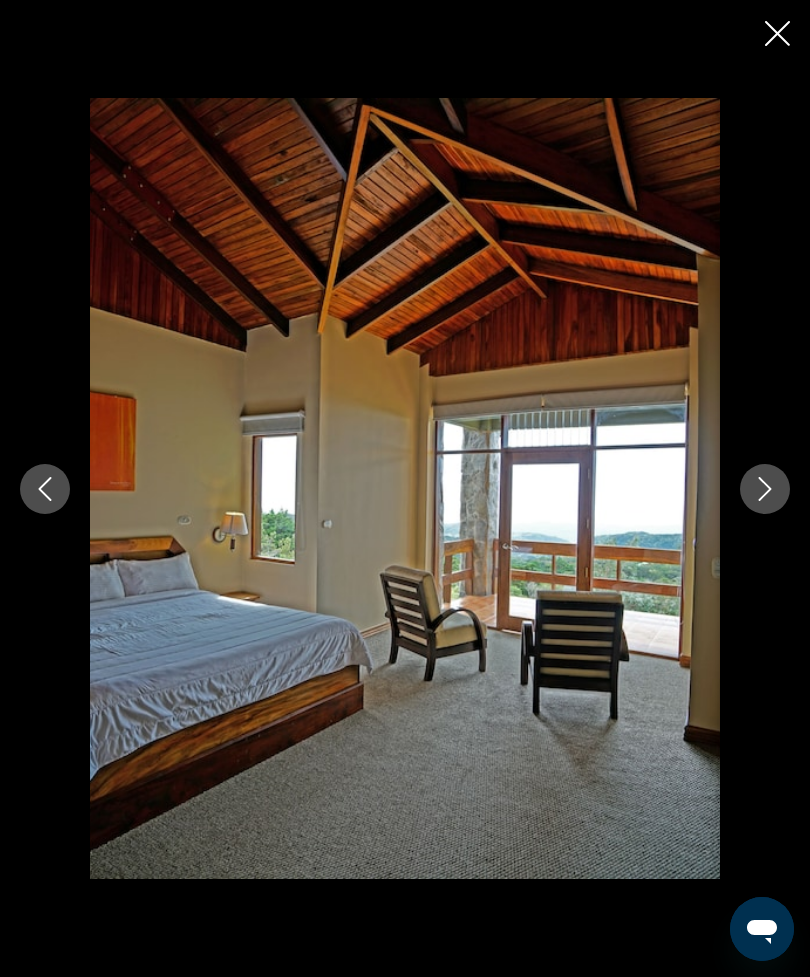 click 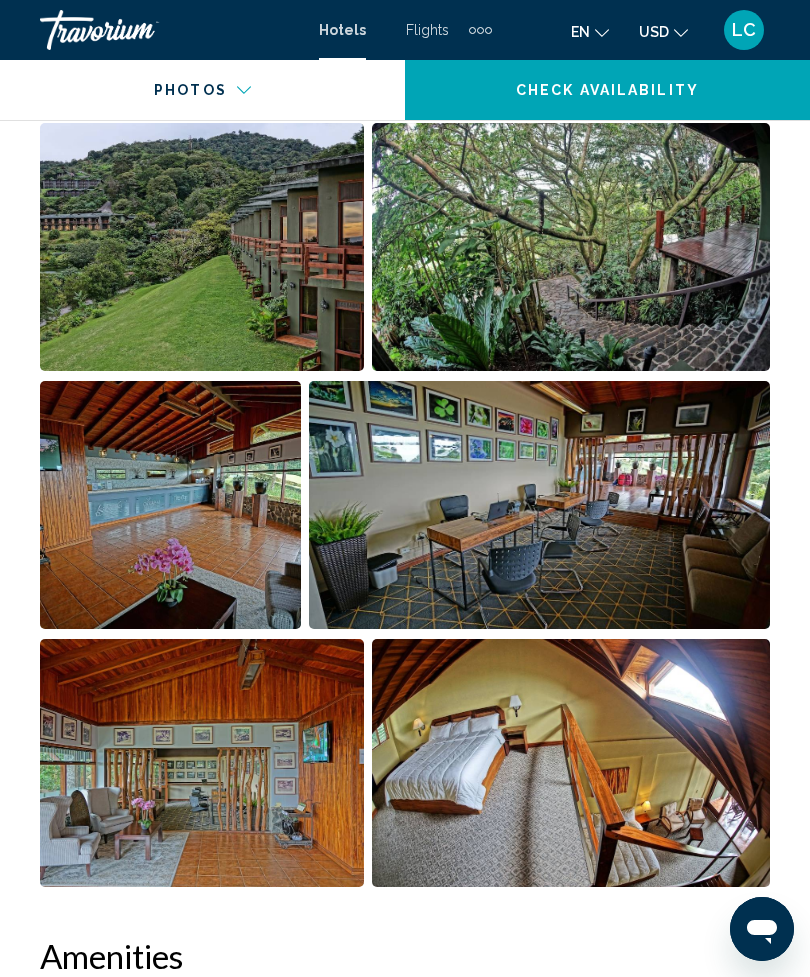 scroll, scrollTop: 1345, scrollLeft: 0, axis: vertical 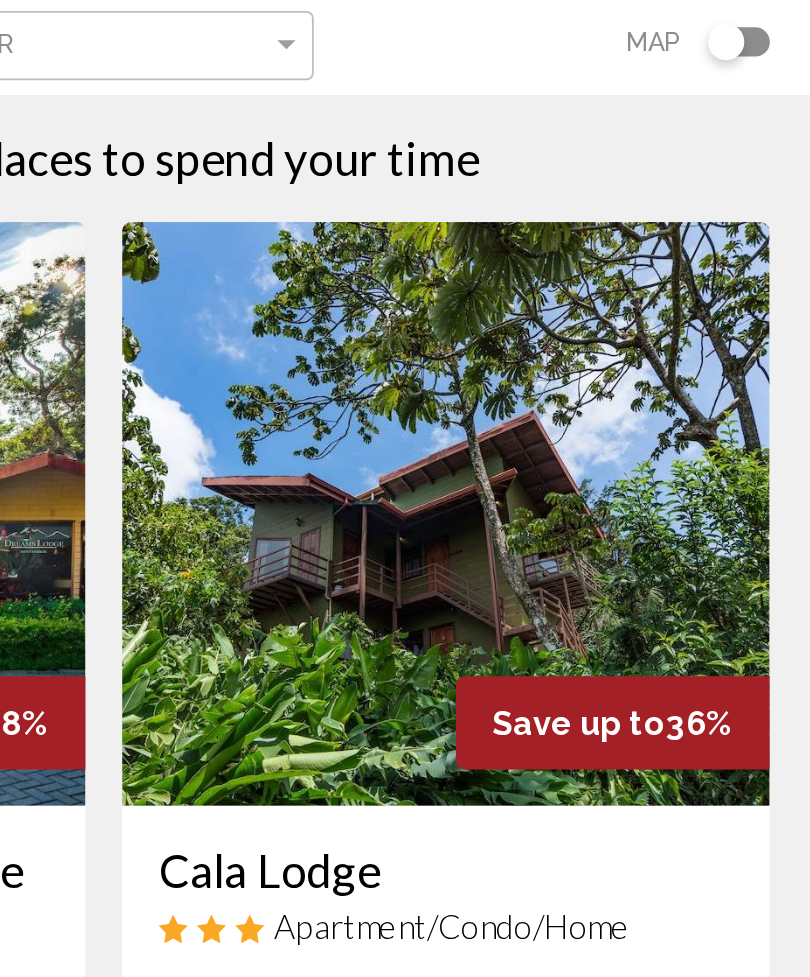 click at bounding box center [592, 410] 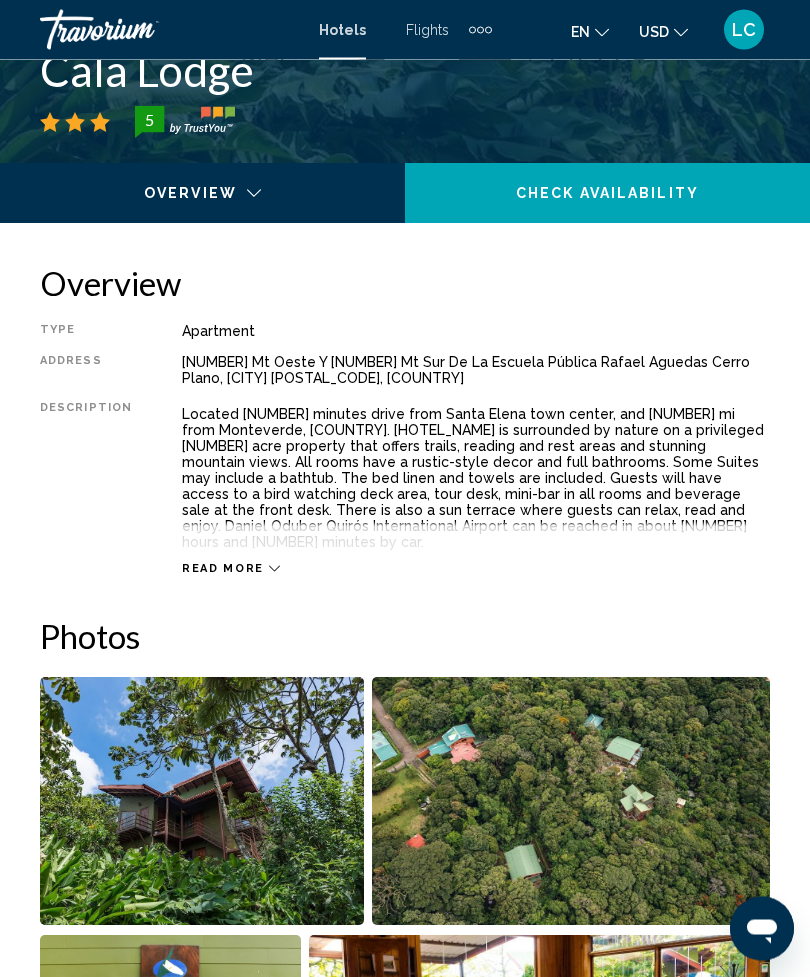 scroll, scrollTop: 1107, scrollLeft: 0, axis: vertical 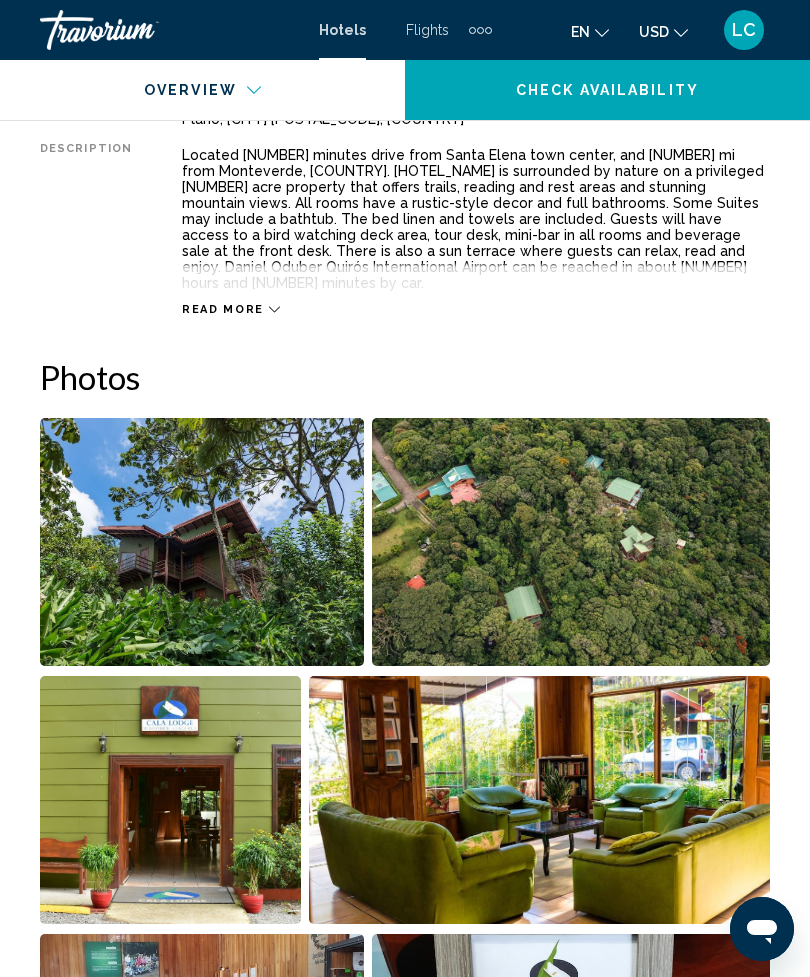 click at bounding box center (202, 542) 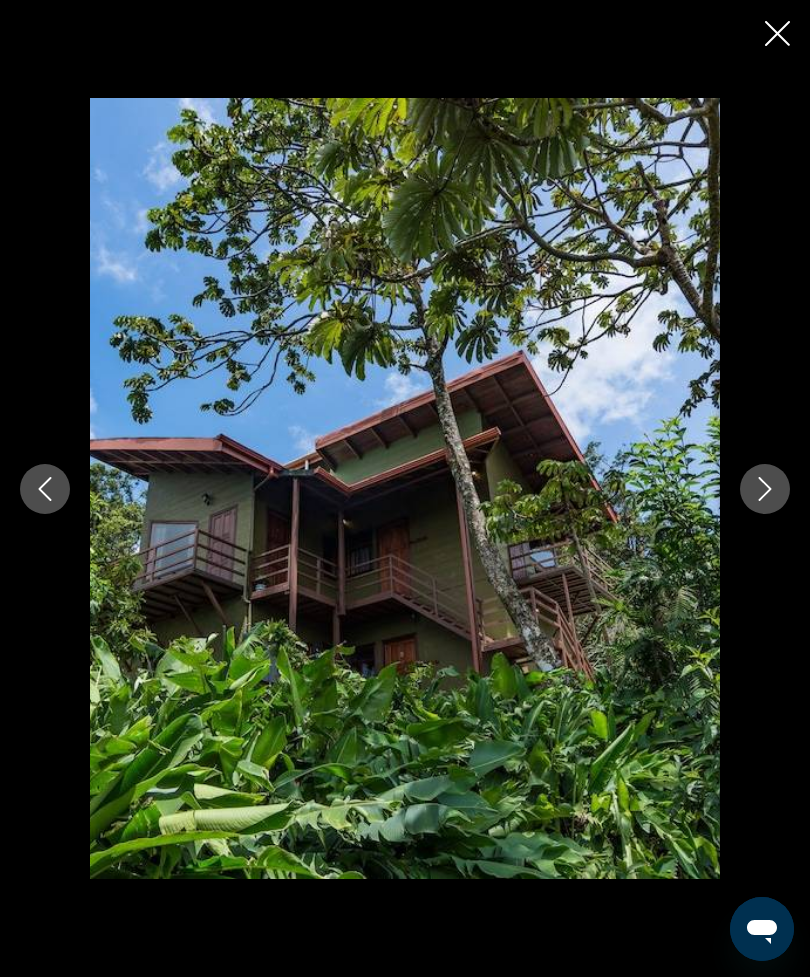 click 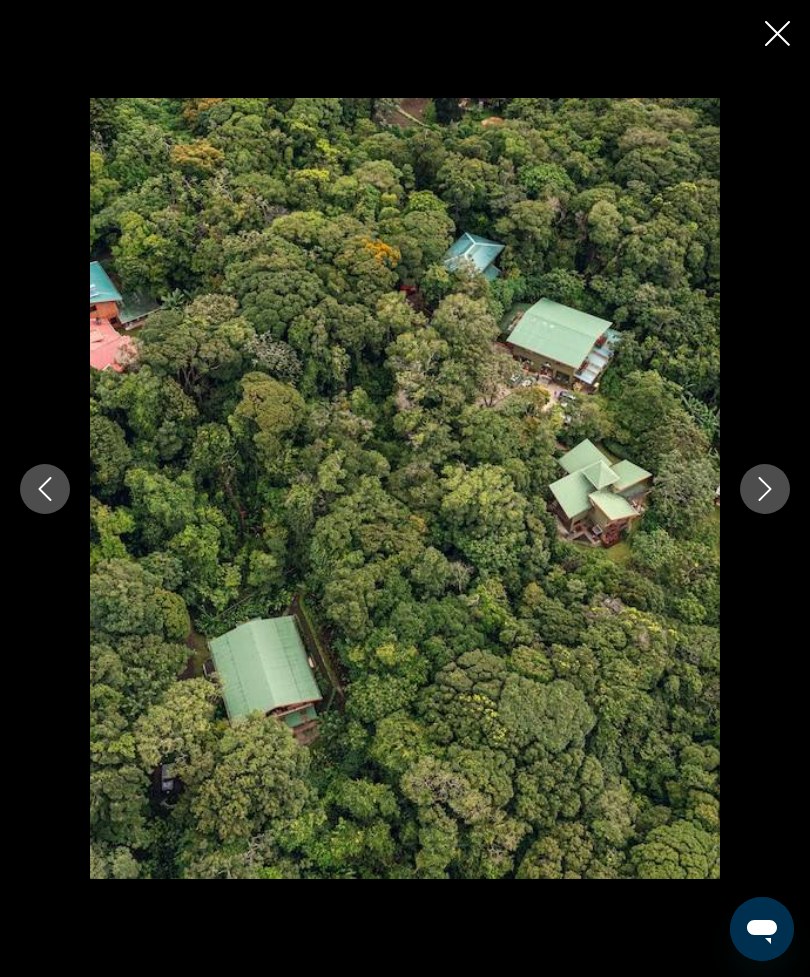 click 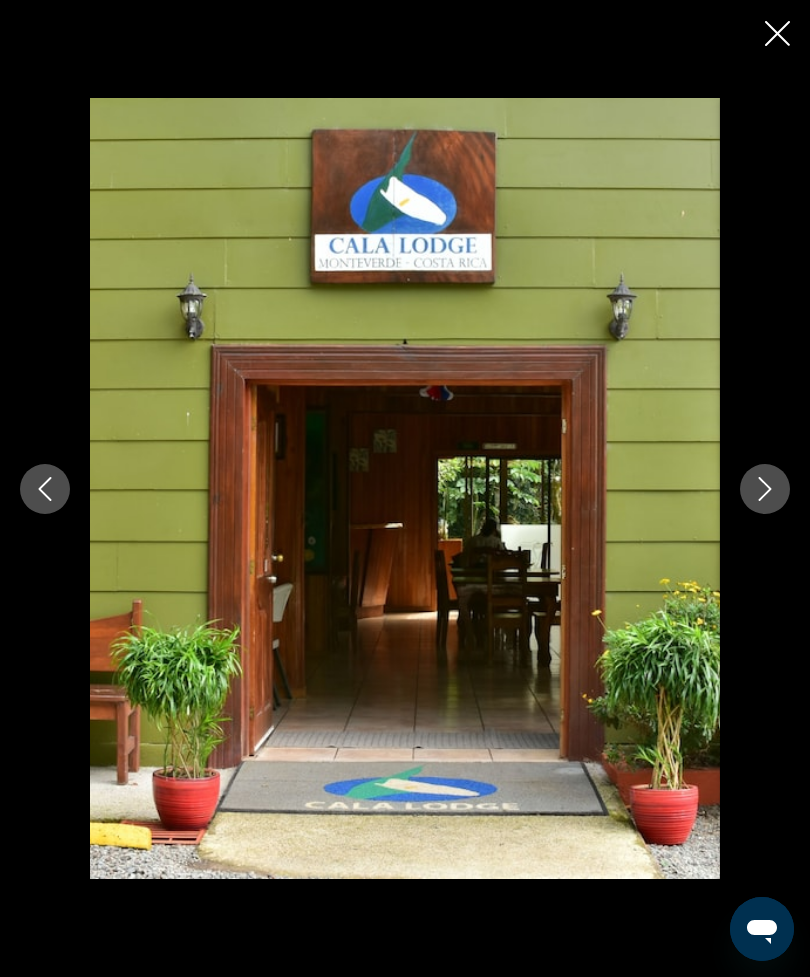 click at bounding box center [765, 489] 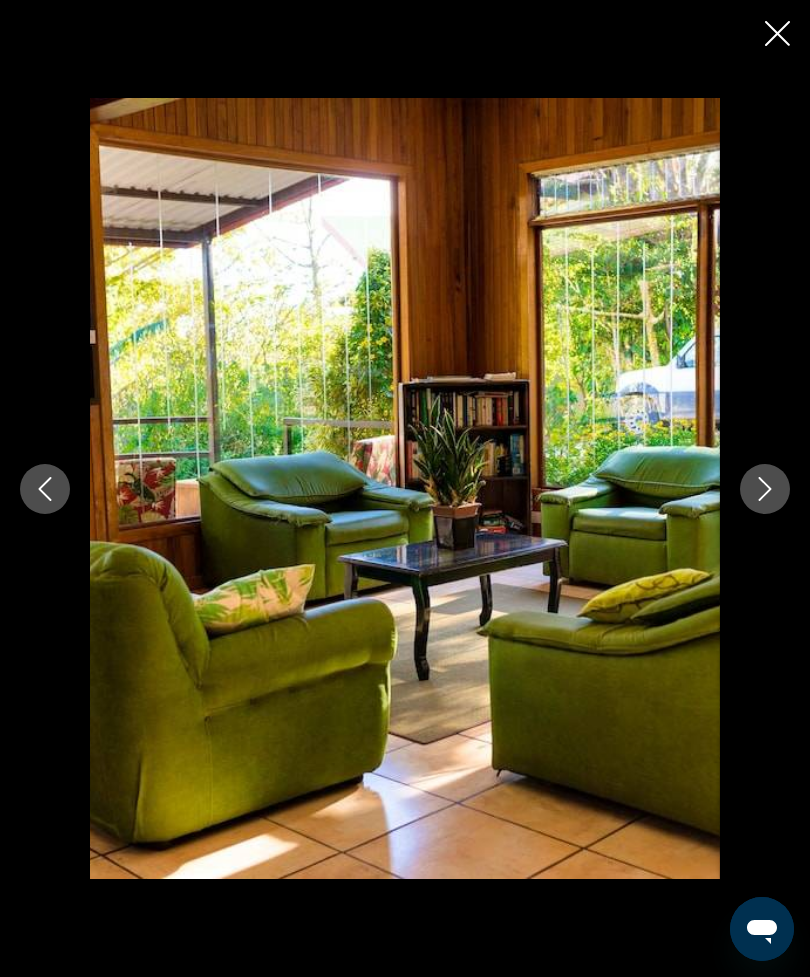 click 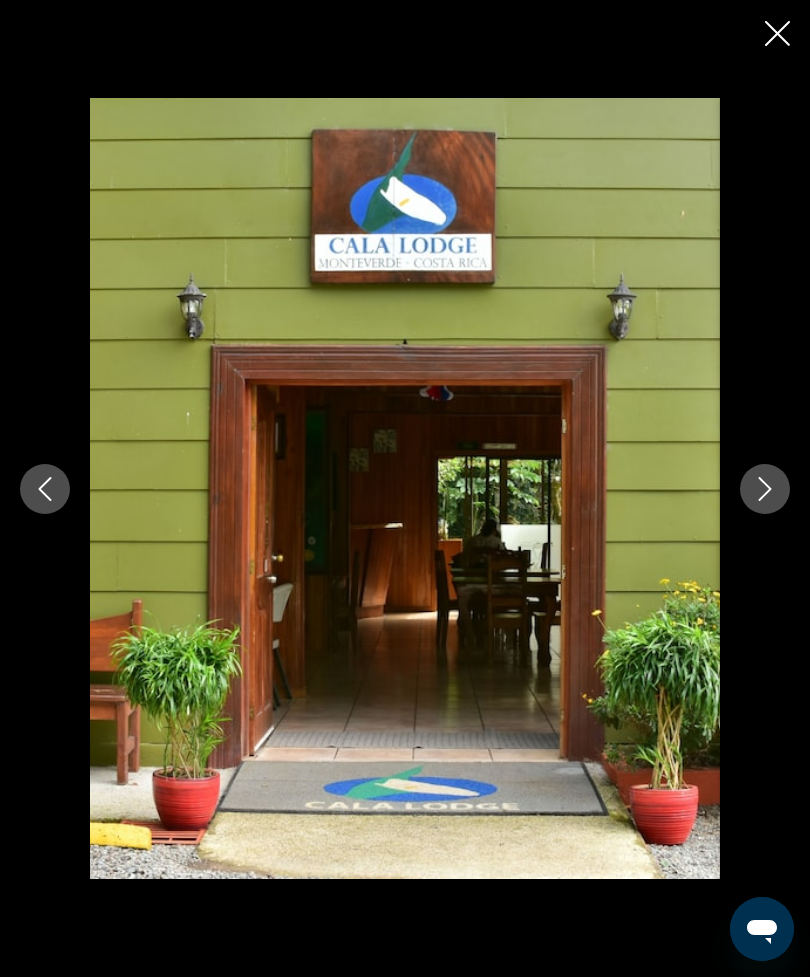 click 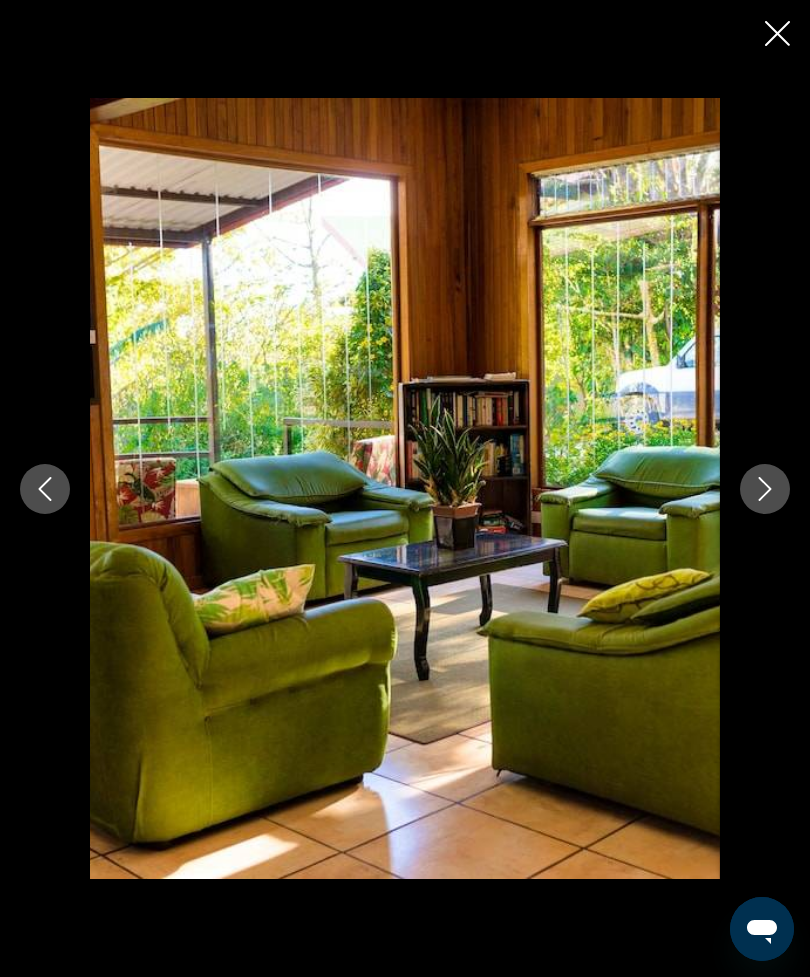 click 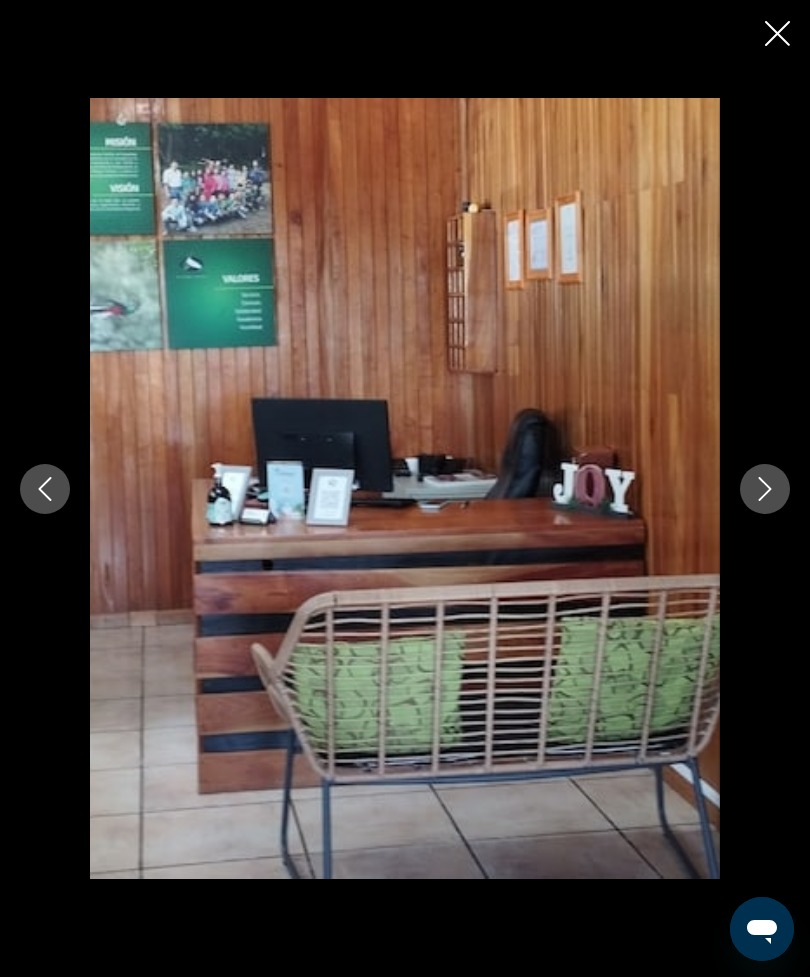 click 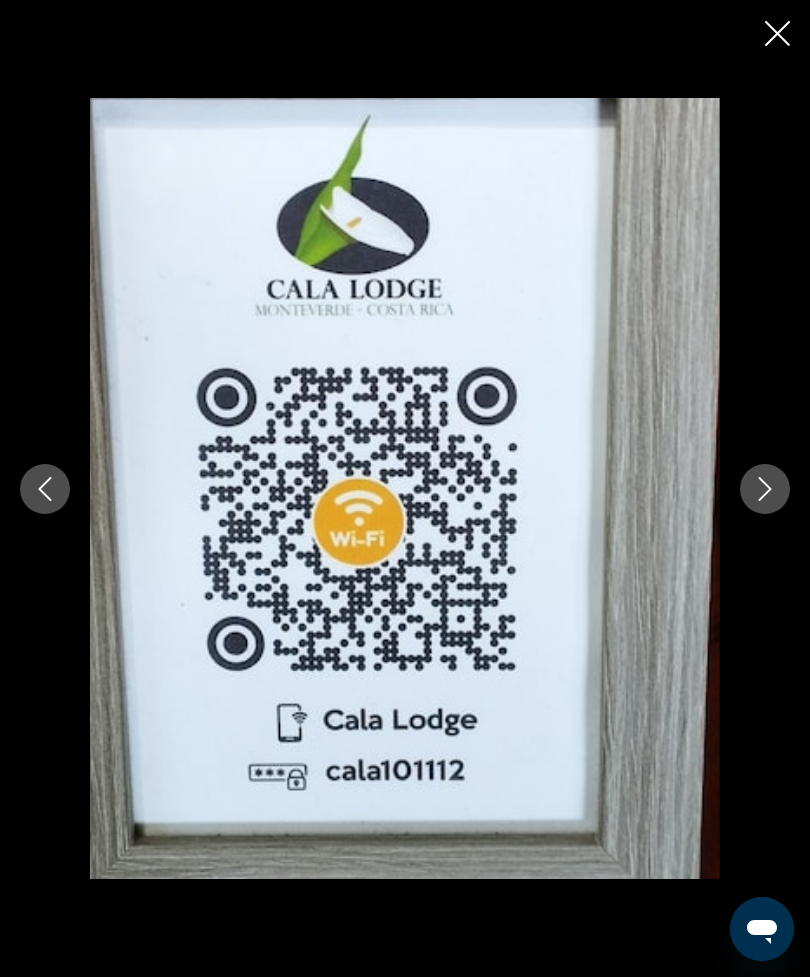 click 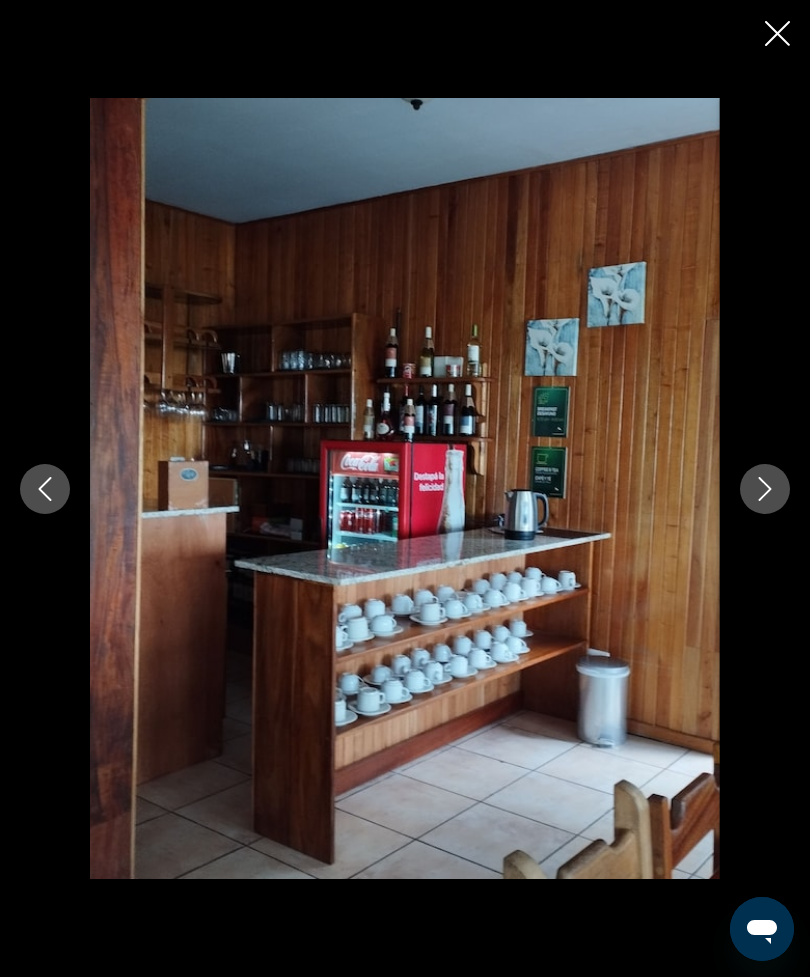 click 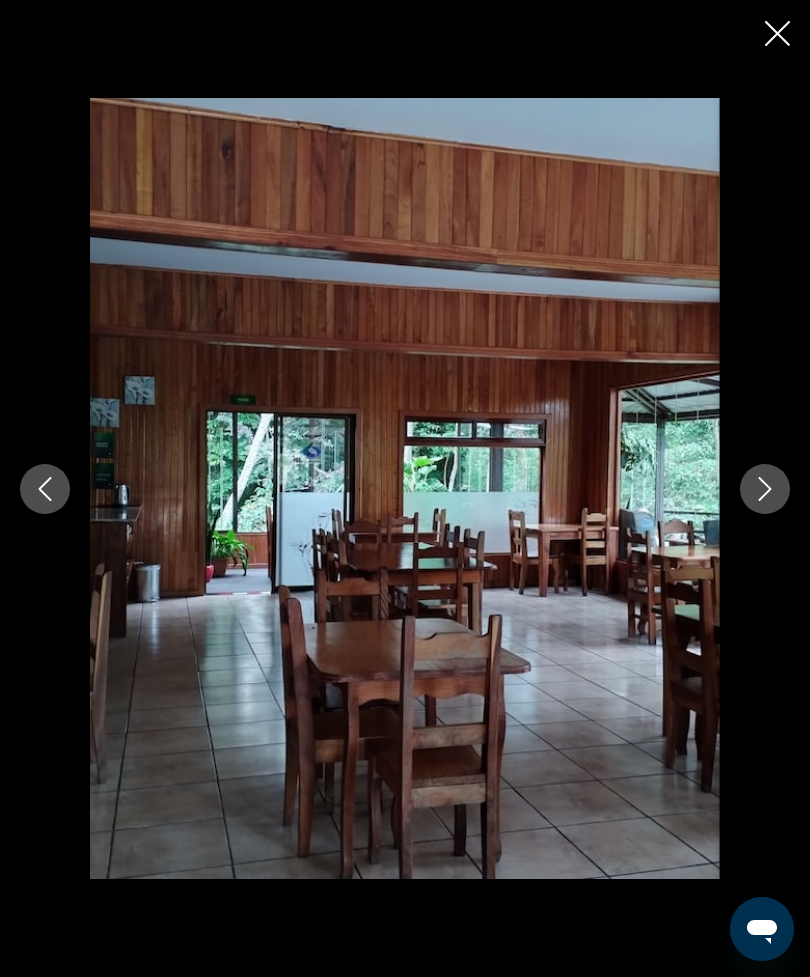 click 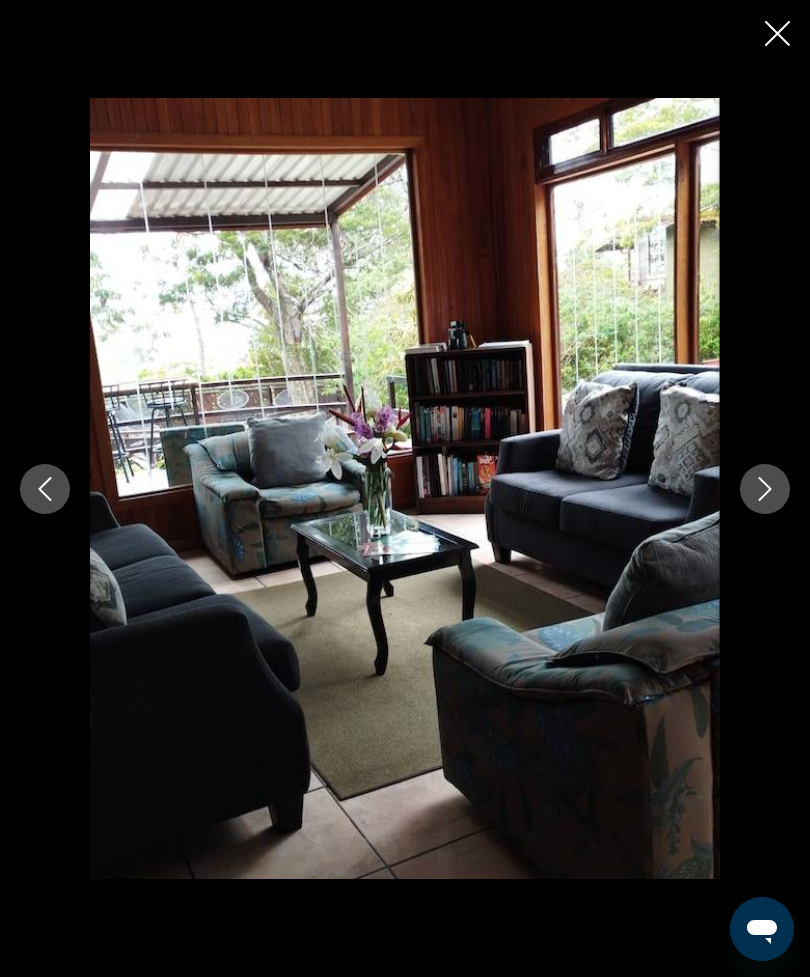 click 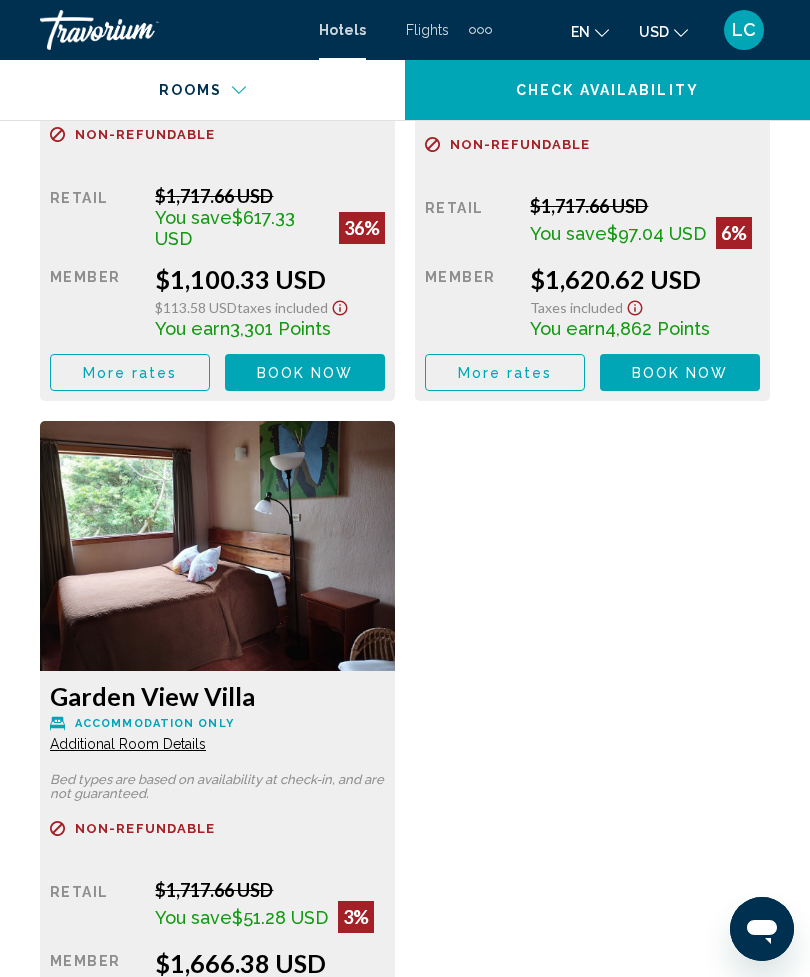 scroll, scrollTop: 4157, scrollLeft: 0, axis: vertical 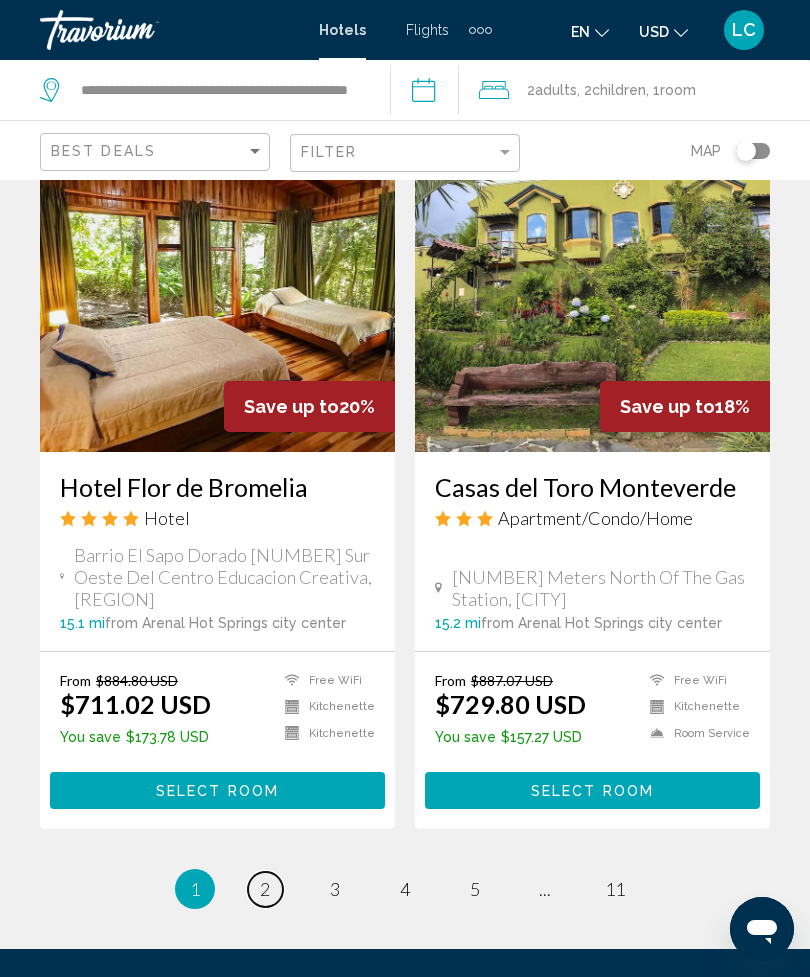 click on "page  2" at bounding box center (265, 889) 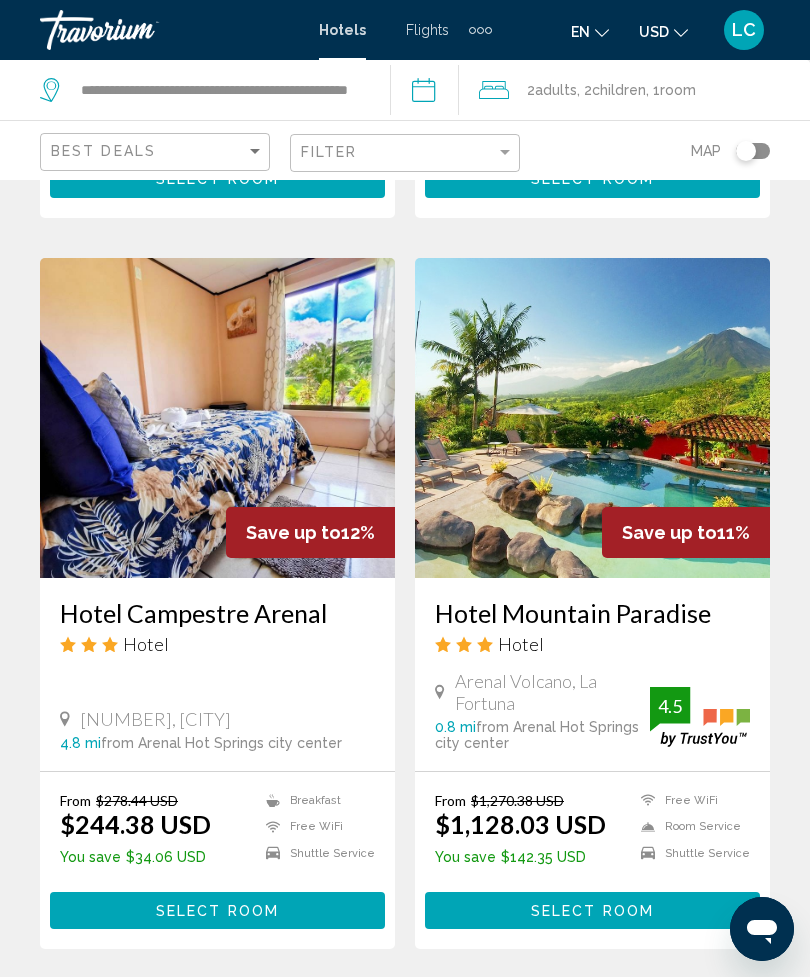 scroll, scrollTop: 3906, scrollLeft: 0, axis: vertical 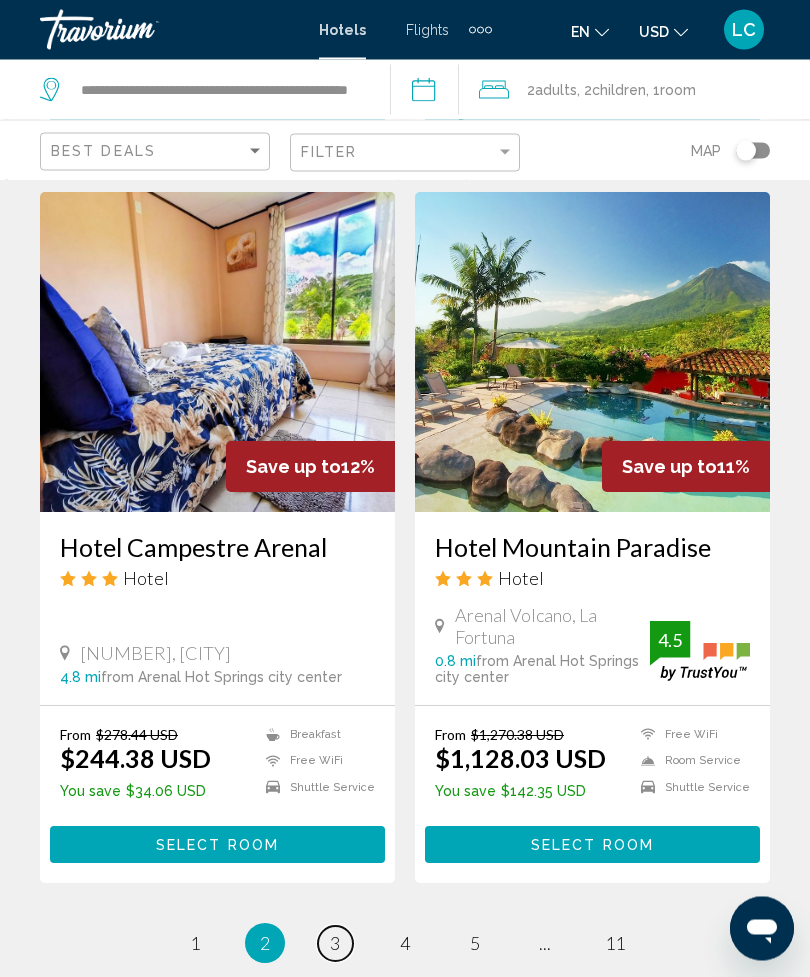 click on "3" at bounding box center [335, 944] 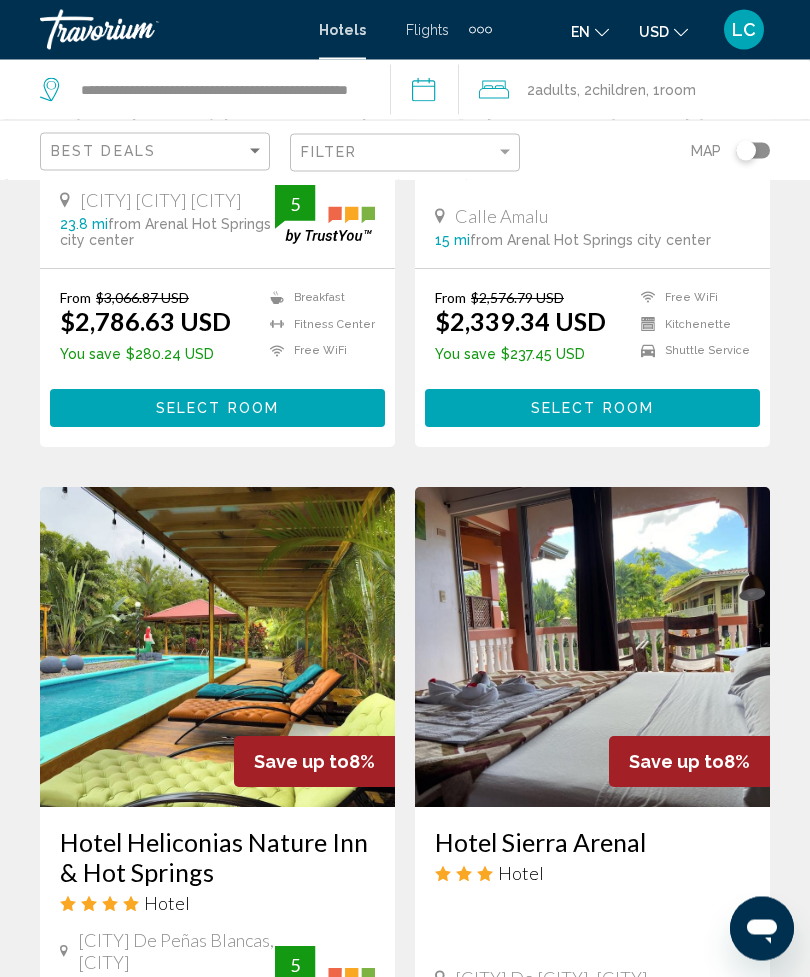 scroll, scrollTop: 0, scrollLeft: 0, axis: both 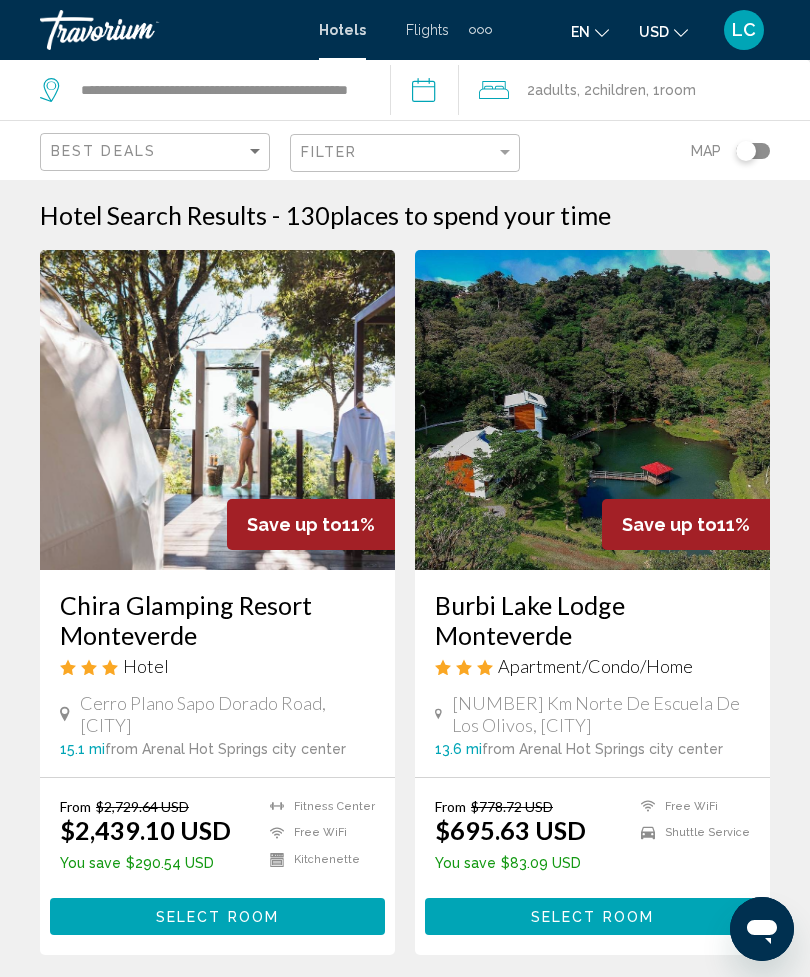 click at bounding box center [217, 410] 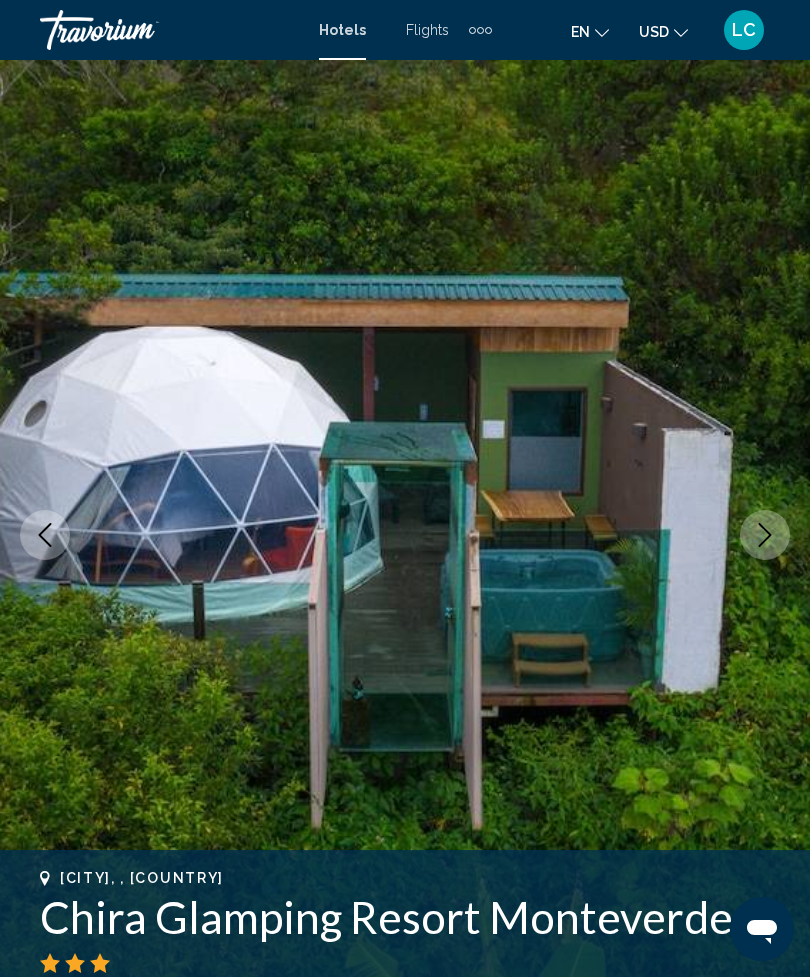 click at bounding box center [765, 535] 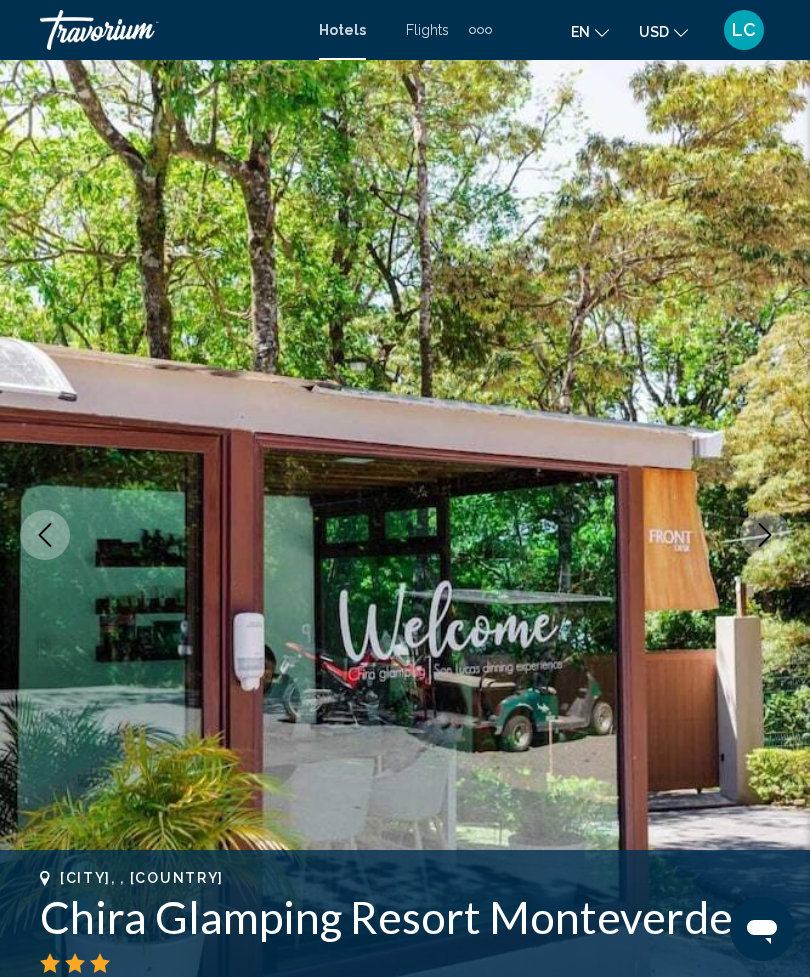 click 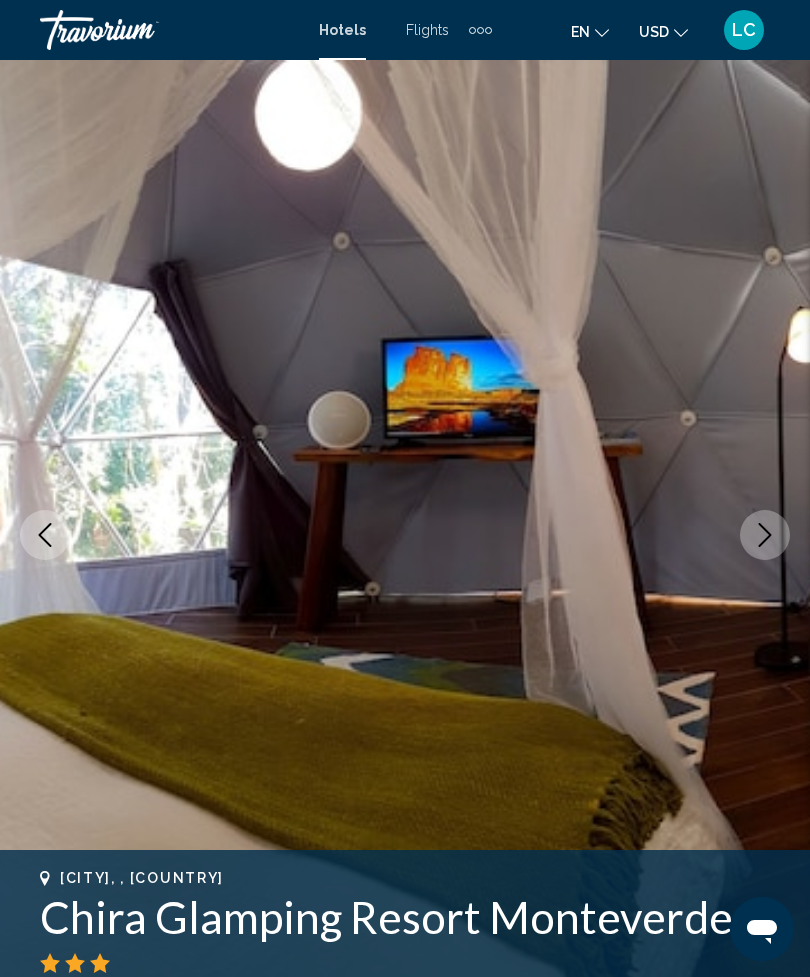 click at bounding box center [765, 535] 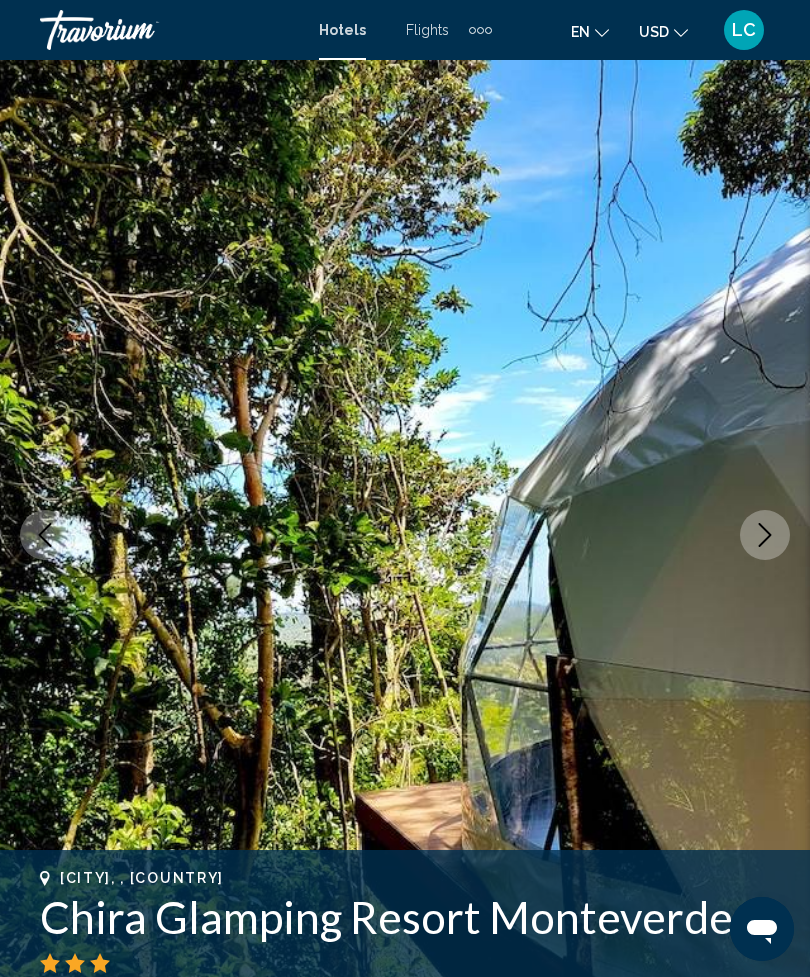 click 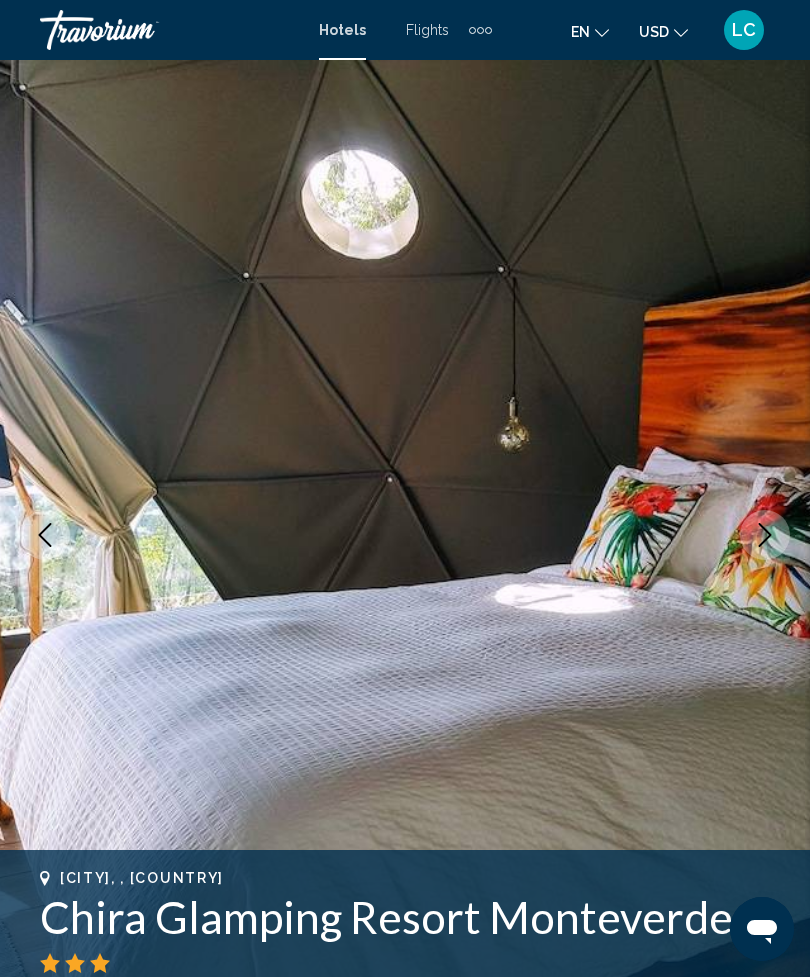 click 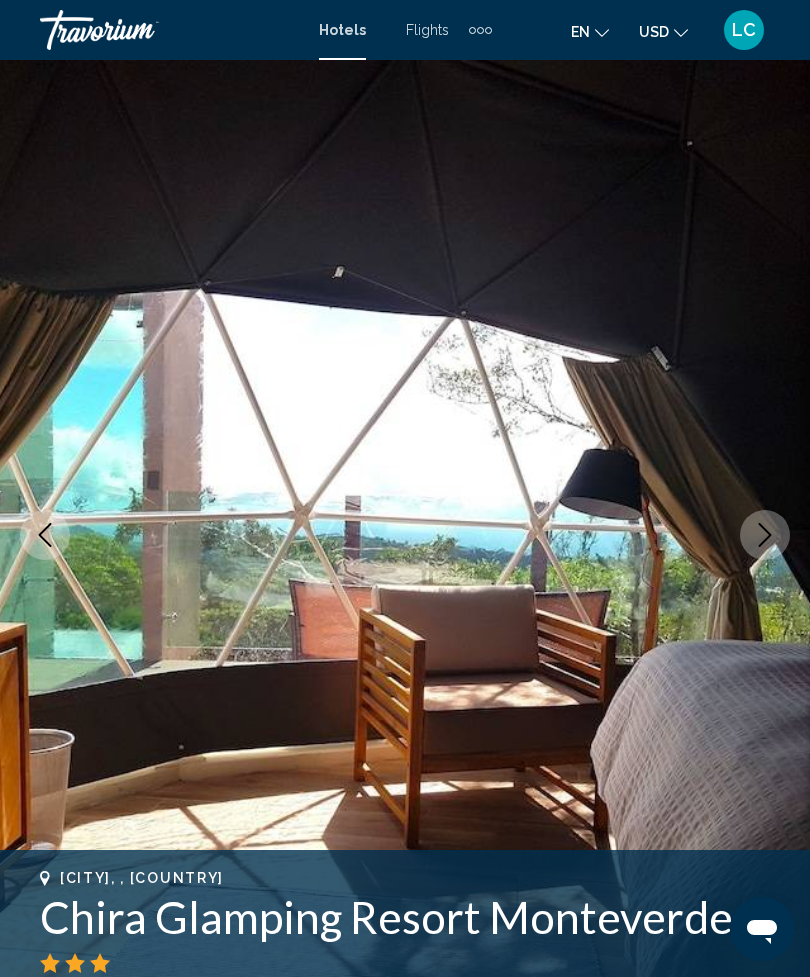 click at bounding box center (765, 535) 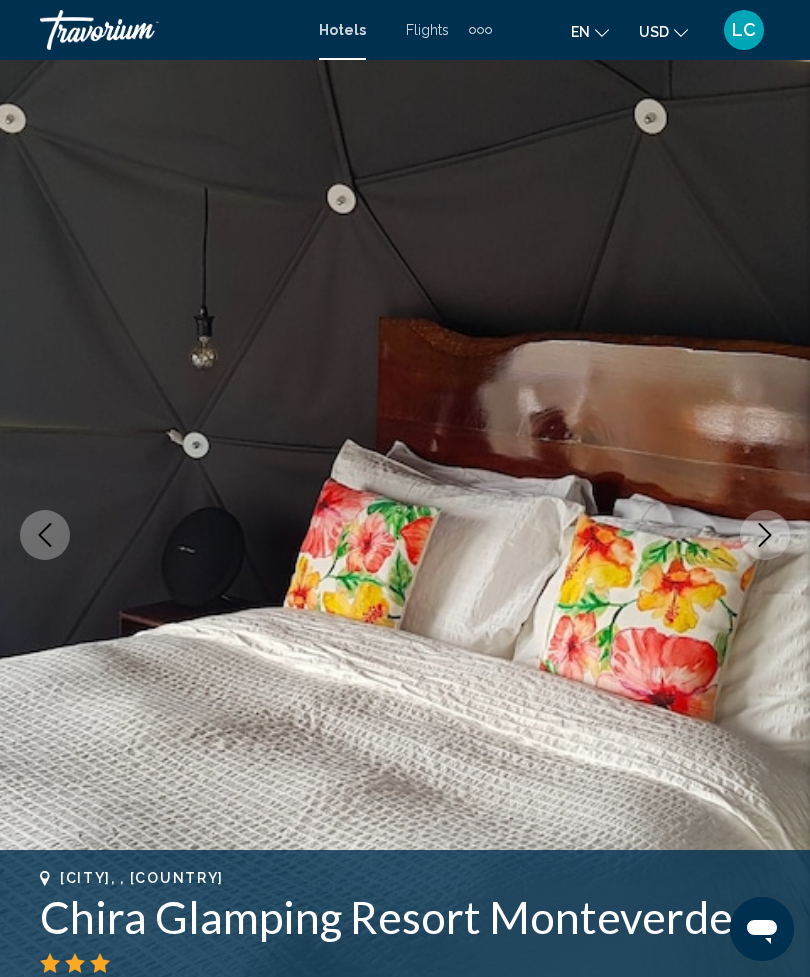 click 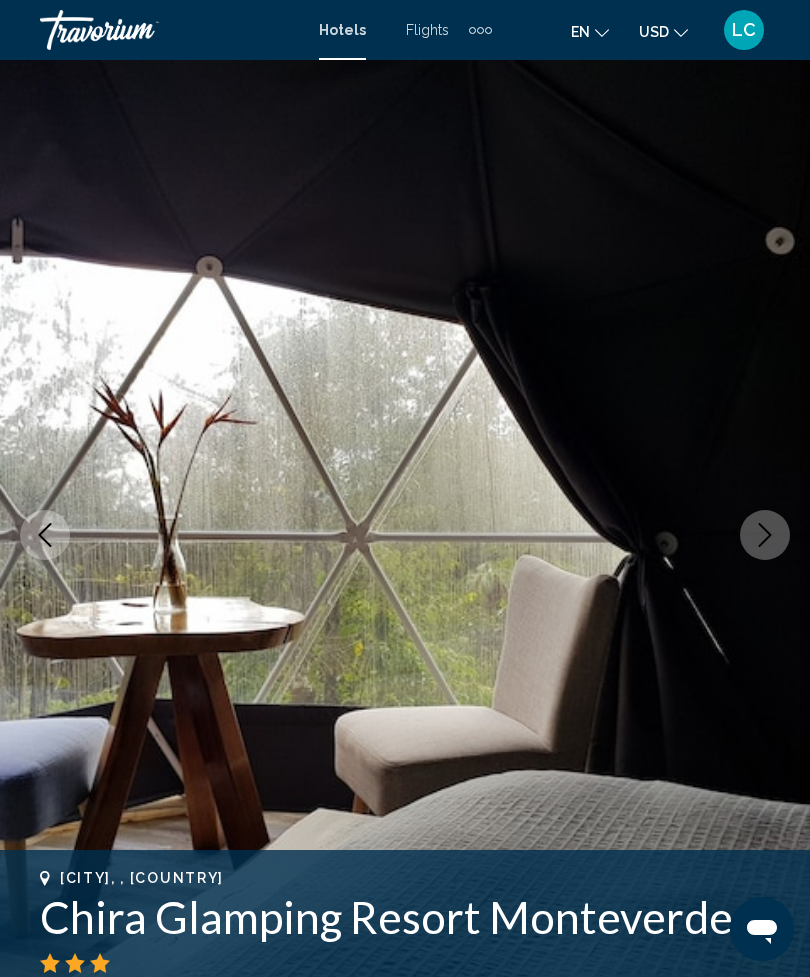 click 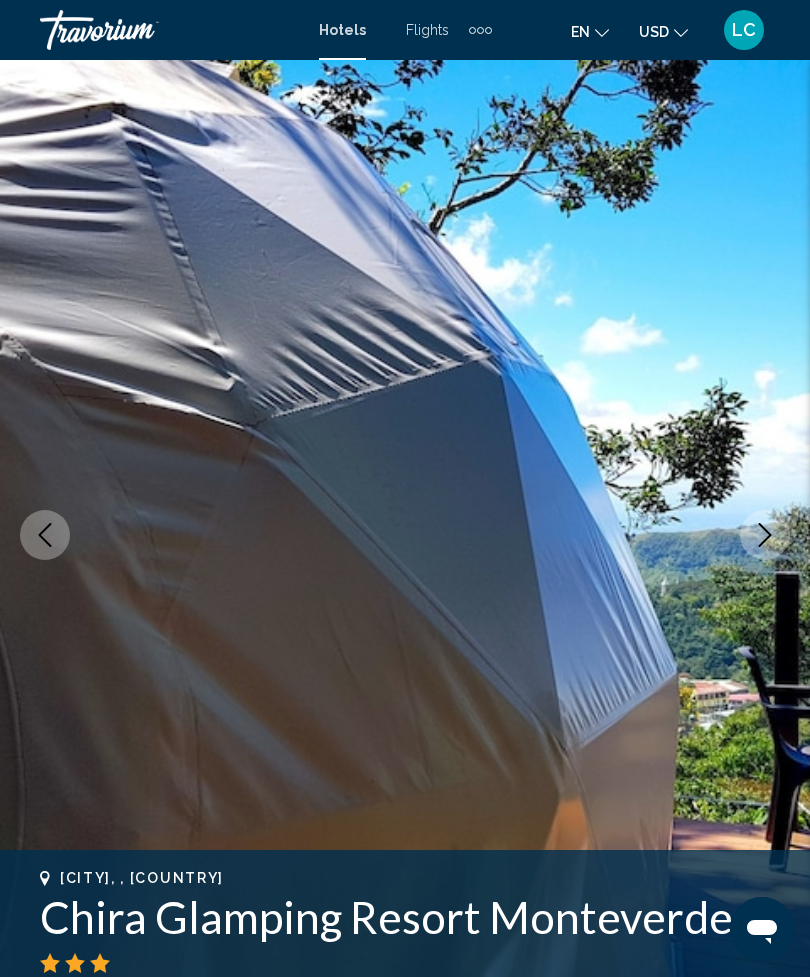 click 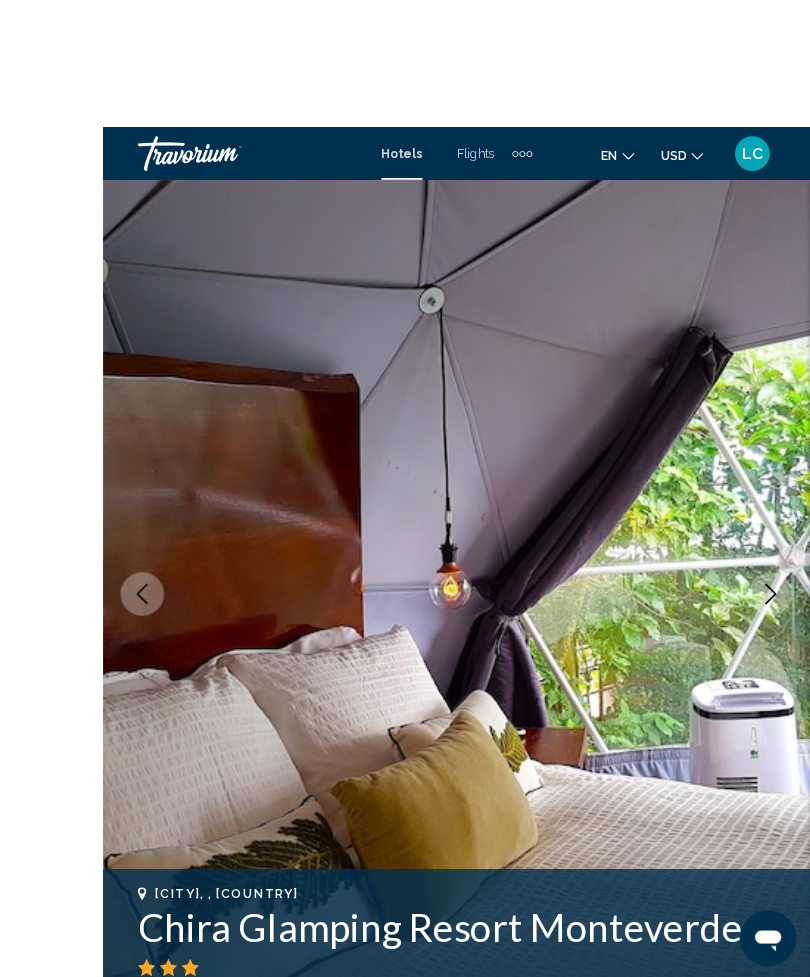 scroll, scrollTop: 34, scrollLeft: 0, axis: vertical 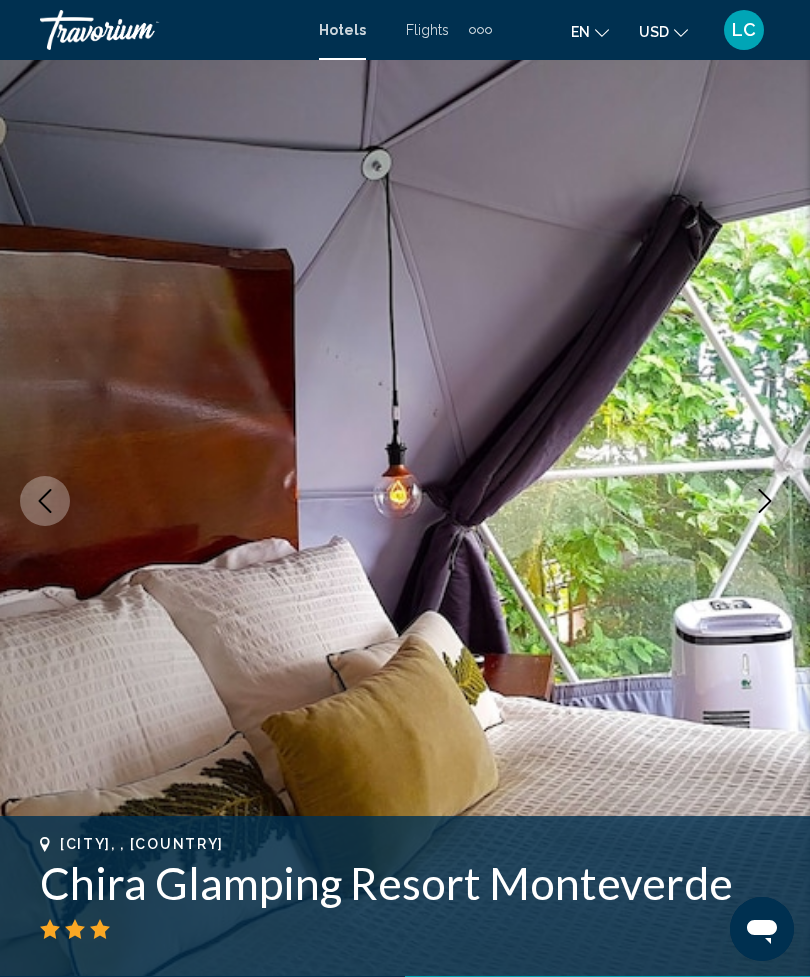 click at bounding box center (765, 501) 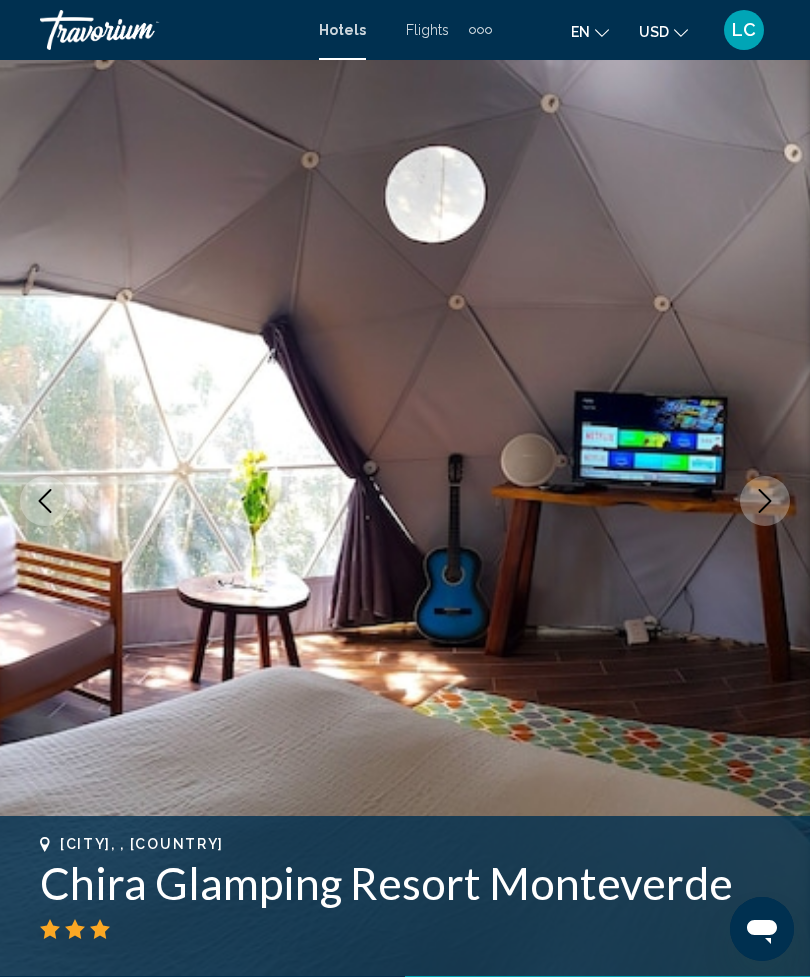 click at bounding box center [405, 501] 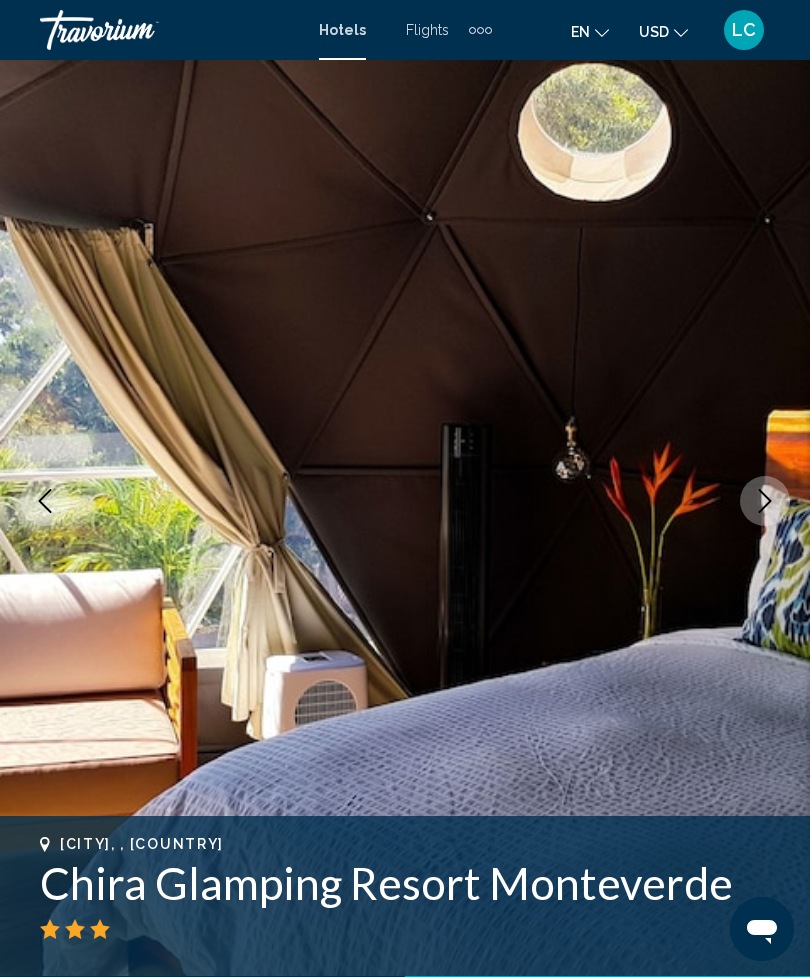 click 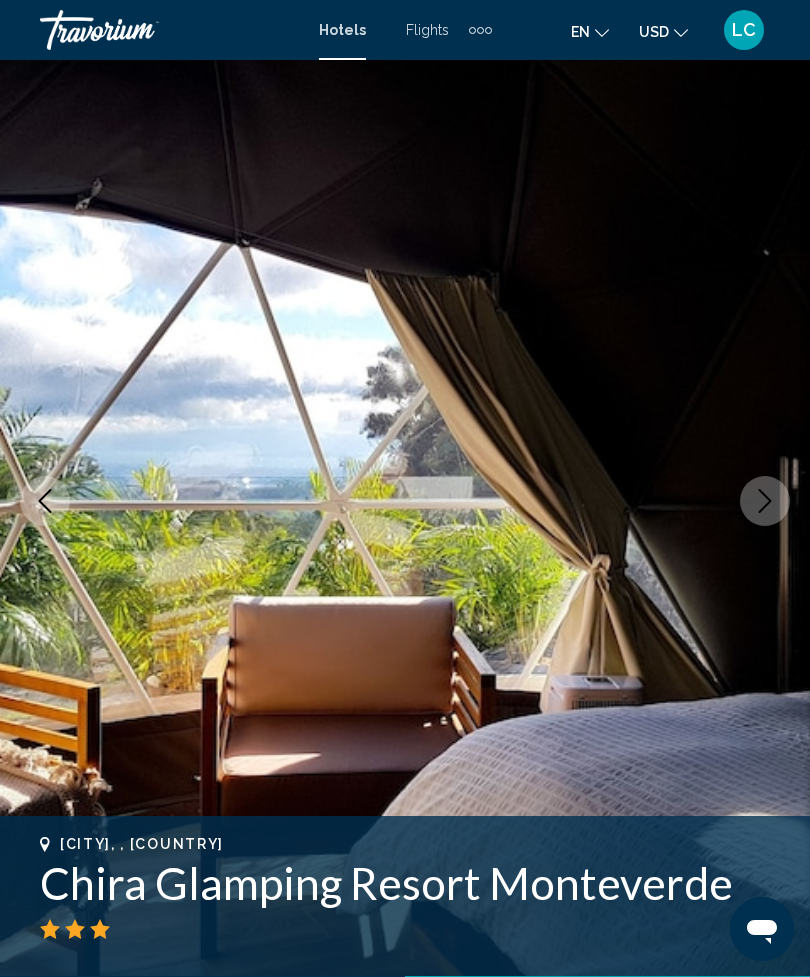 click 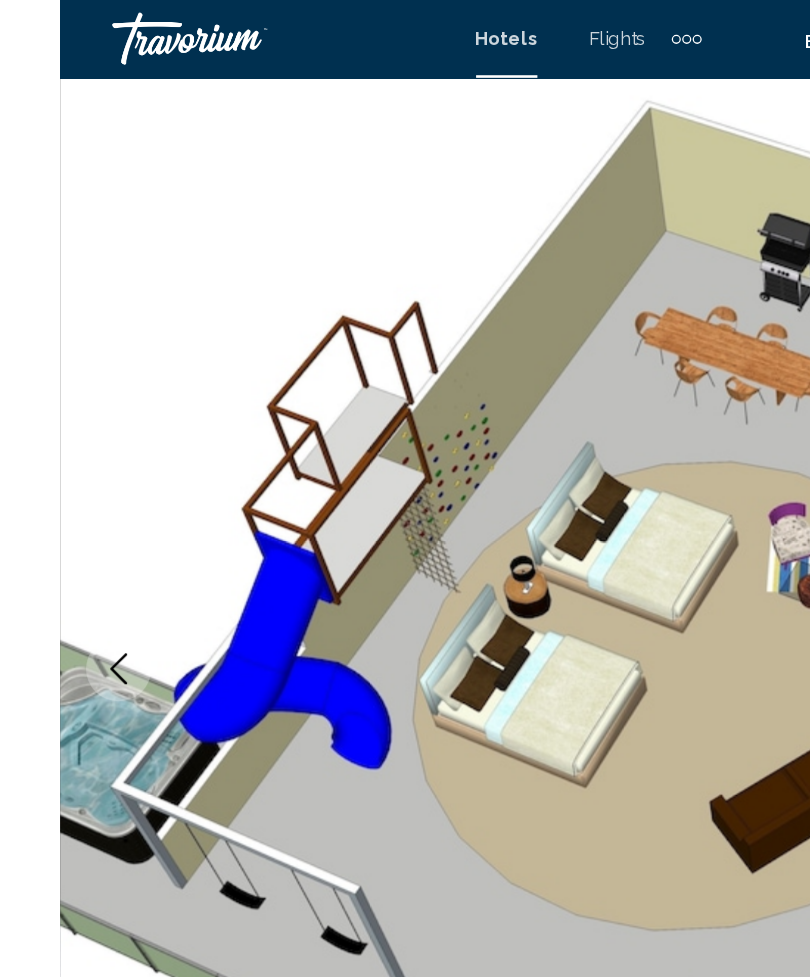 scroll, scrollTop: 0, scrollLeft: 0, axis: both 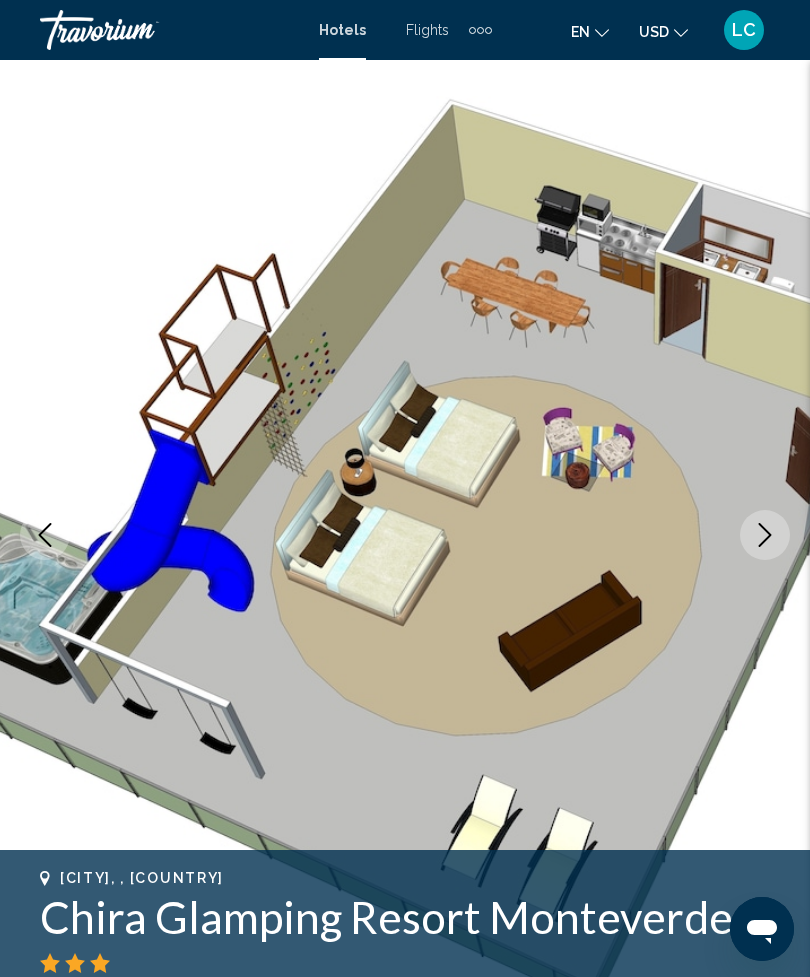click at bounding box center (405, 535) 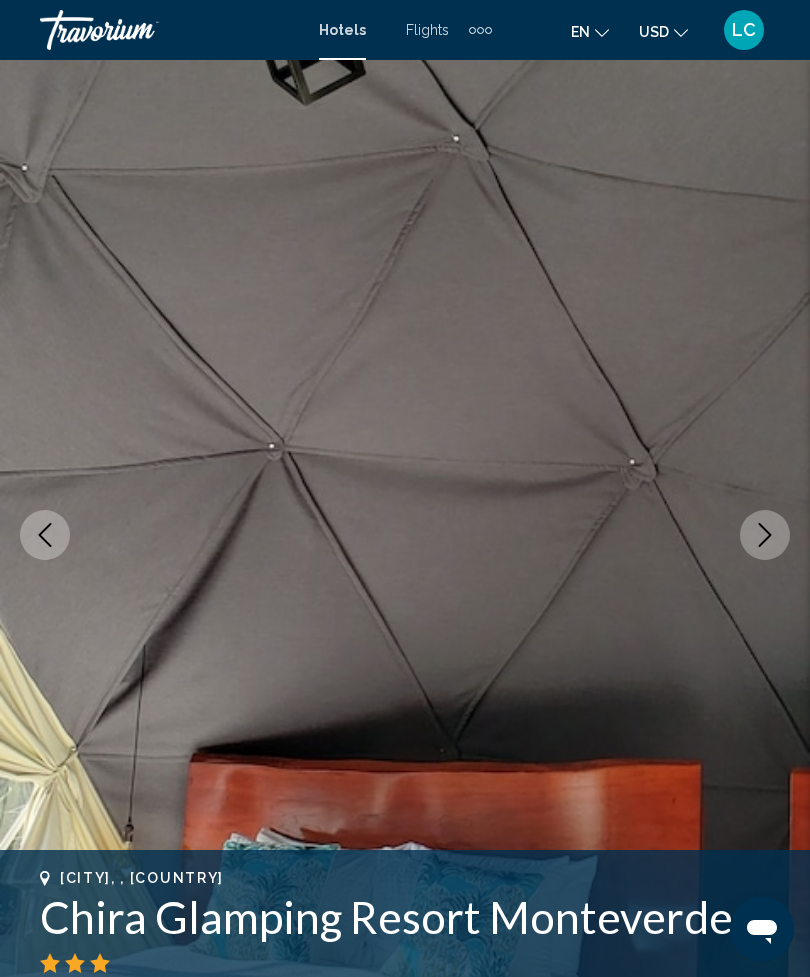 click 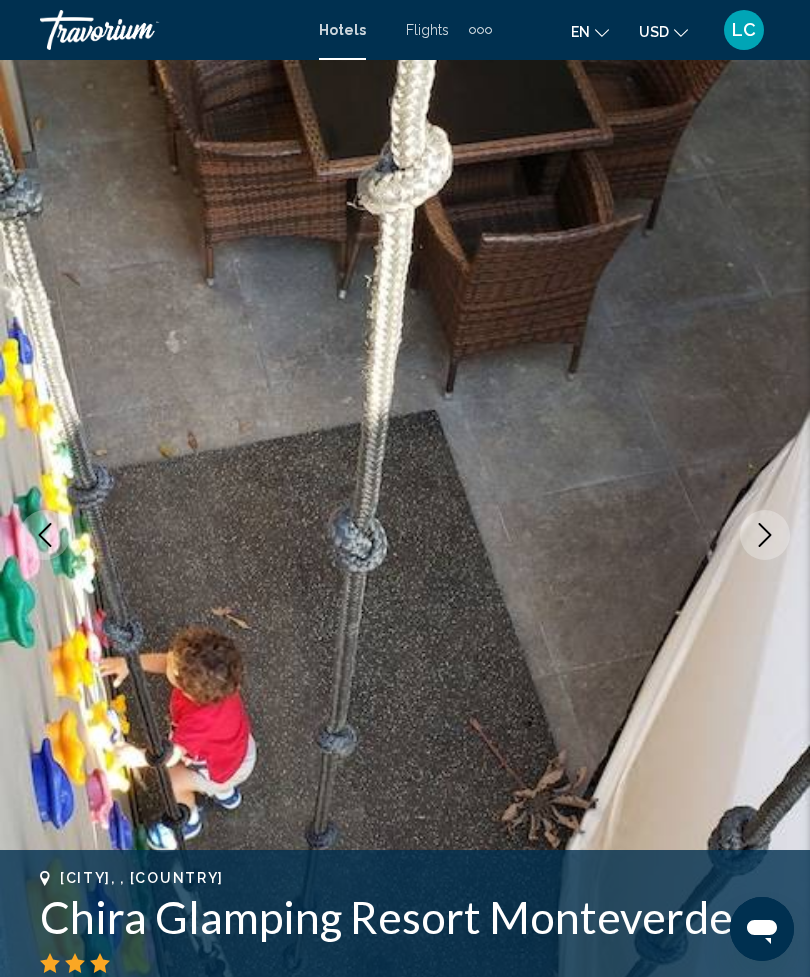 click 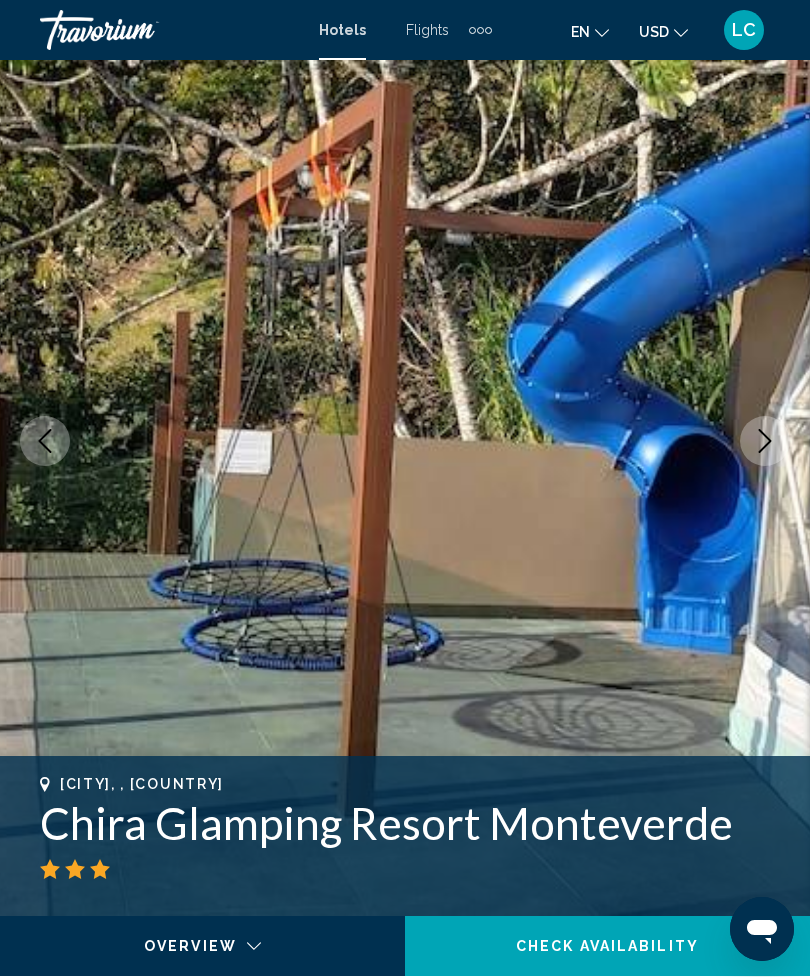scroll, scrollTop: 0, scrollLeft: 0, axis: both 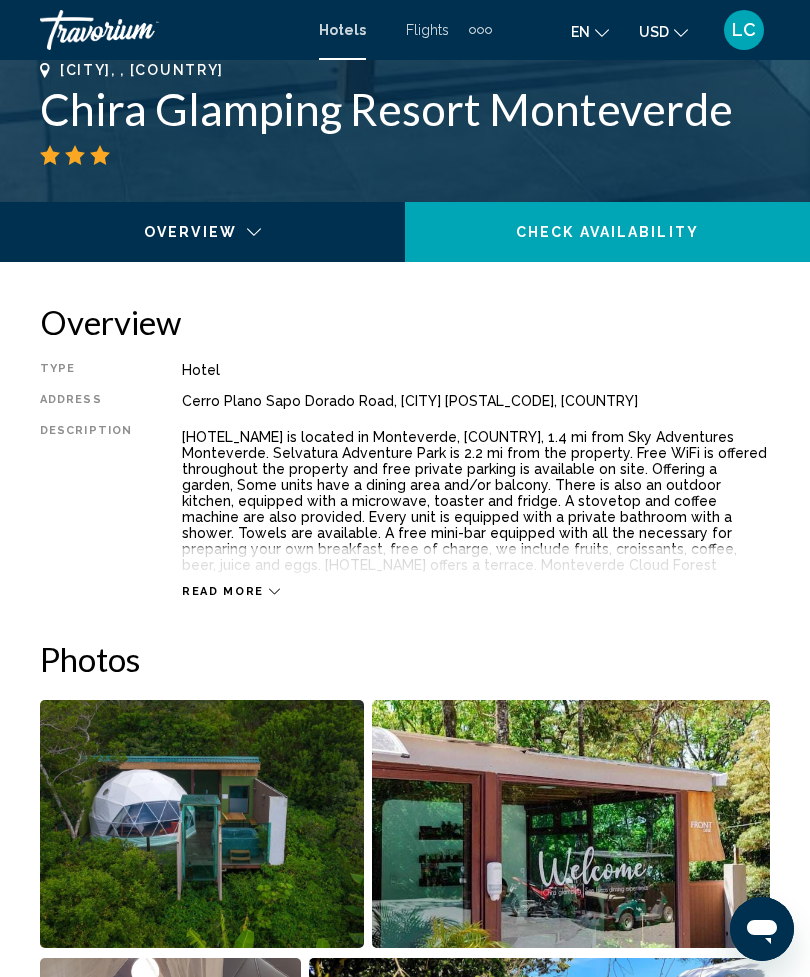 click on "Check Availability" 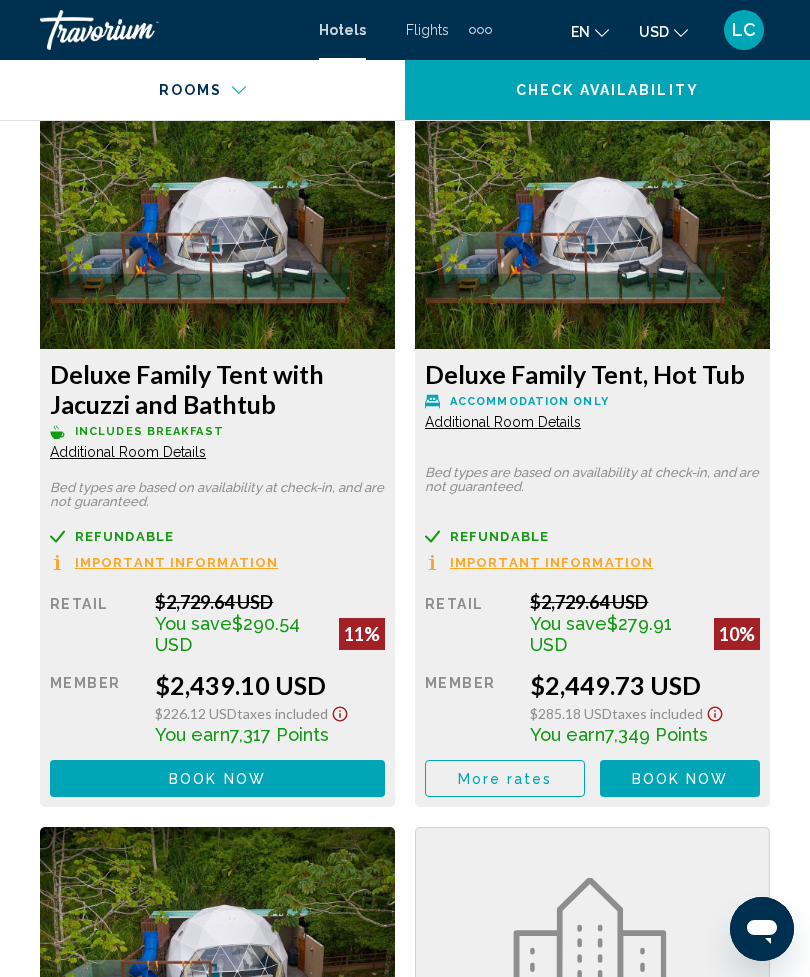 scroll, scrollTop: 3595, scrollLeft: 0, axis: vertical 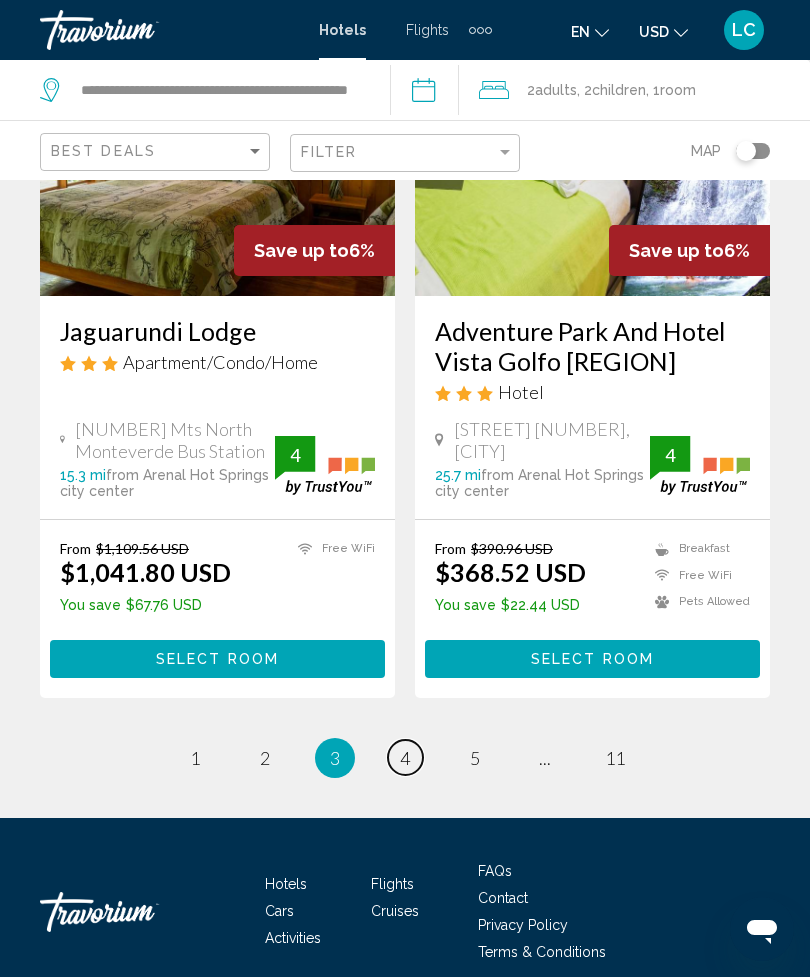 click on "page  4" at bounding box center [405, 757] 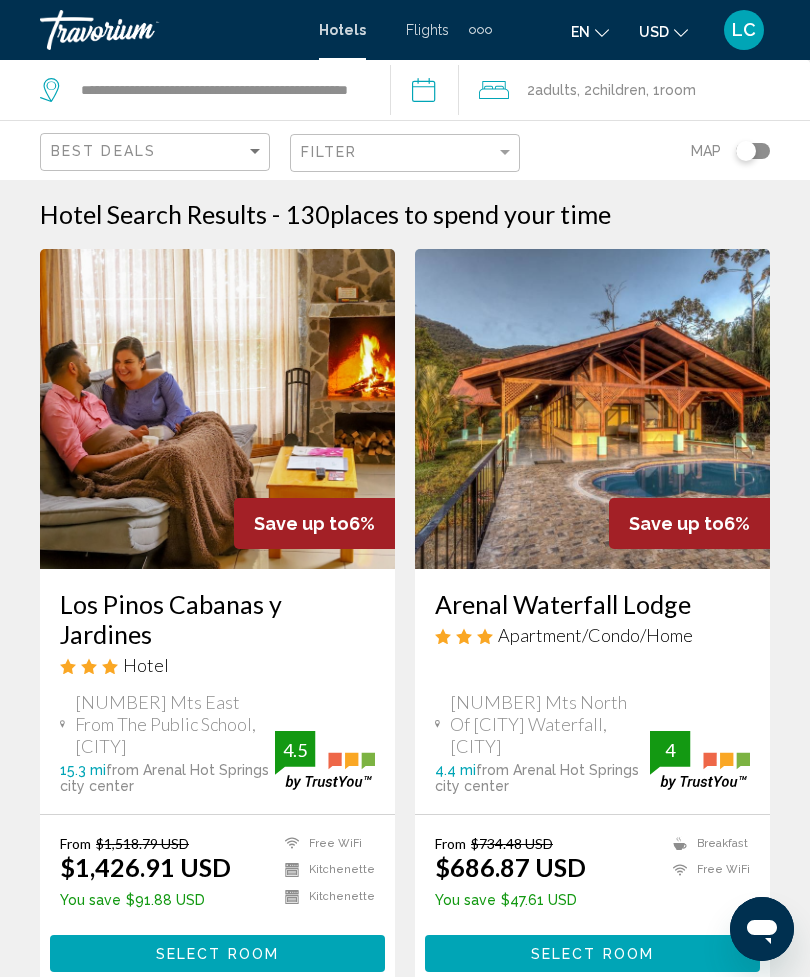 scroll, scrollTop: 0, scrollLeft: 0, axis: both 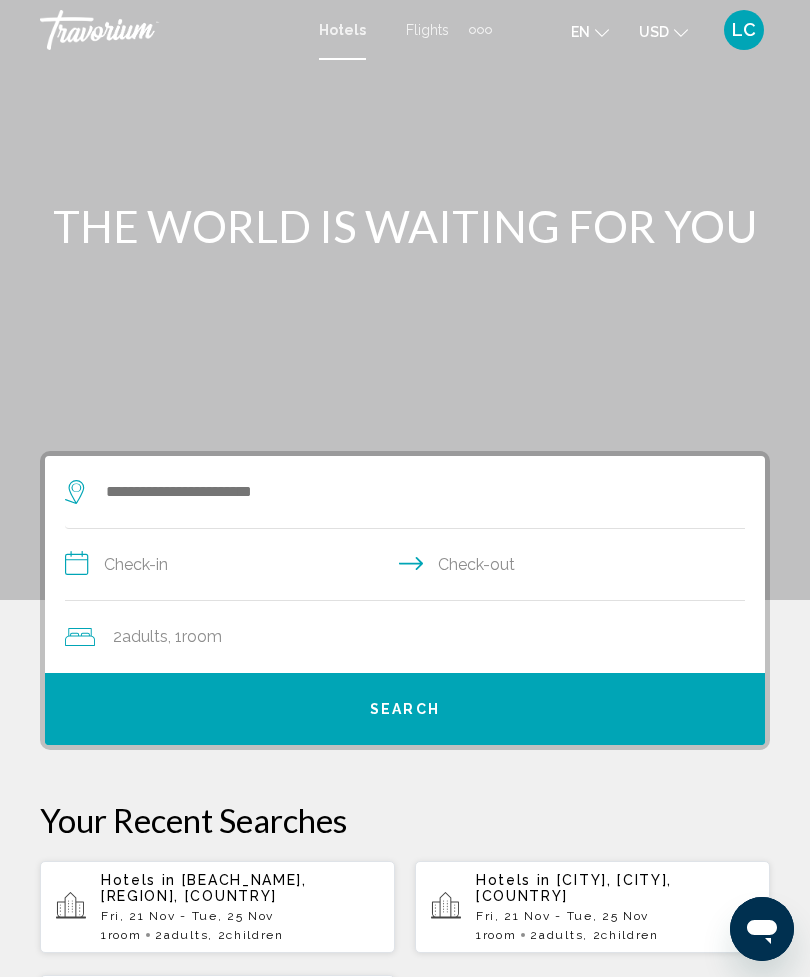 click at bounding box center [395, 492] 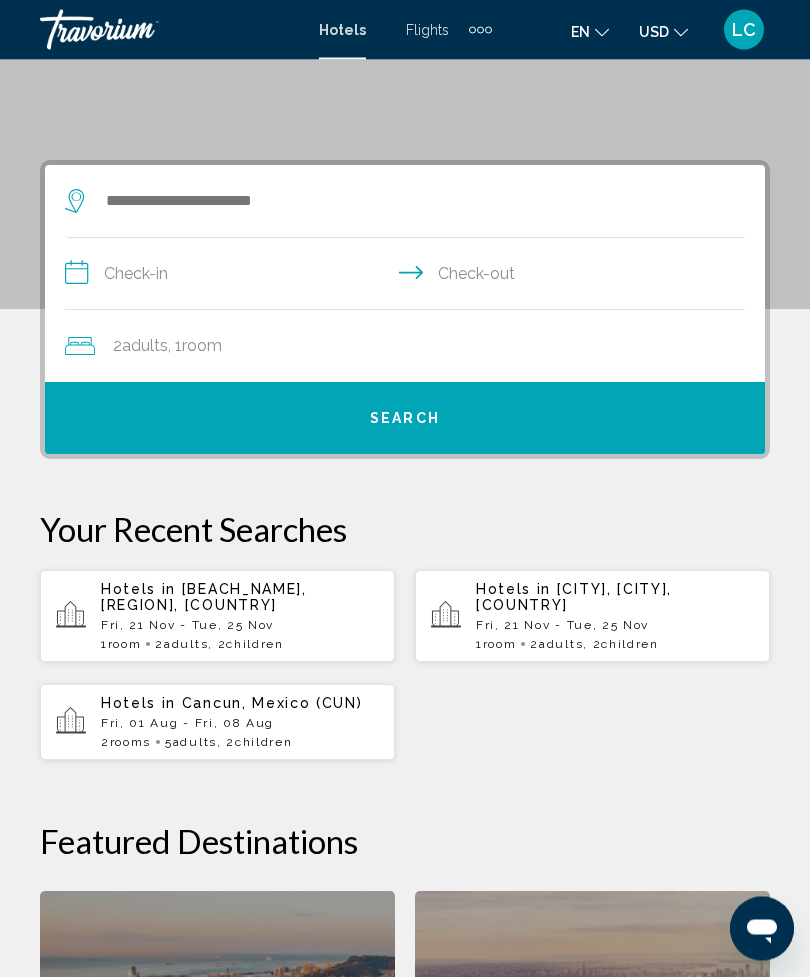 scroll, scrollTop: 383, scrollLeft: 0, axis: vertical 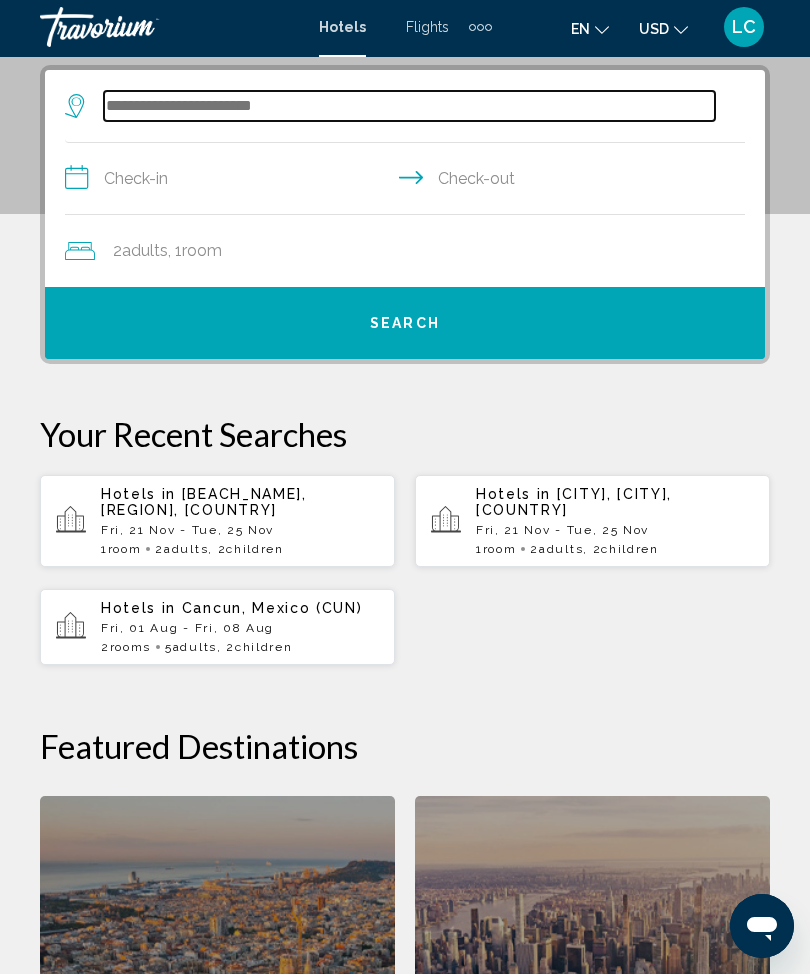 click at bounding box center (409, 109) 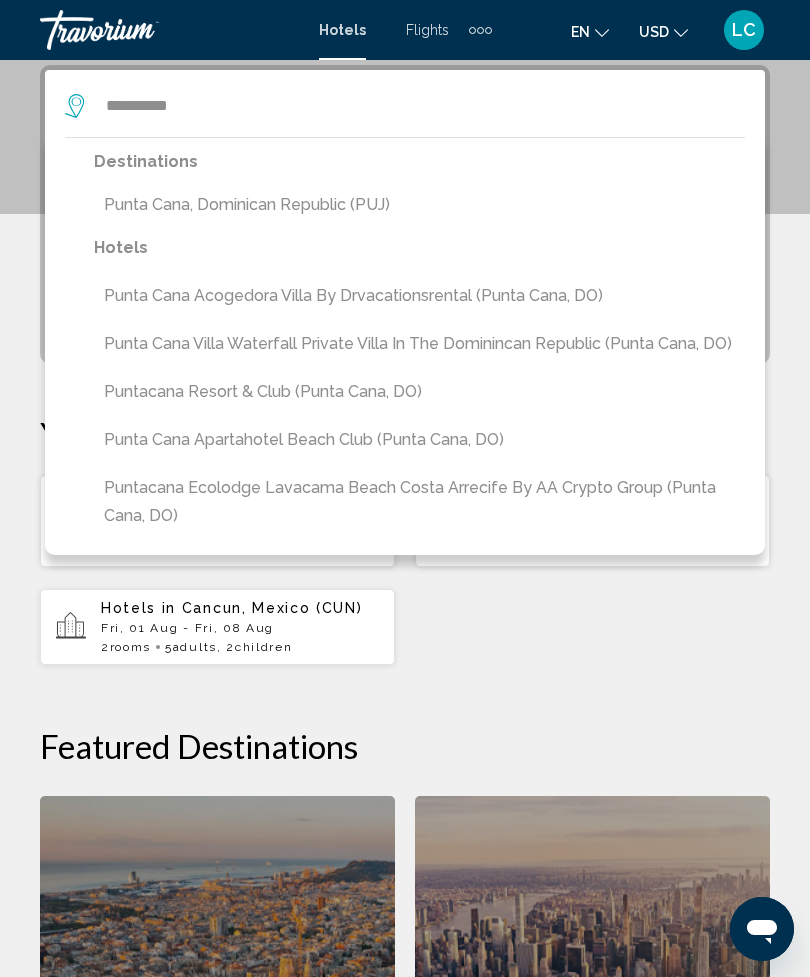 click on "Punta Cana, Dominican Republic (PUJ)" at bounding box center (419, 205) 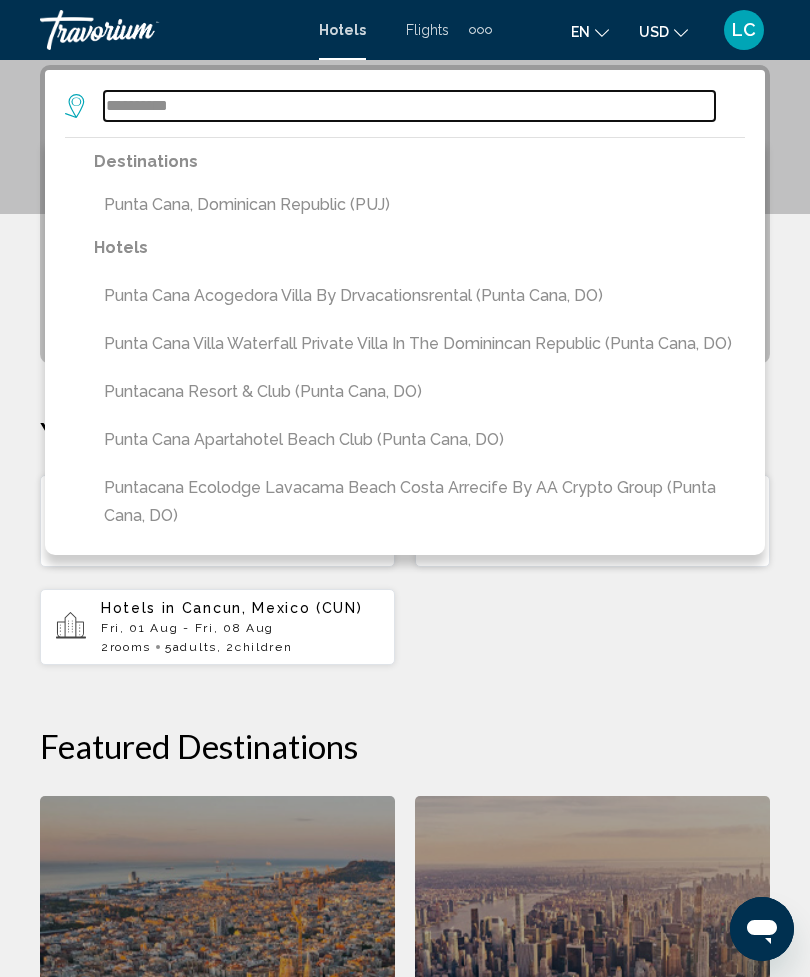 type on "**********" 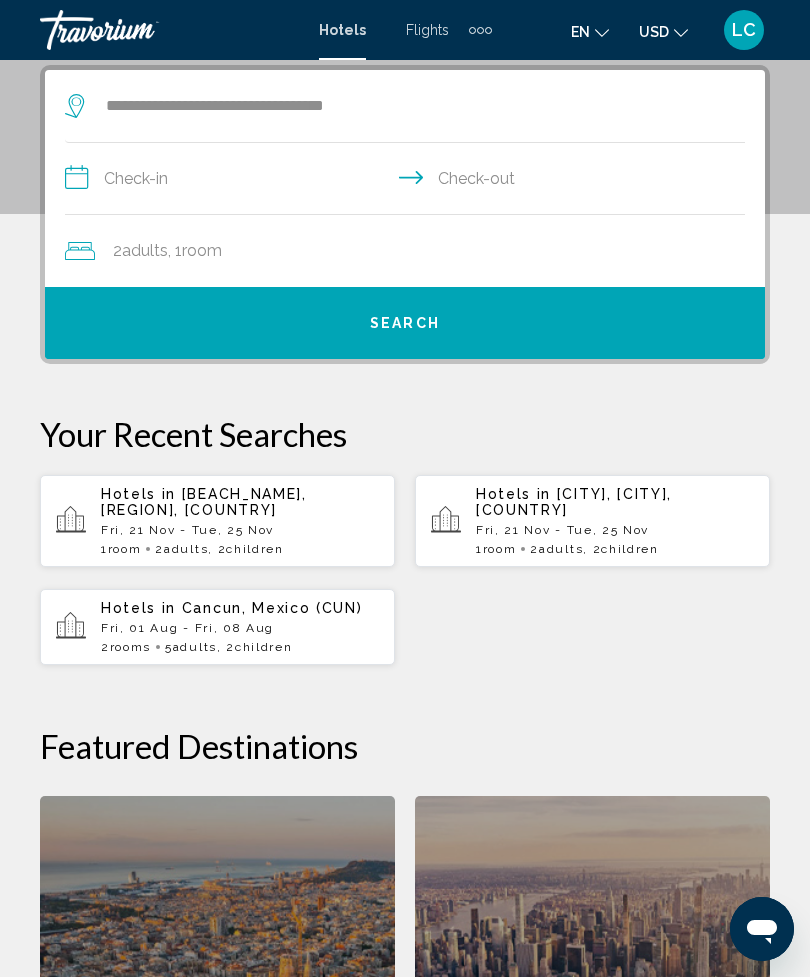 click on "2  Adult Adults , 1  Room rooms" 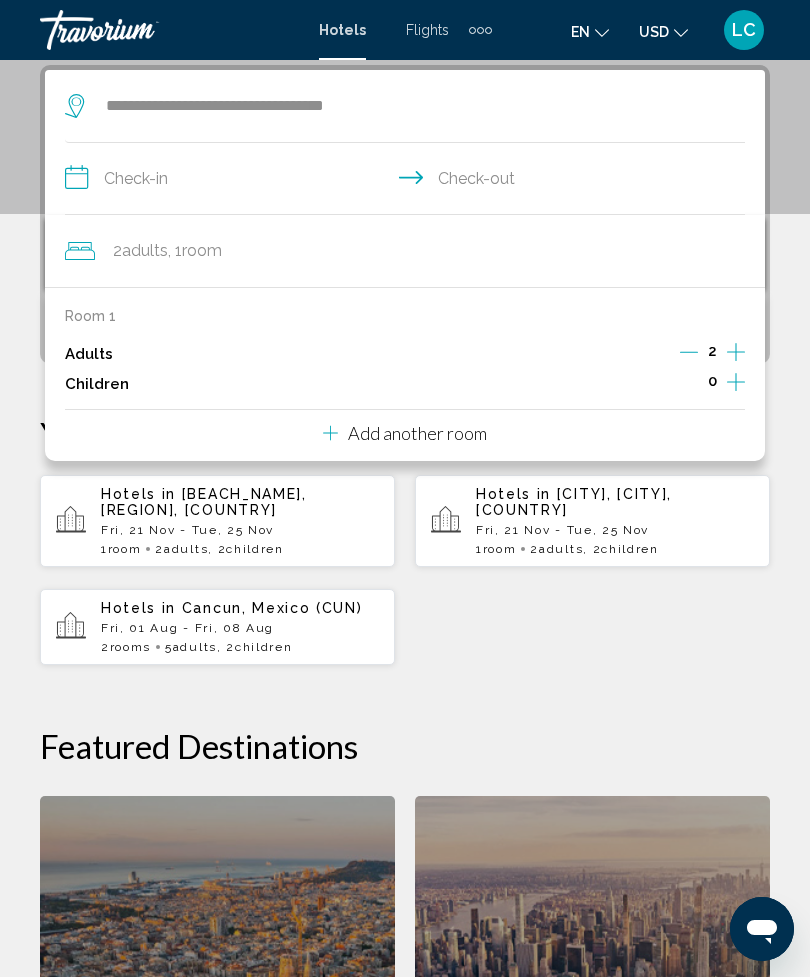click at bounding box center (736, 384) 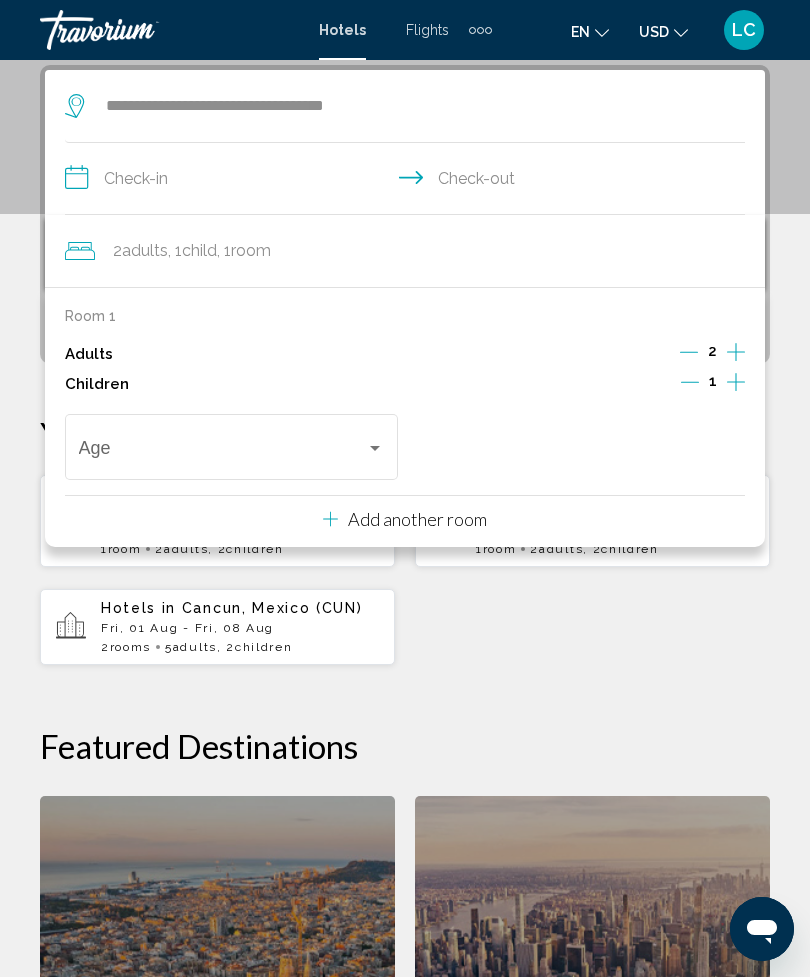 click at bounding box center (736, 384) 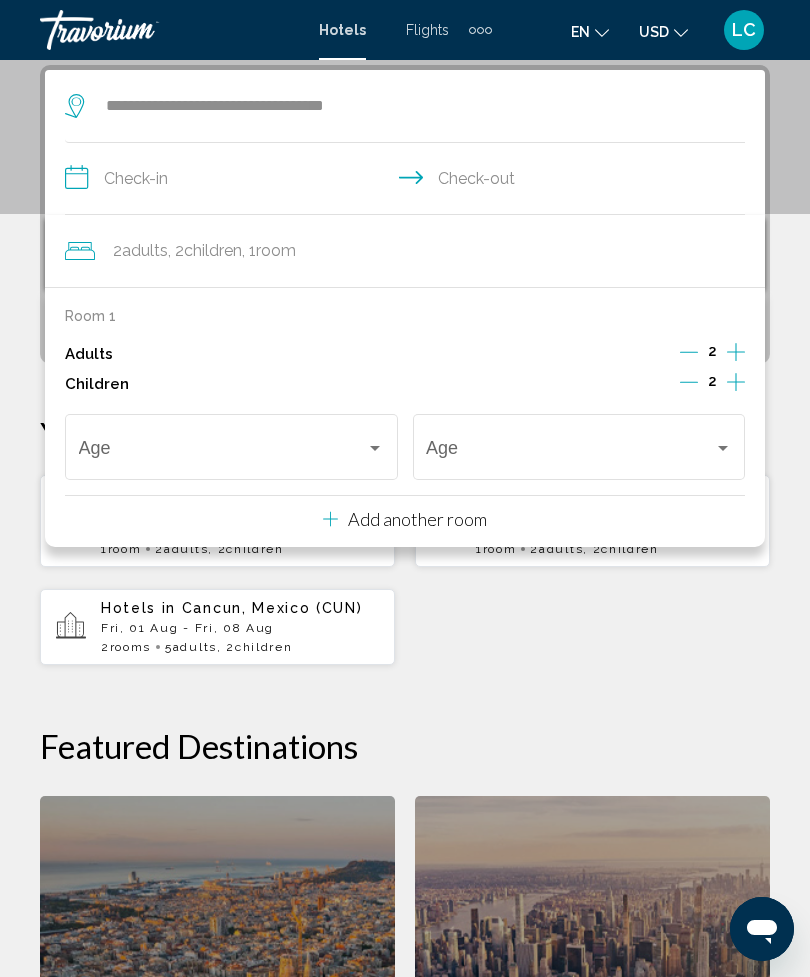 click at bounding box center (223, 452) 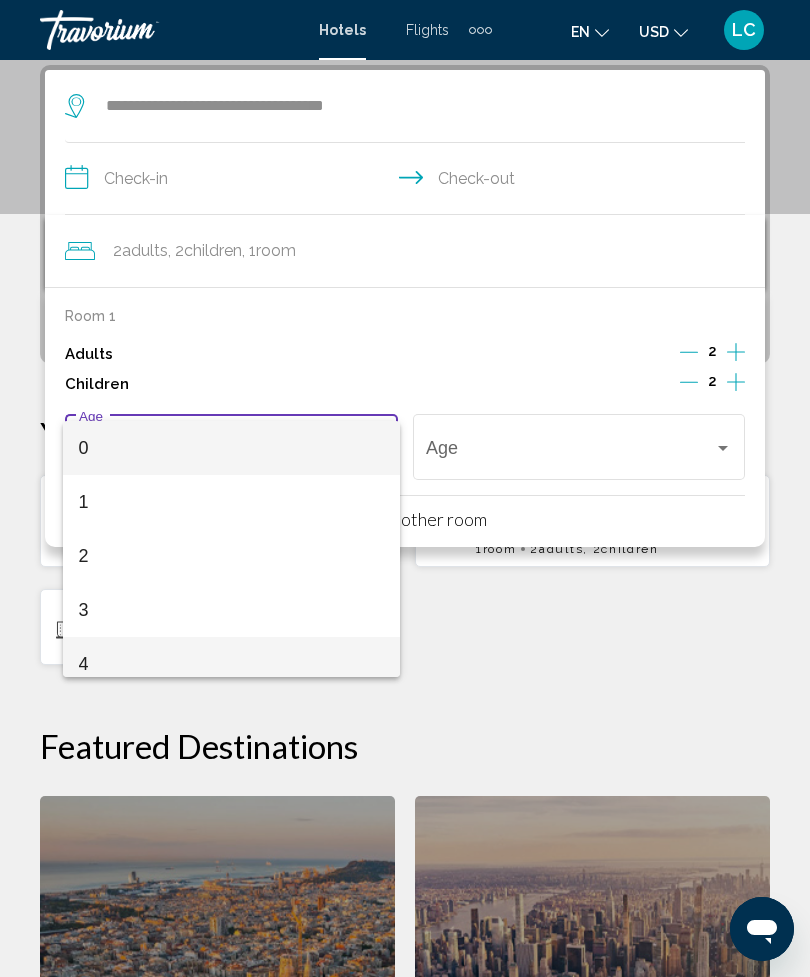 click on "4" at bounding box center (232, 664) 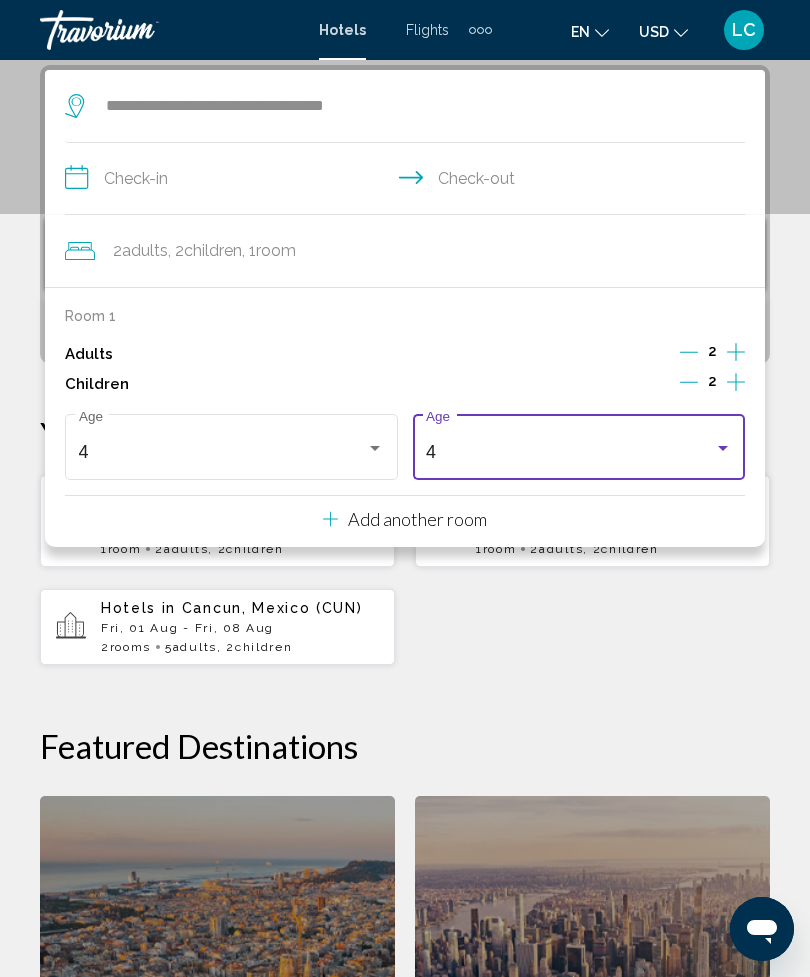 scroll, scrollTop: 14, scrollLeft: 0, axis: vertical 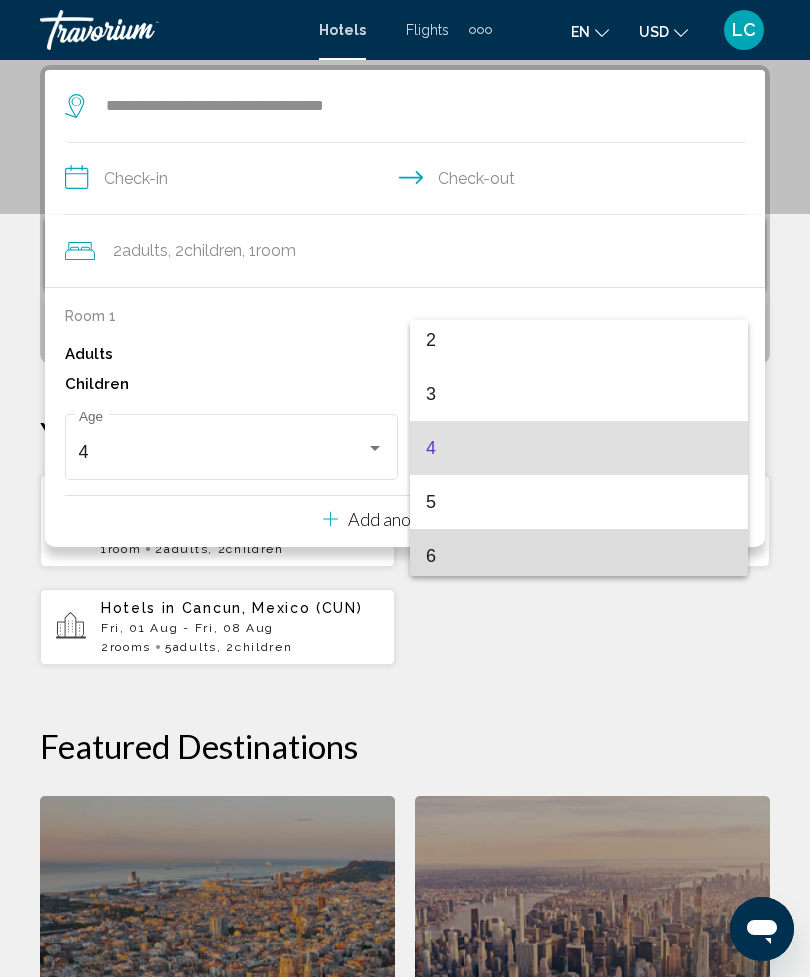 click on "6" at bounding box center (579, 556) 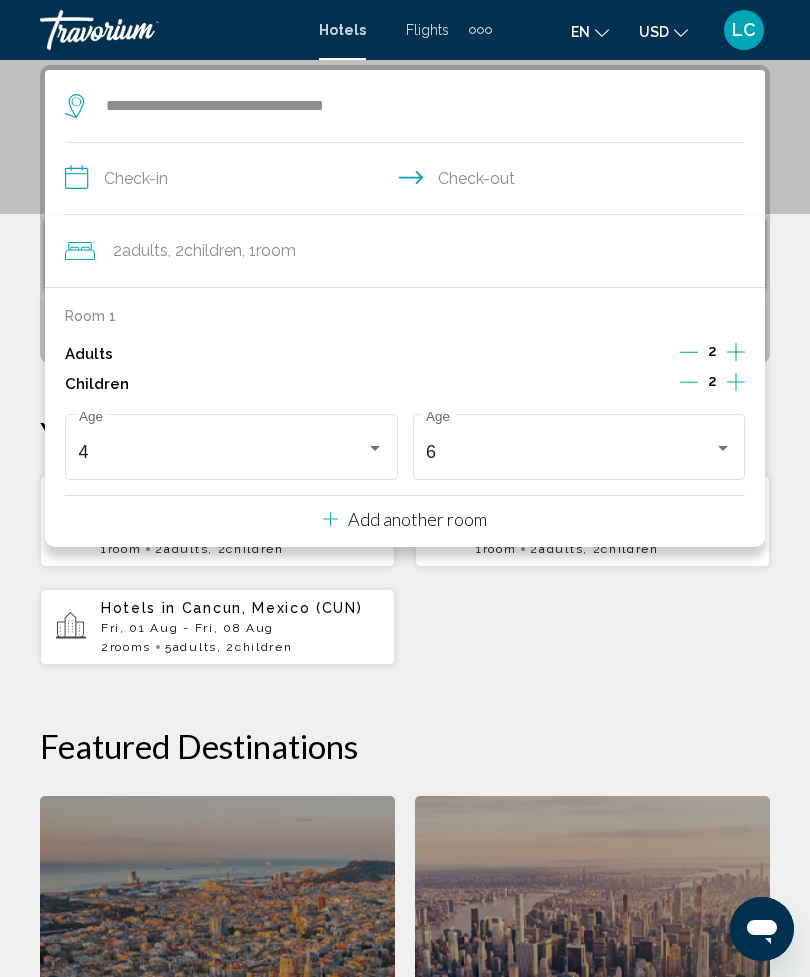 click on "**********" at bounding box center (409, 181) 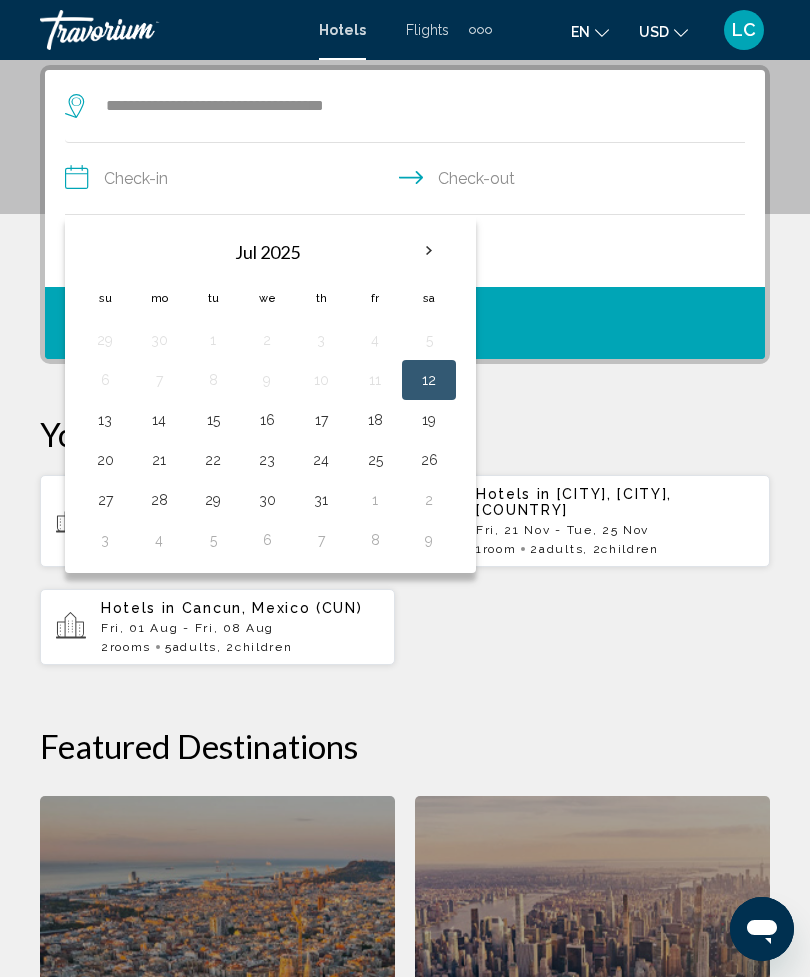 click at bounding box center [429, 251] 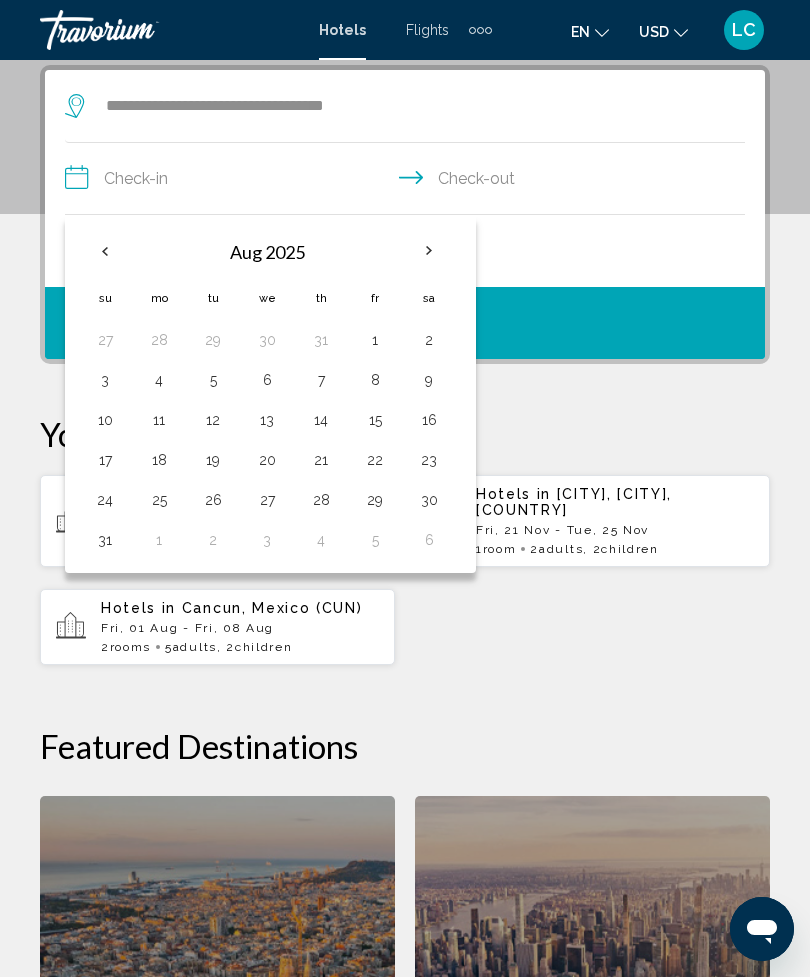 click at bounding box center (429, 251) 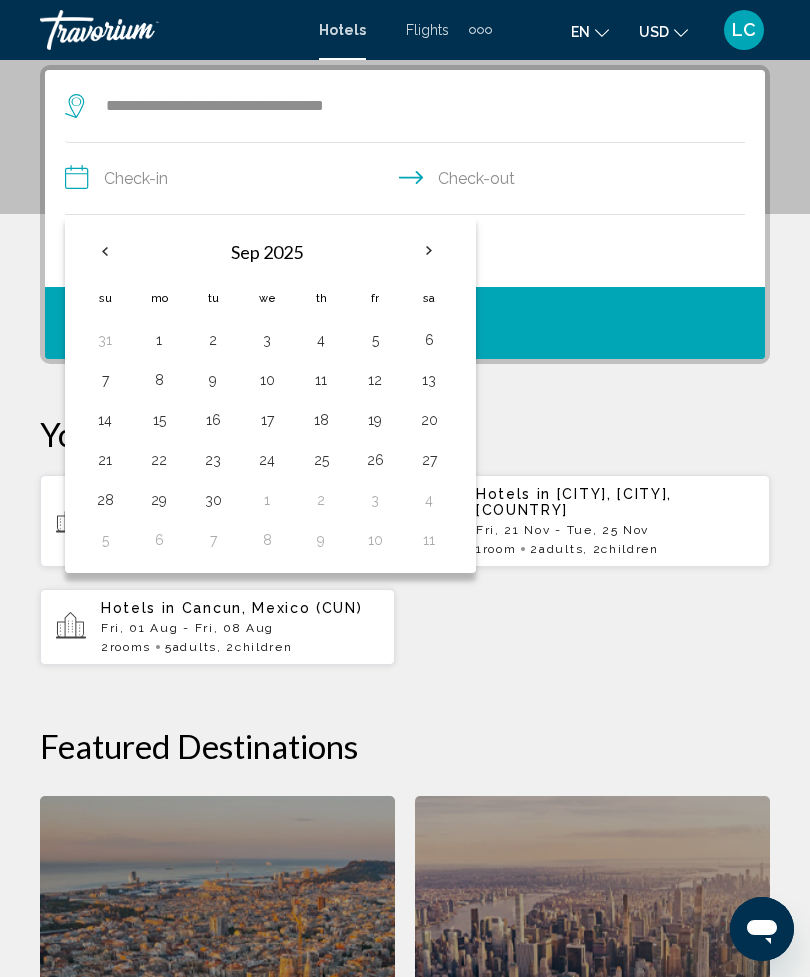 click at bounding box center [429, 251] 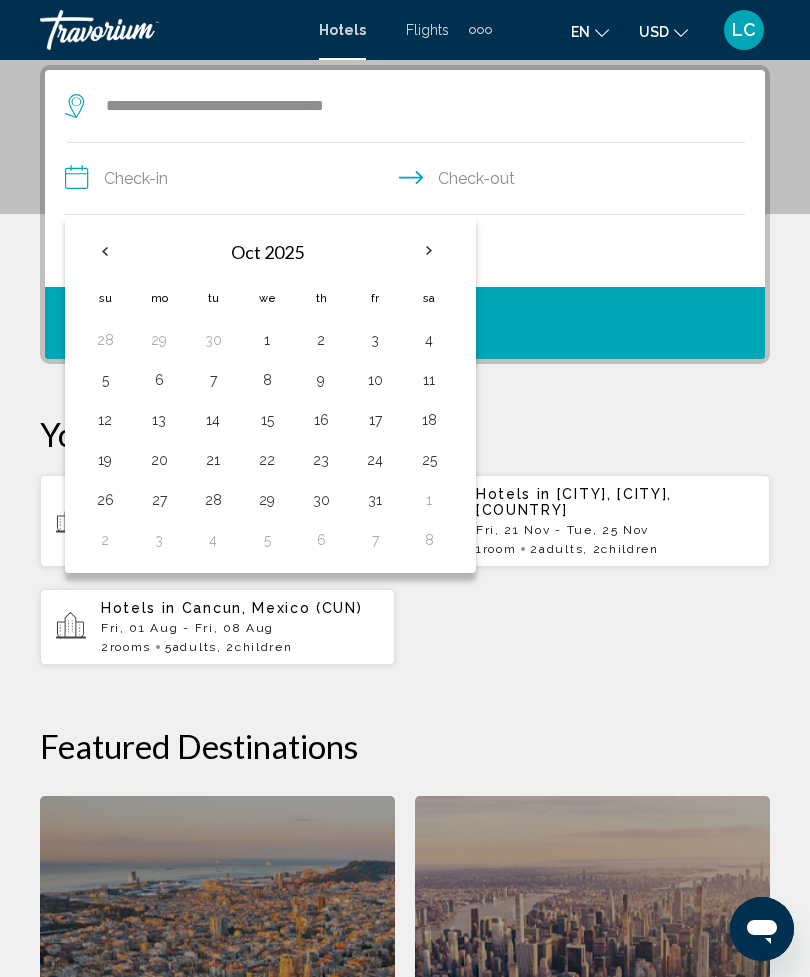 click at bounding box center [429, 251] 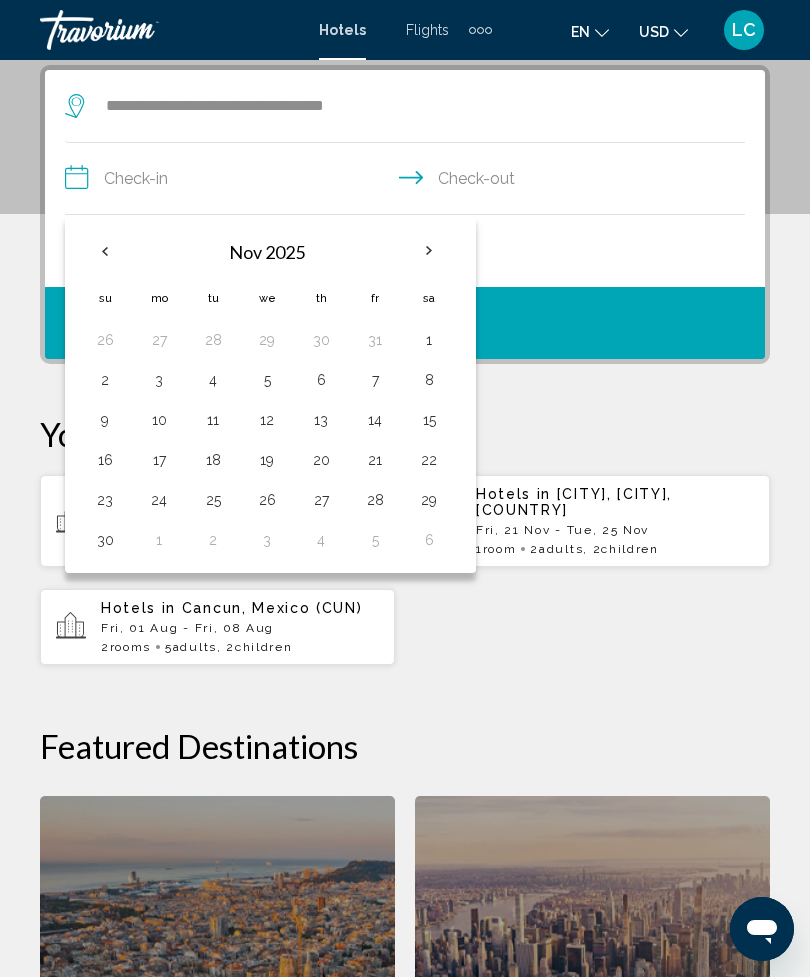 click on "21" at bounding box center (375, 460) 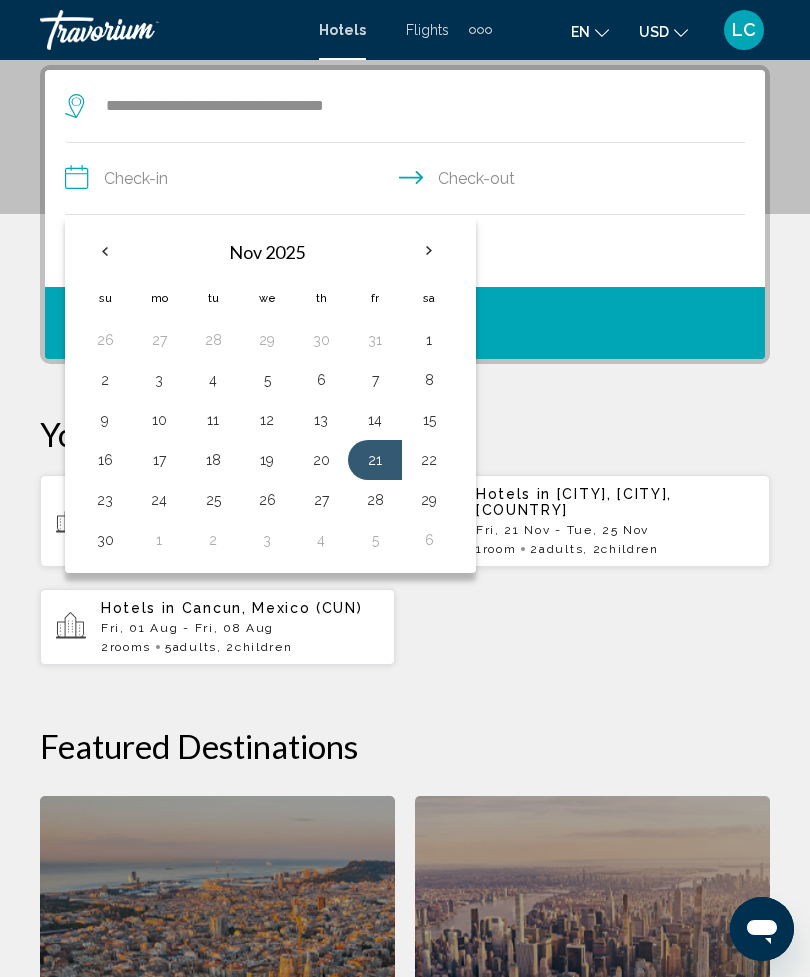 click on "25" at bounding box center (213, 500) 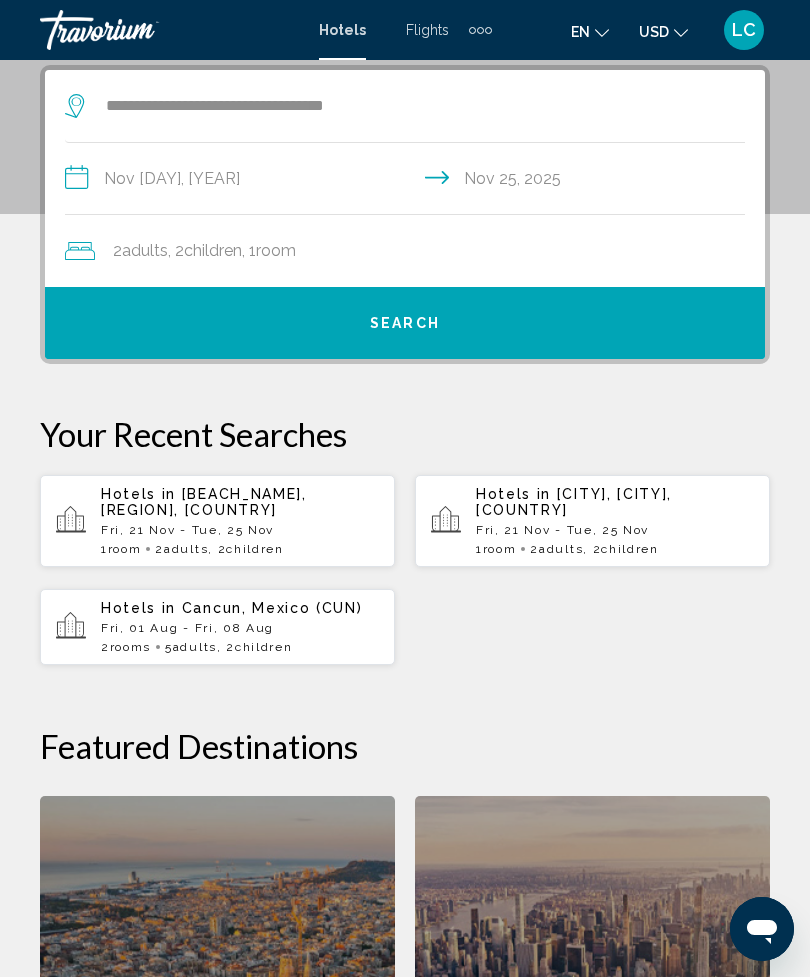 click on "Search" at bounding box center [405, 323] 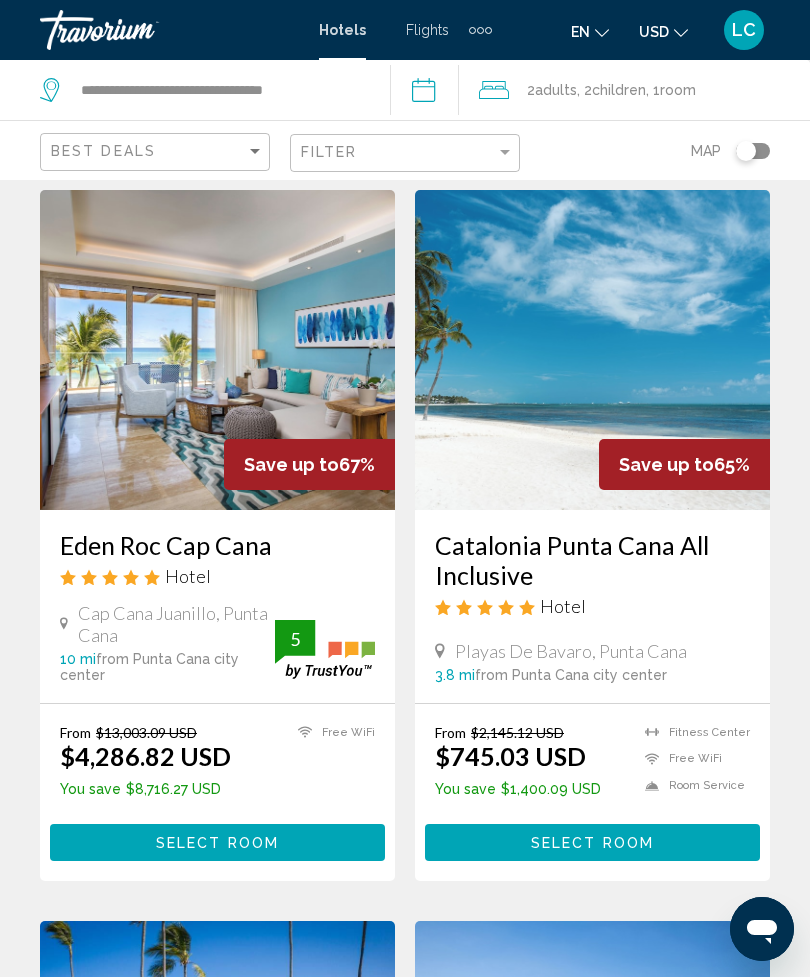 scroll, scrollTop: 59, scrollLeft: 0, axis: vertical 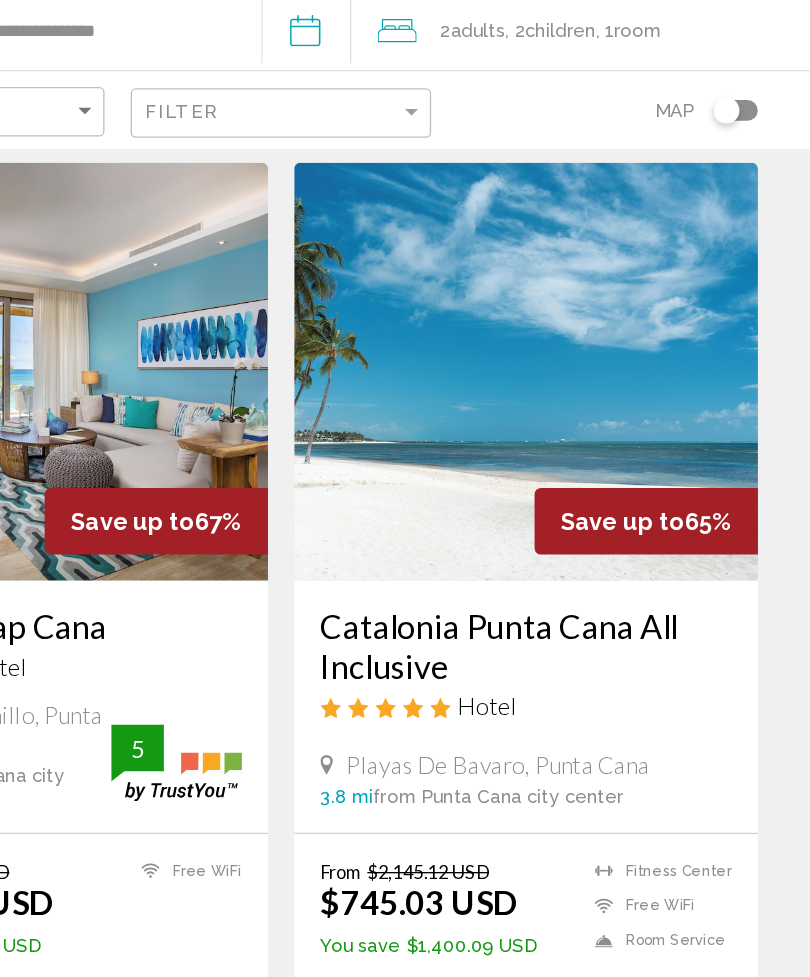 click at bounding box center [592, 351] 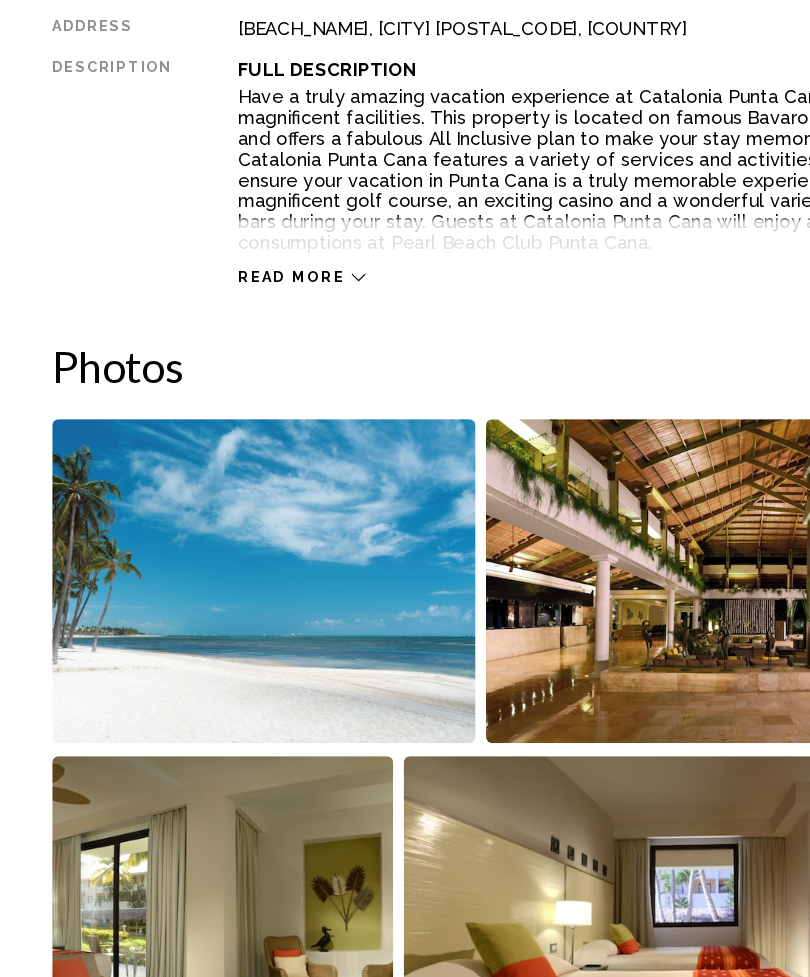 scroll, scrollTop: 1139, scrollLeft: 0, axis: vertical 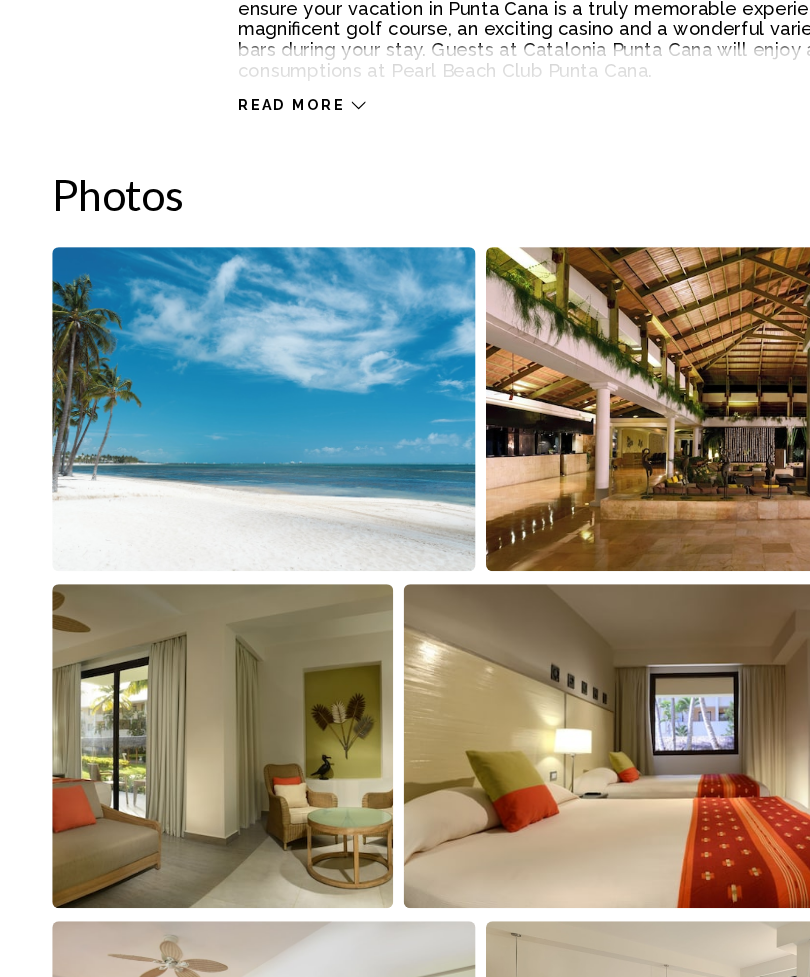 click at bounding box center (202, 493) 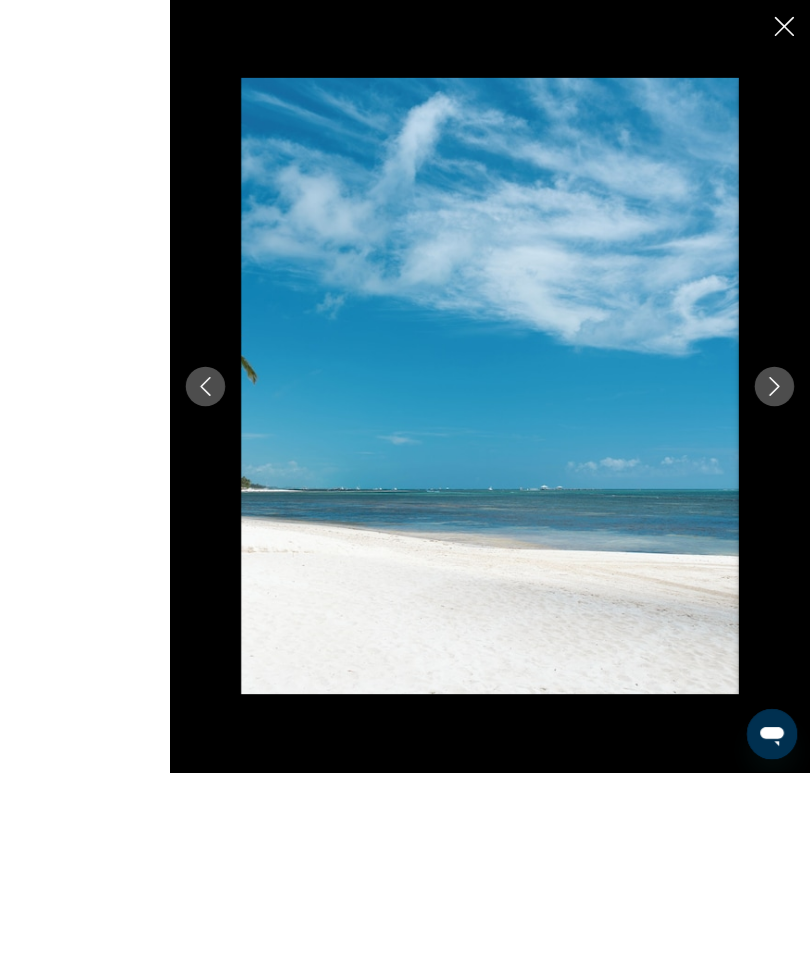 scroll, scrollTop: 1103, scrollLeft: 0, axis: vertical 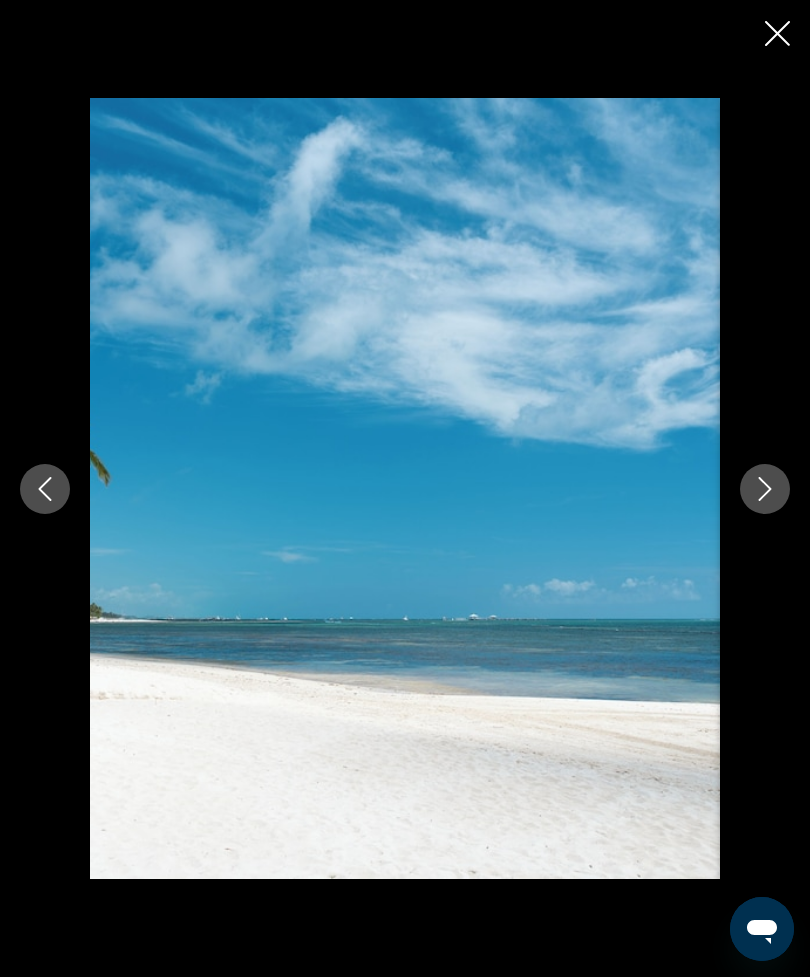 click at bounding box center (765, 489) 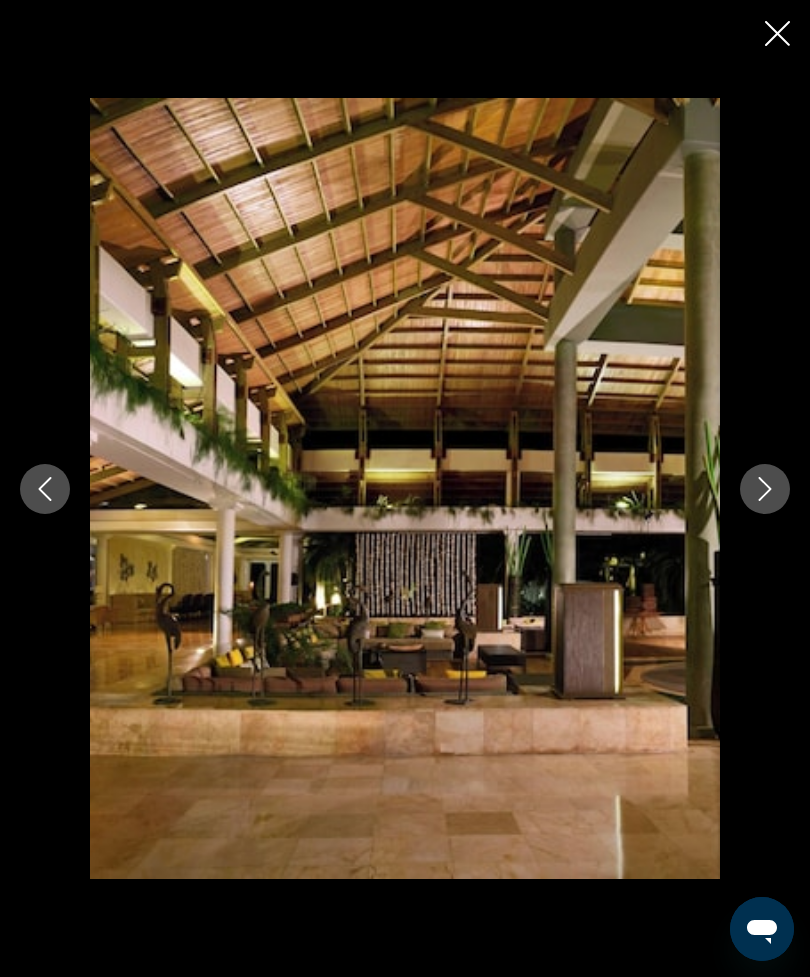 click at bounding box center (765, 489) 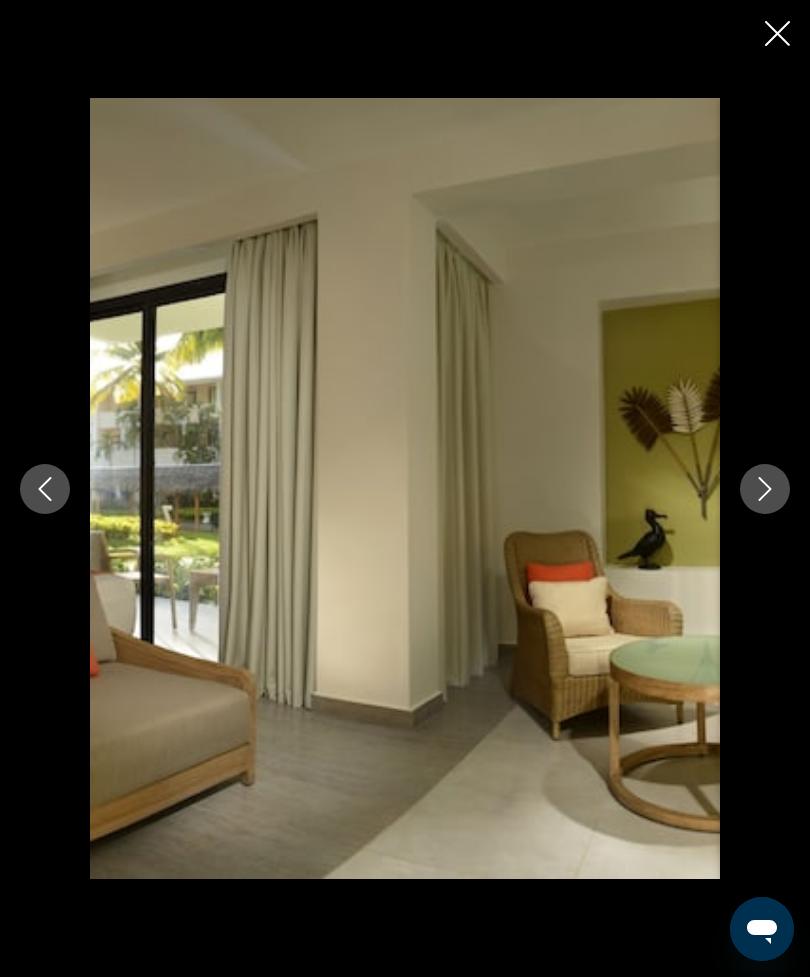 click 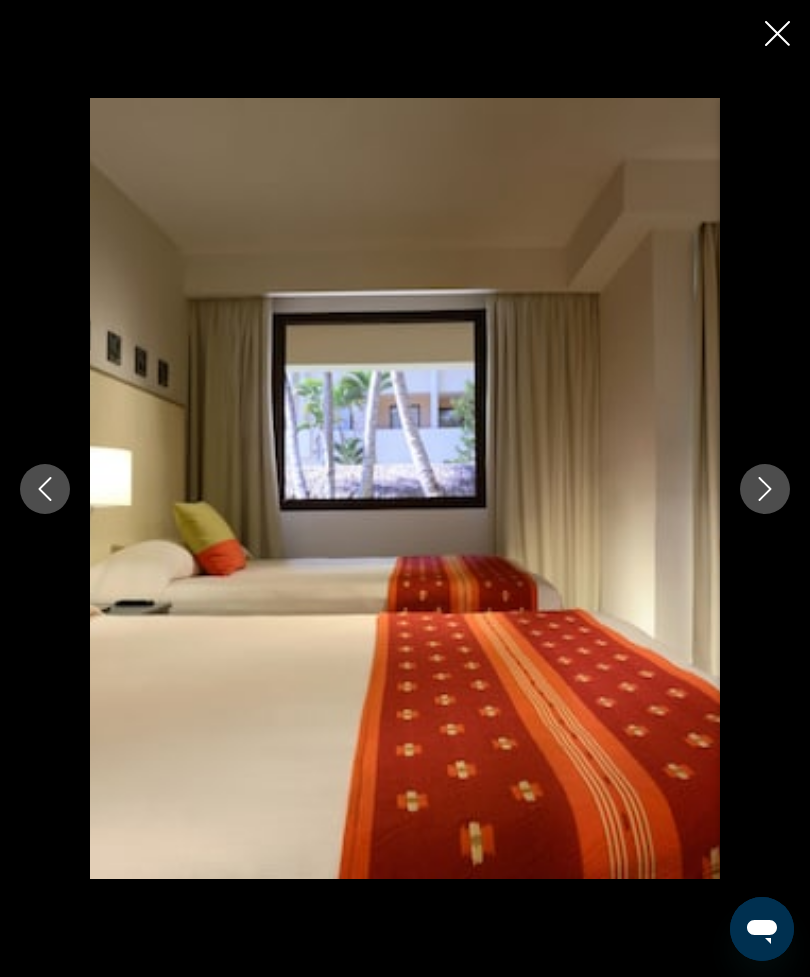 click 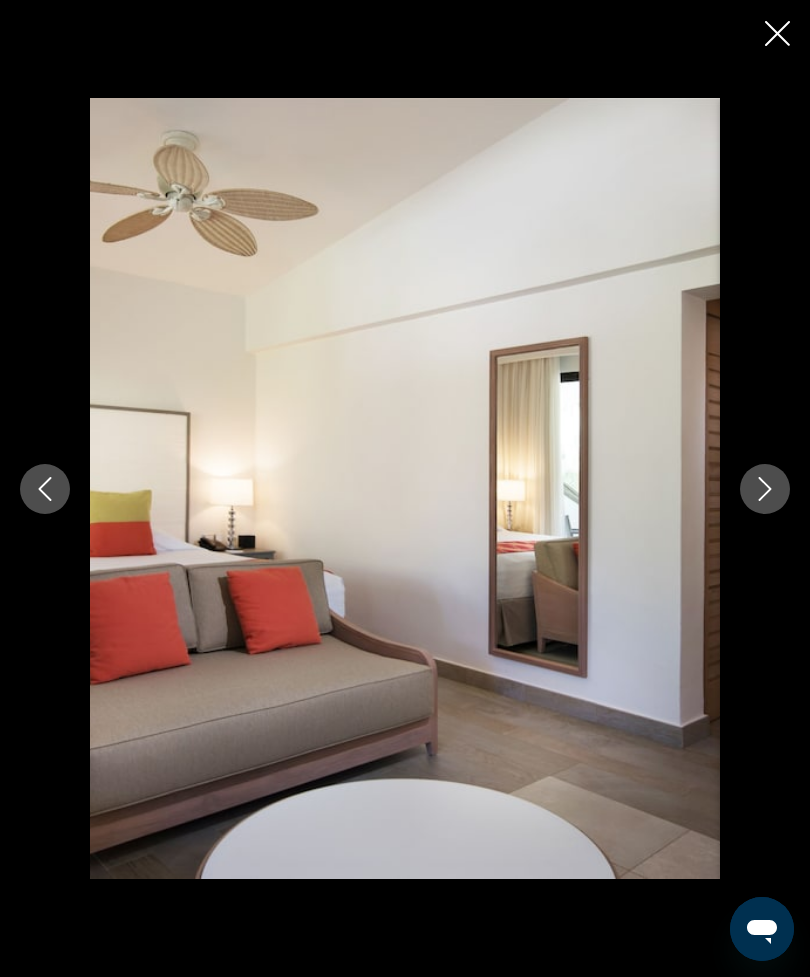 click at bounding box center [765, 489] 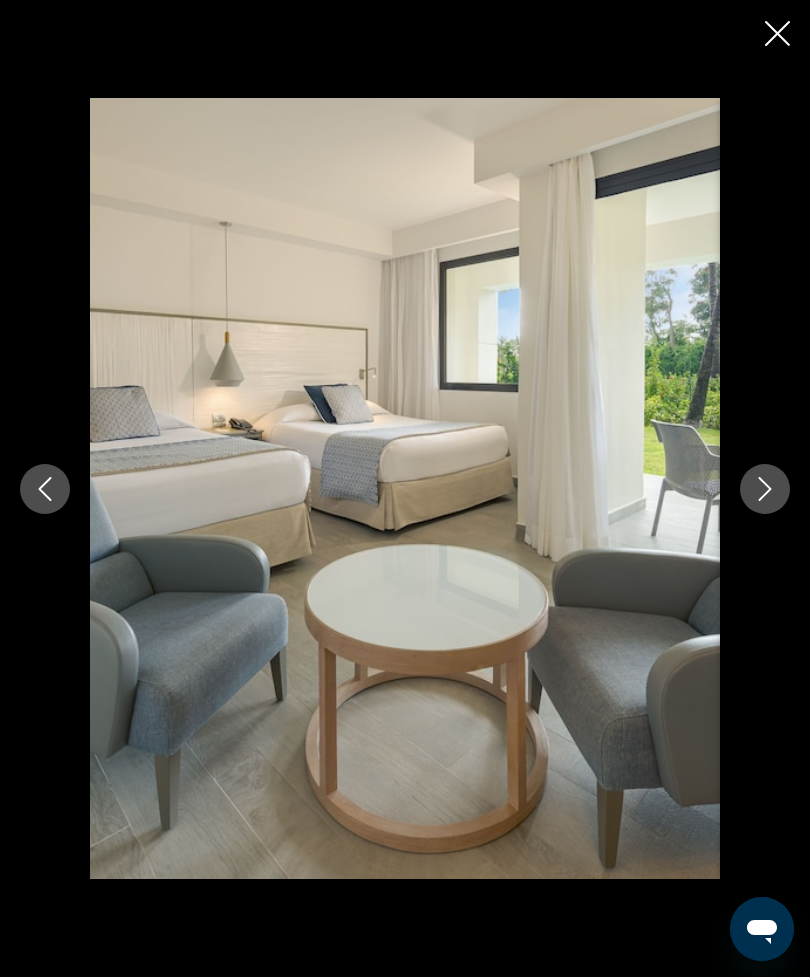click at bounding box center [765, 489] 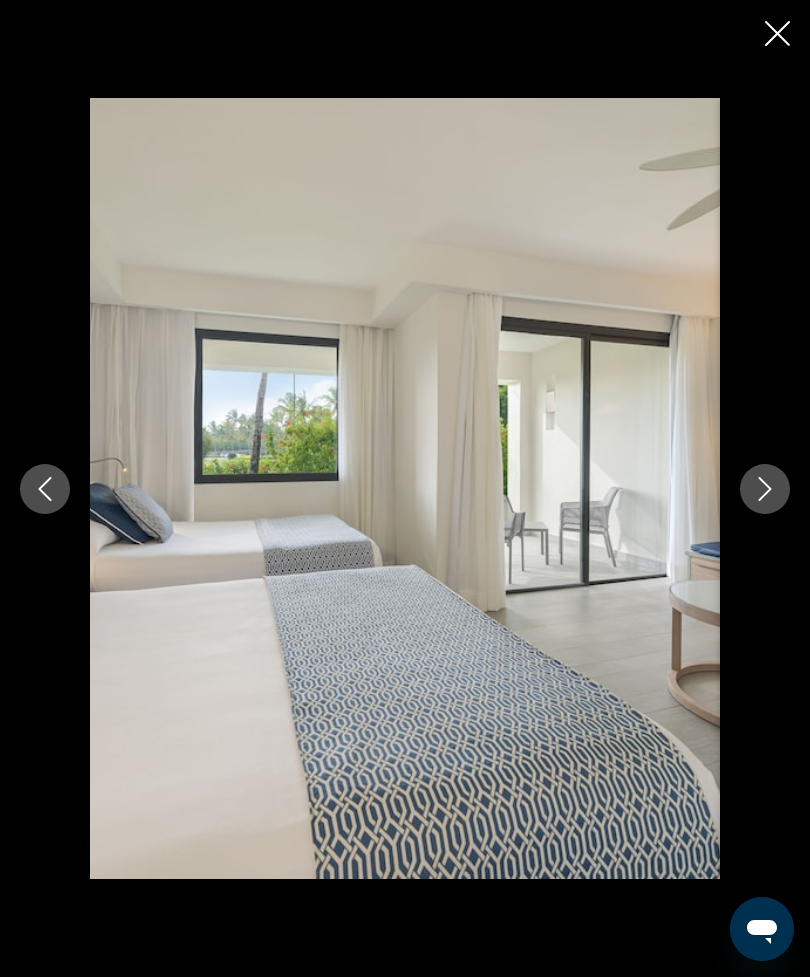 click 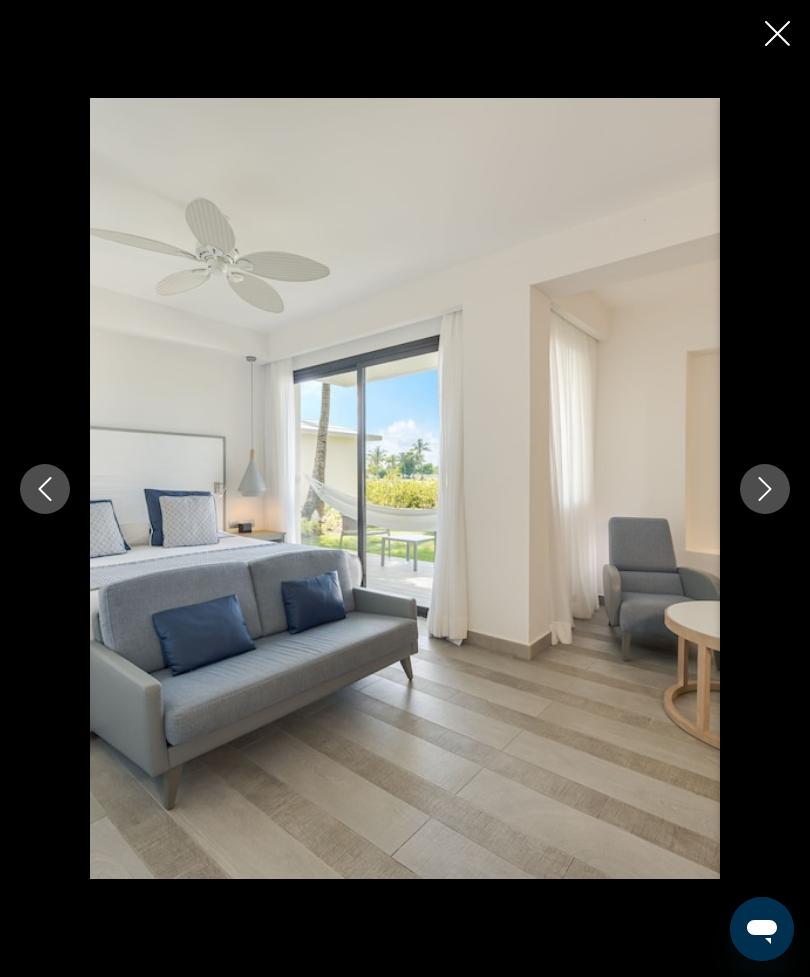 click 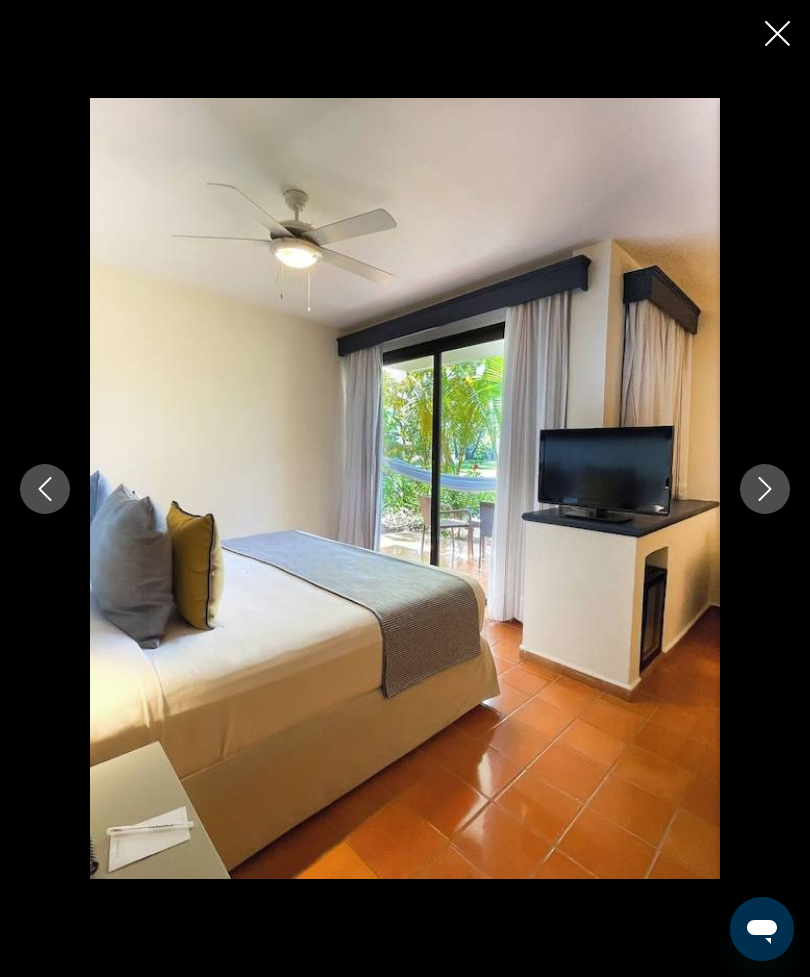 click 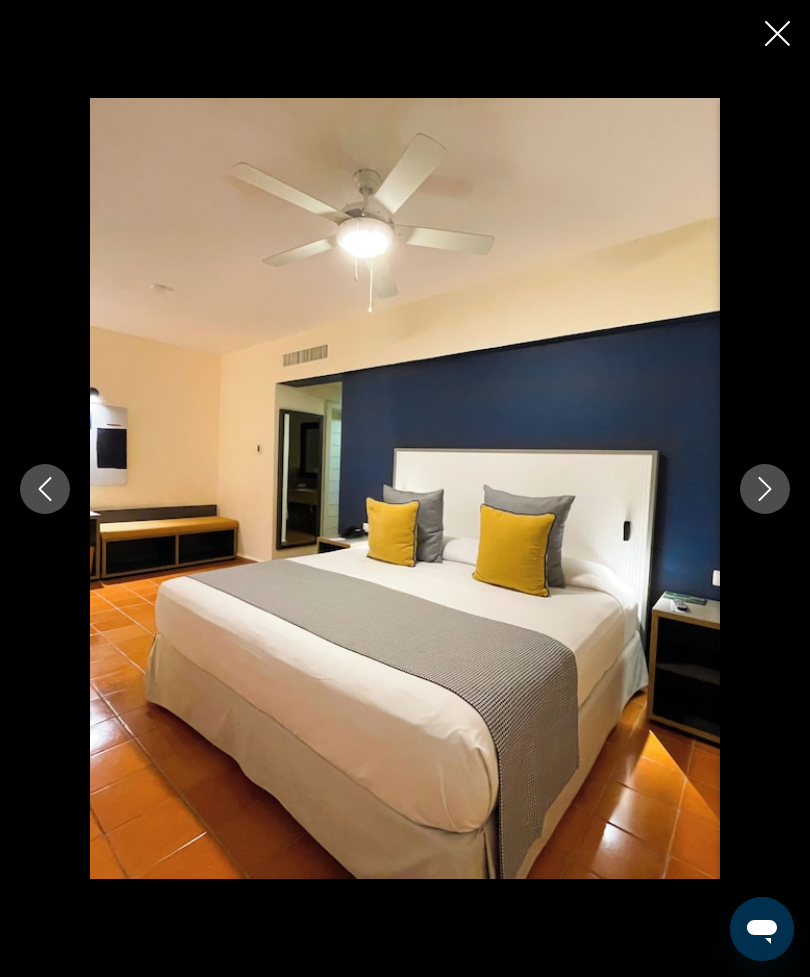 click 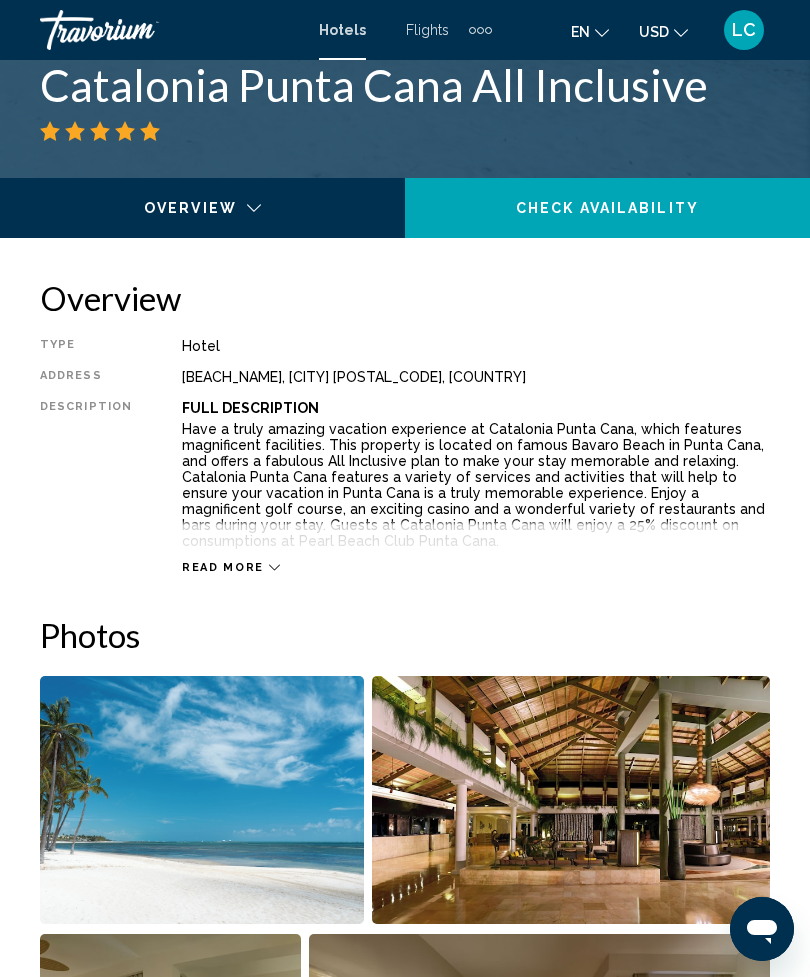 scroll, scrollTop: 829, scrollLeft: 0, axis: vertical 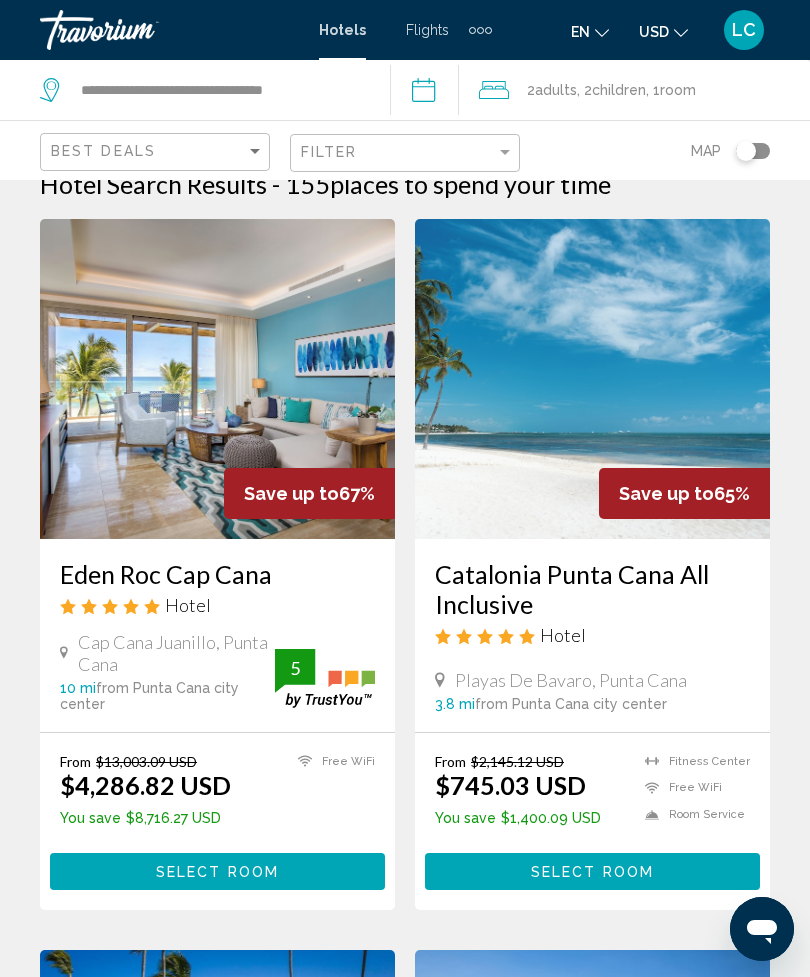 click on "**********" at bounding box center [428, 93] 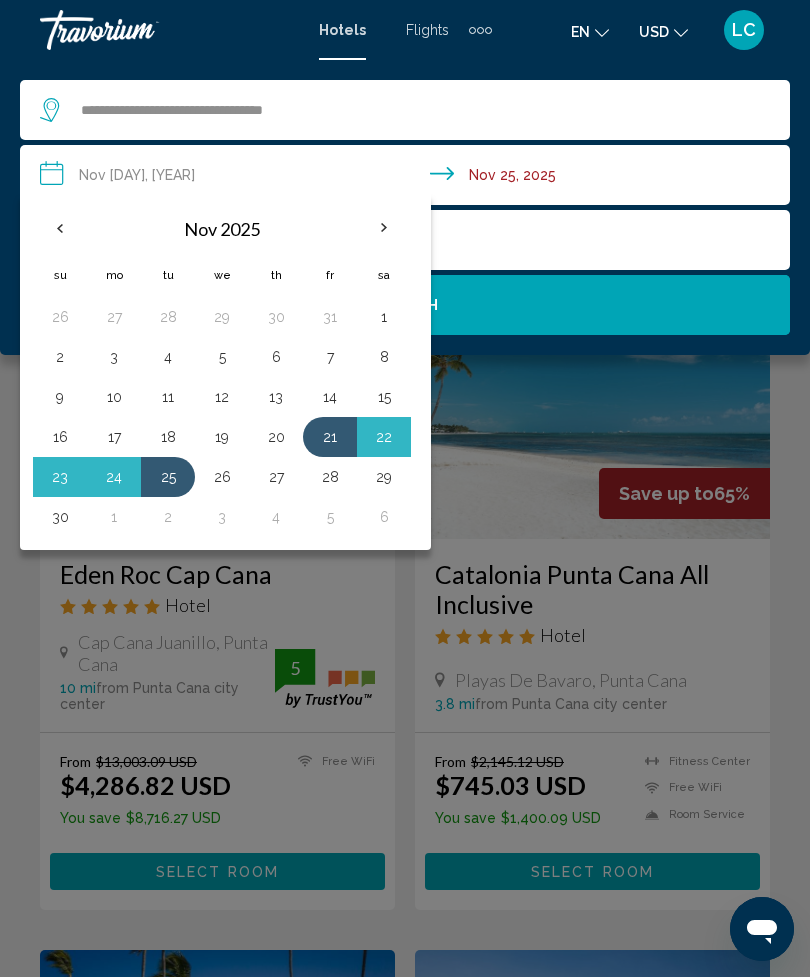 click 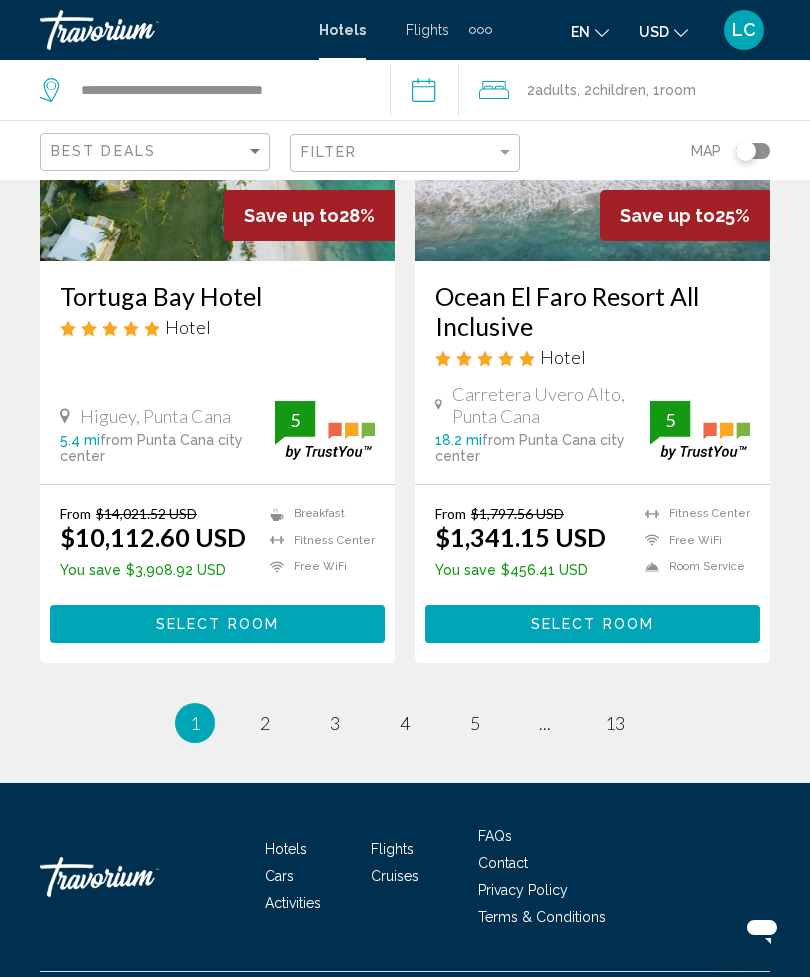 scroll, scrollTop: 4155, scrollLeft: 0, axis: vertical 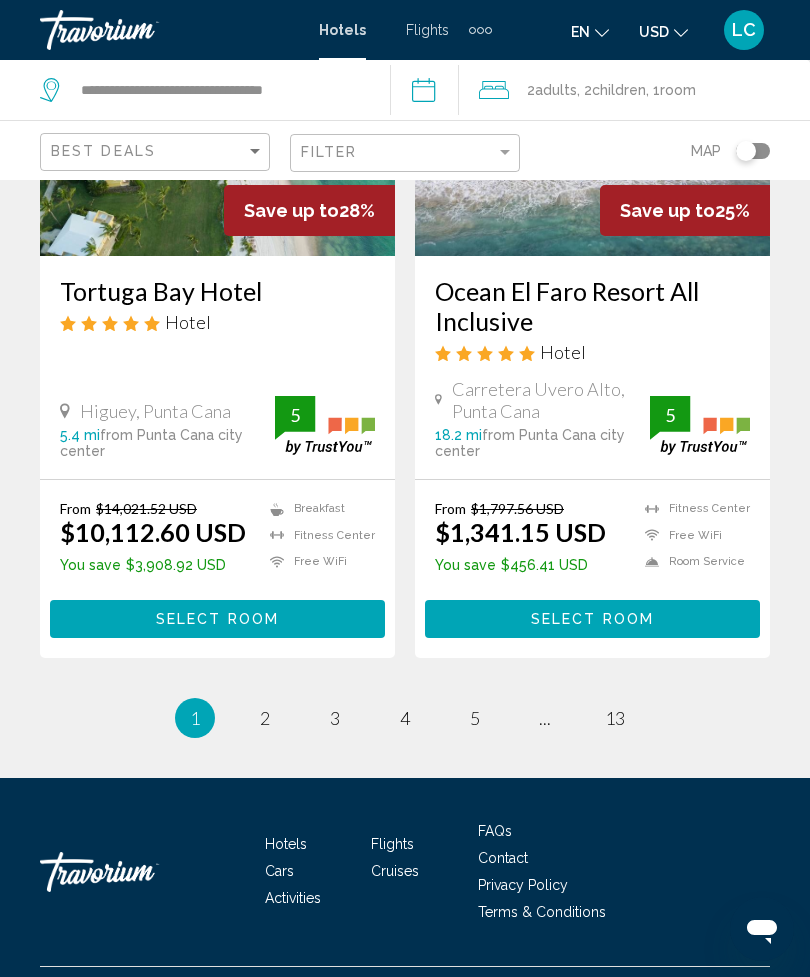 click on "page  2" at bounding box center [265, 718] 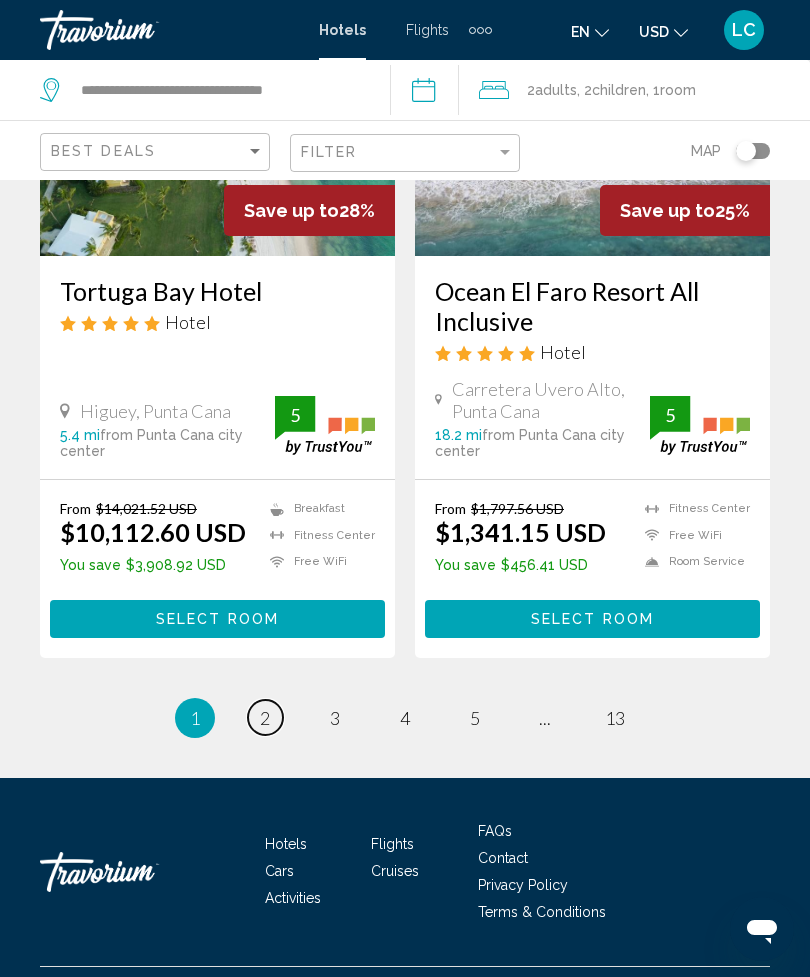 click on "2" at bounding box center [265, 718] 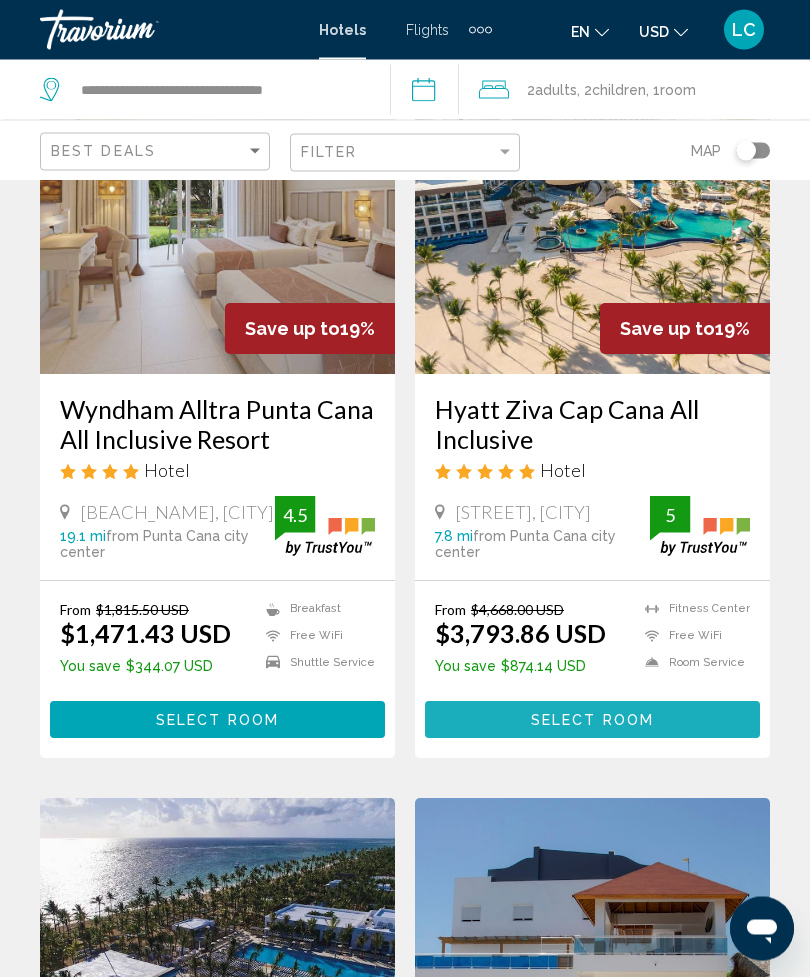 scroll, scrollTop: 1717, scrollLeft: 0, axis: vertical 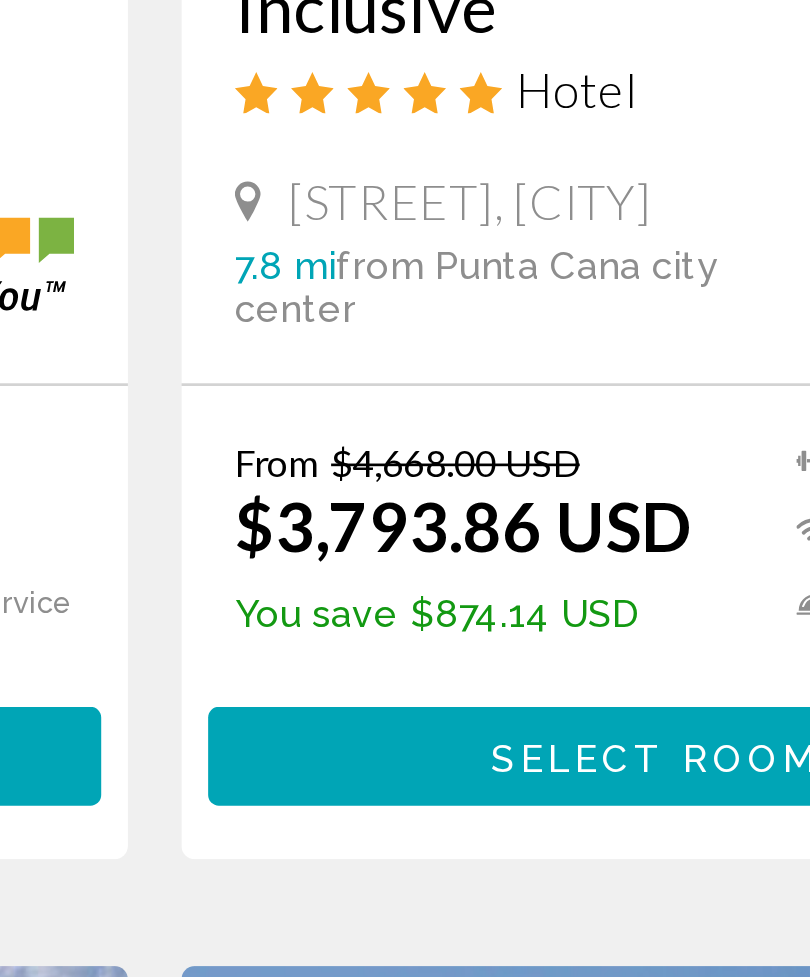 click on "Select Room" at bounding box center (592, 695) 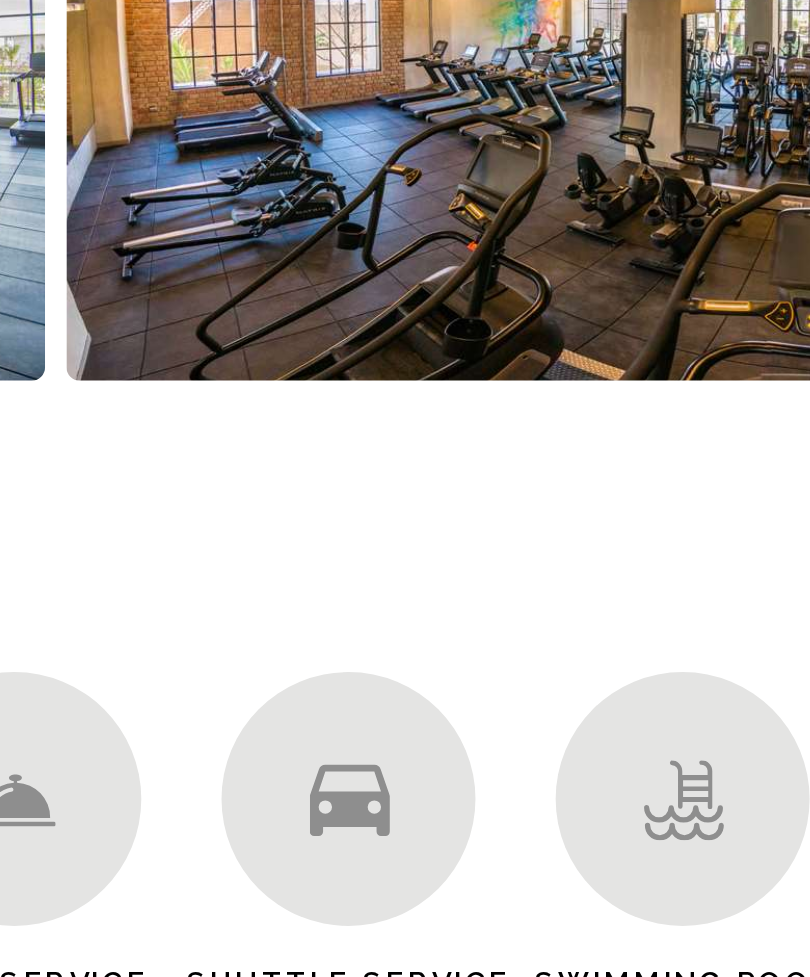 scroll, scrollTop: 0, scrollLeft: 0, axis: both 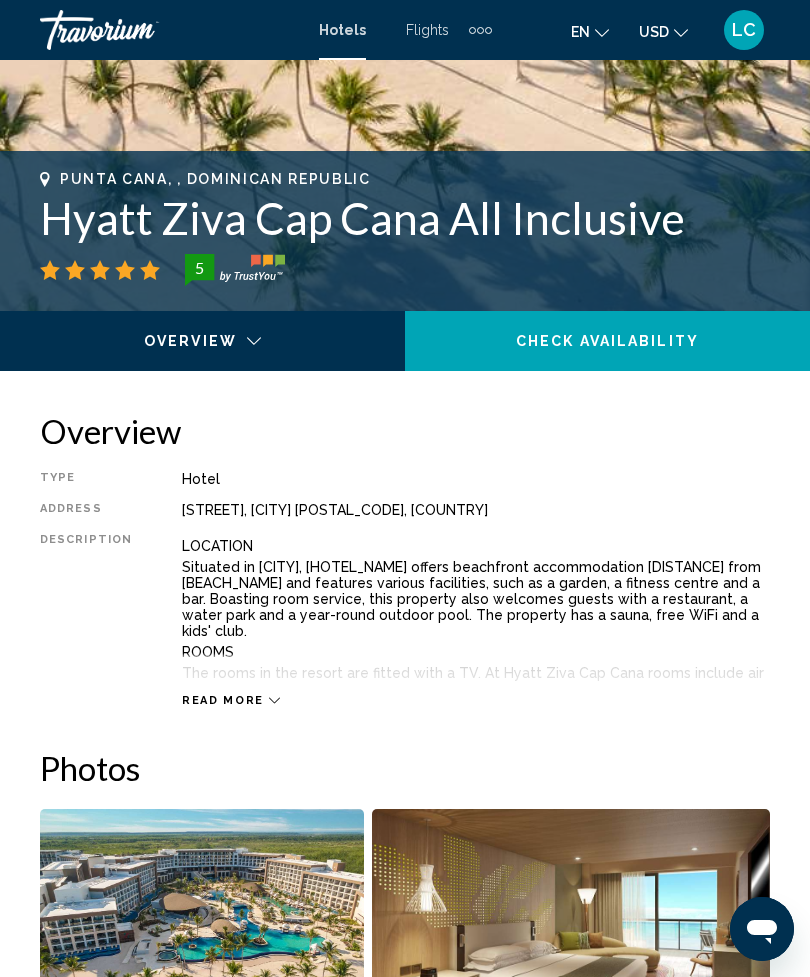 click on "Check Availability" 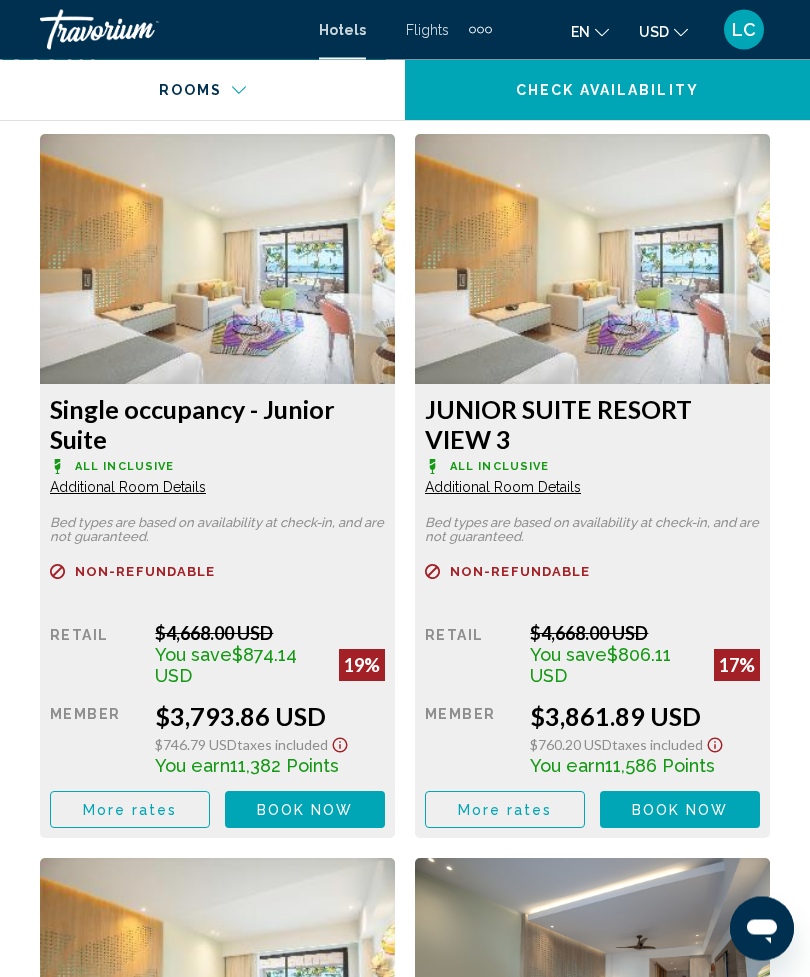 scroll, scrollTop: 3419, scrollLeft: 0, axis: vertical 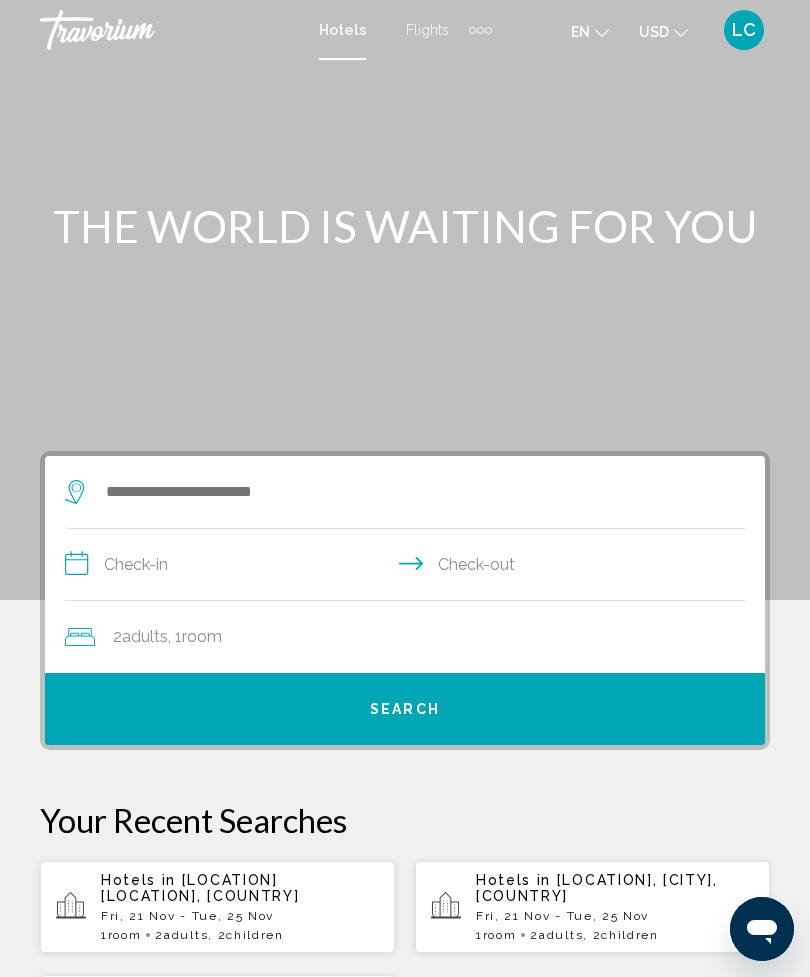 click at bounding box center [395, 492] 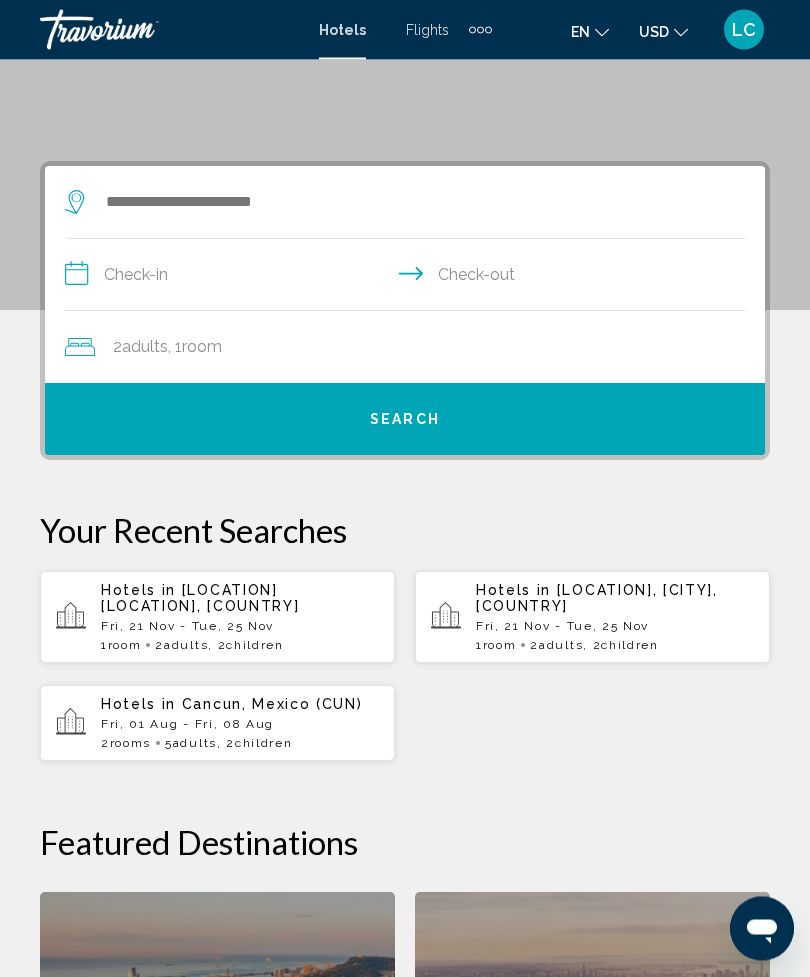 scroll, scrollTop: 383, scrollLeft: 0, axis: vertical 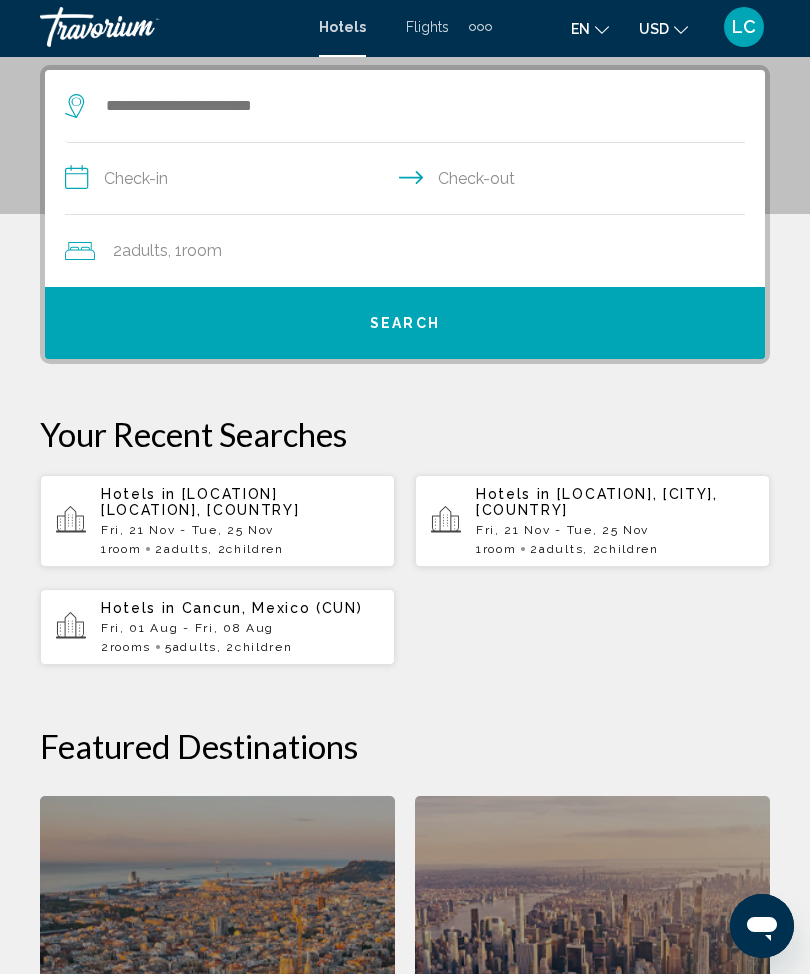 click at bounding box center [405, -83] 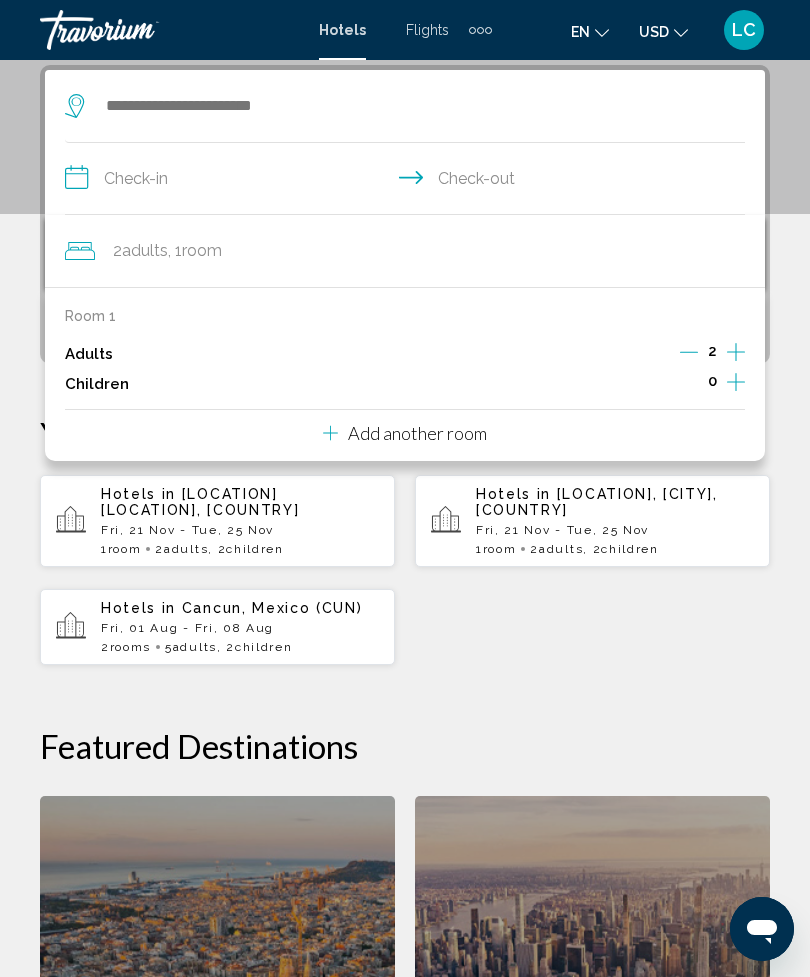 click 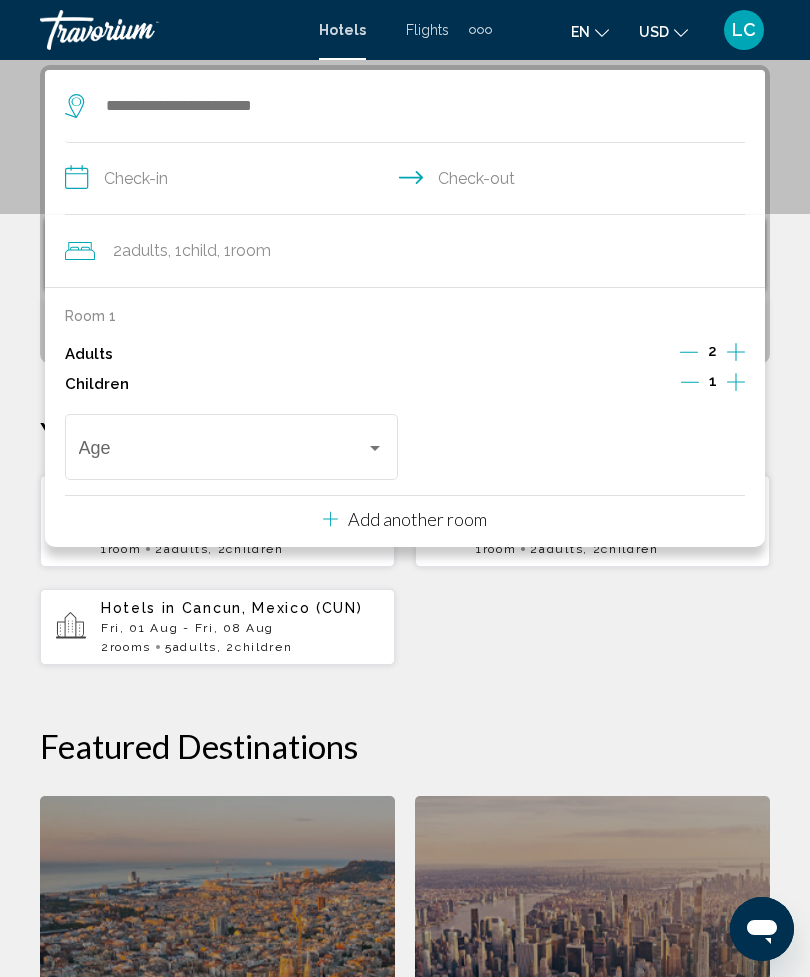 click 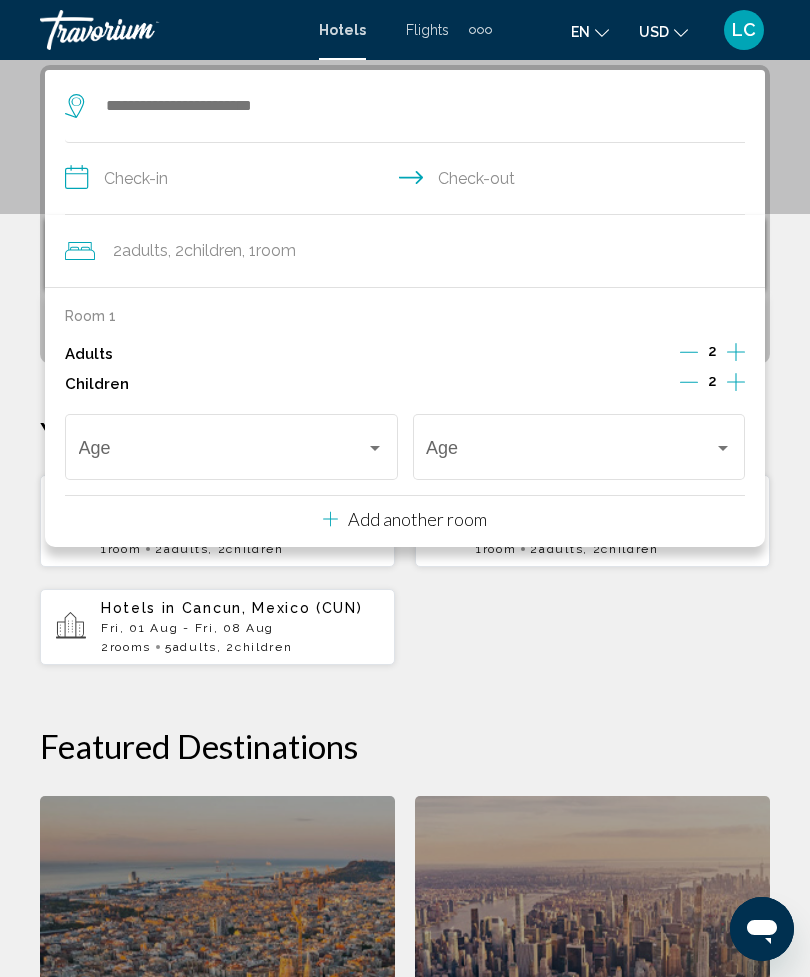 click at bounding box center (223, 452) 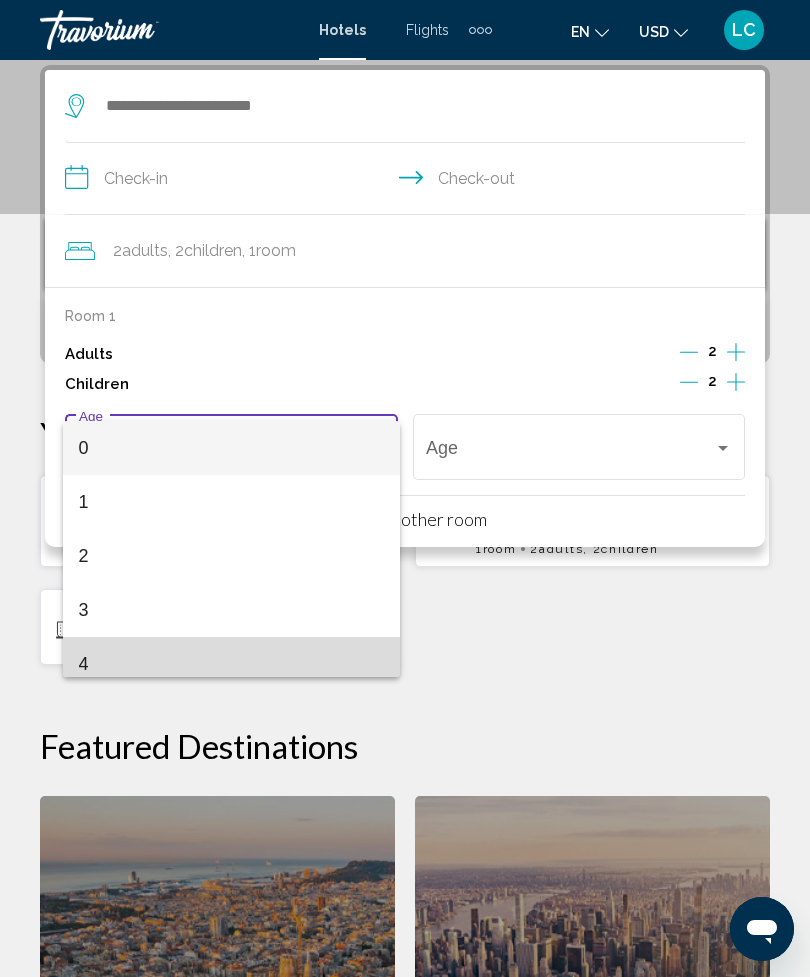 click on "4" at bounding box center [232, 664] 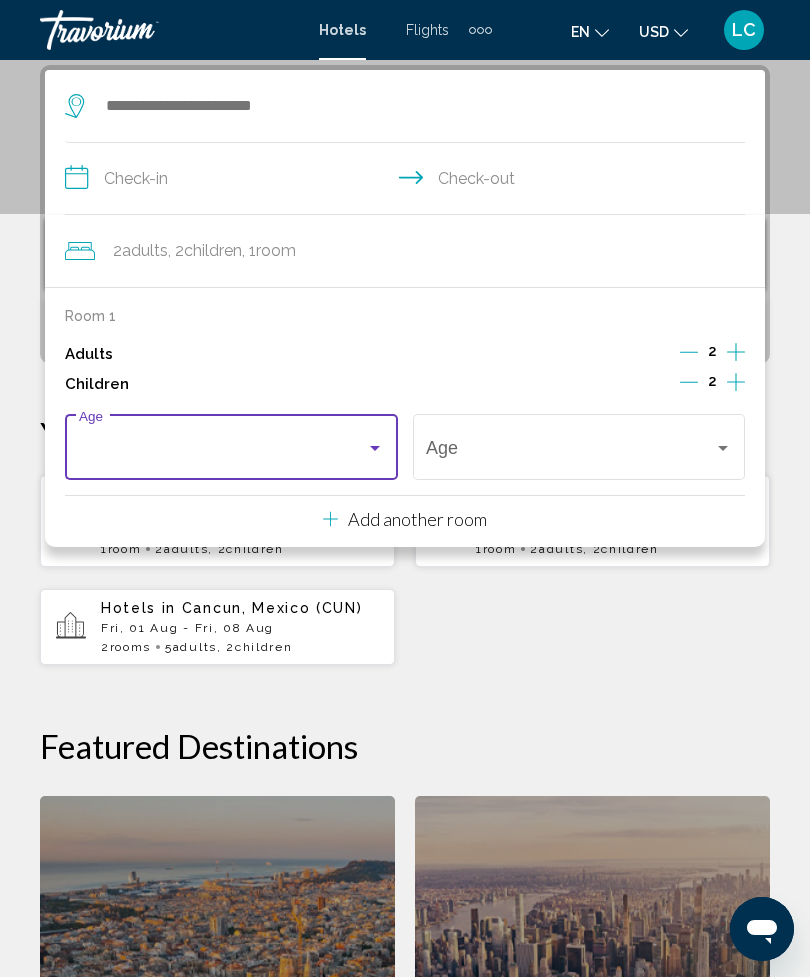 scroll, scrollTop: 14, scrollLeft: 0, axis: vertical 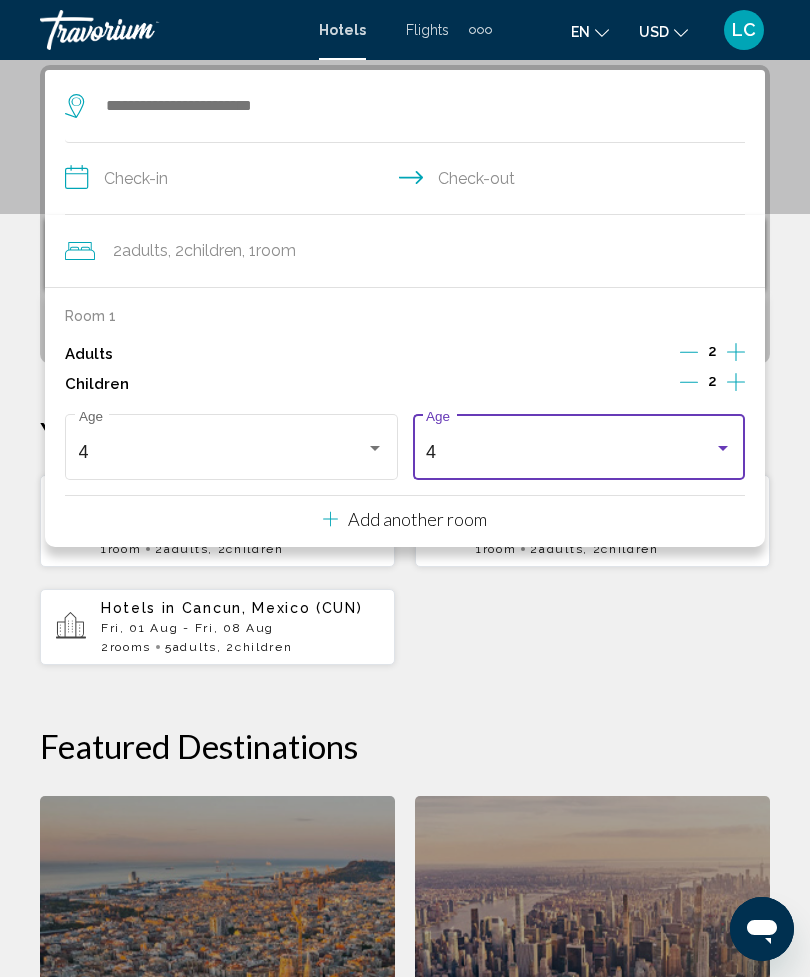 click on "4 Age" at bounding box center (579, 444) 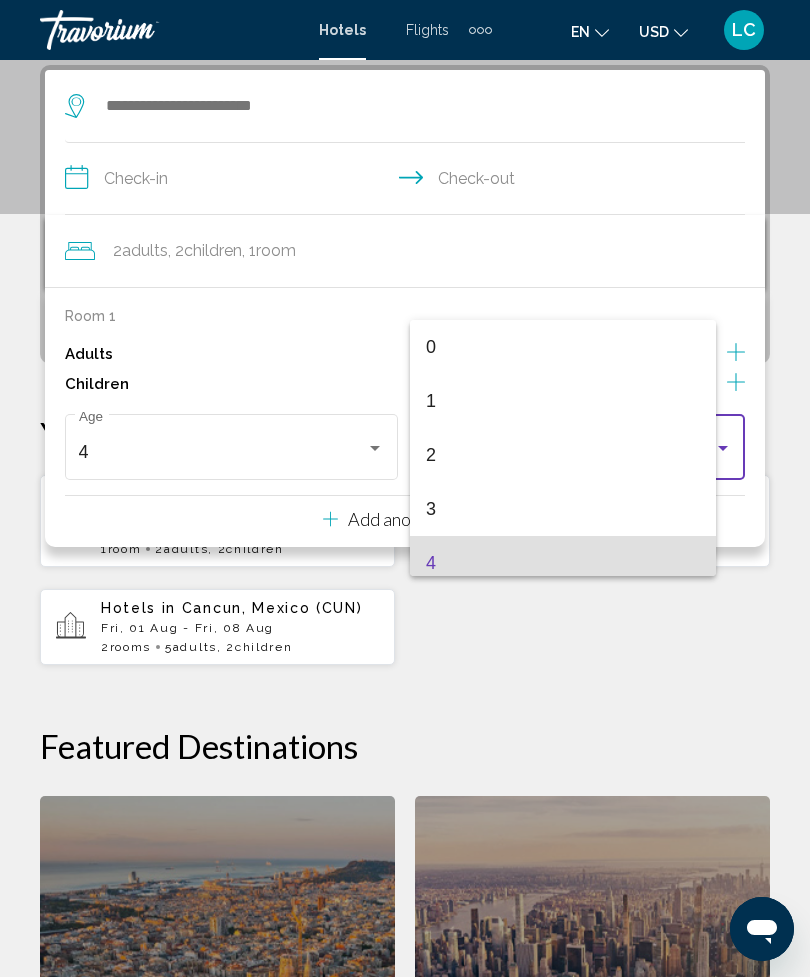 scroll, scrollTop: 115, scrollLeft: 0, axis: vertical 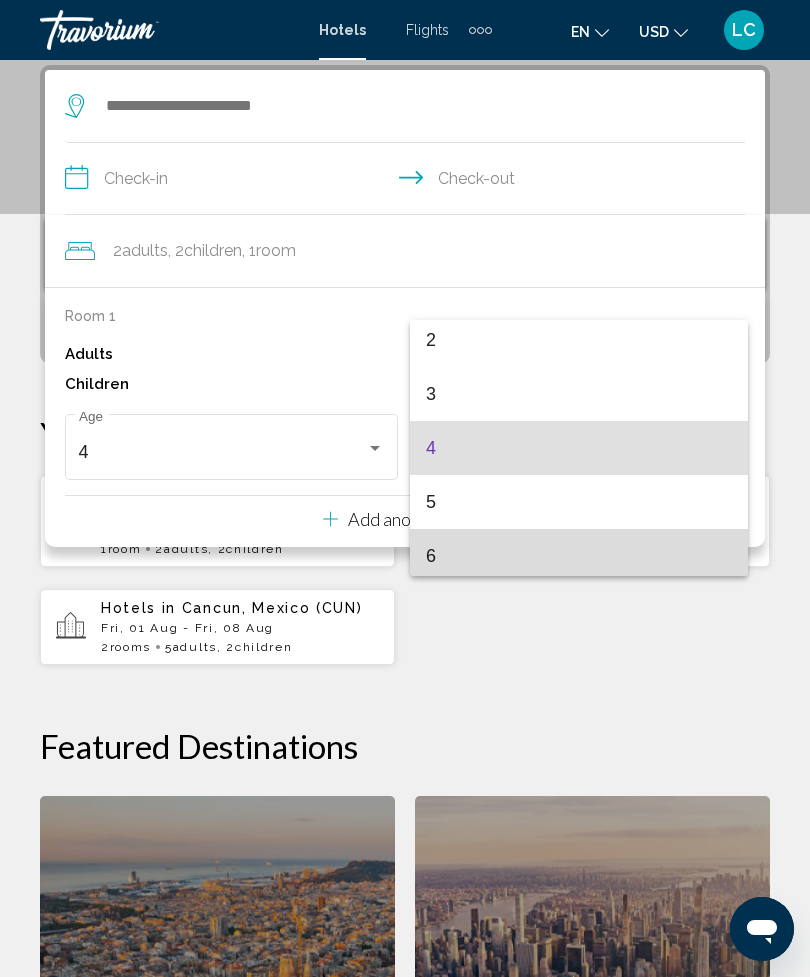 click on "6" at bounding box center [579, 556] 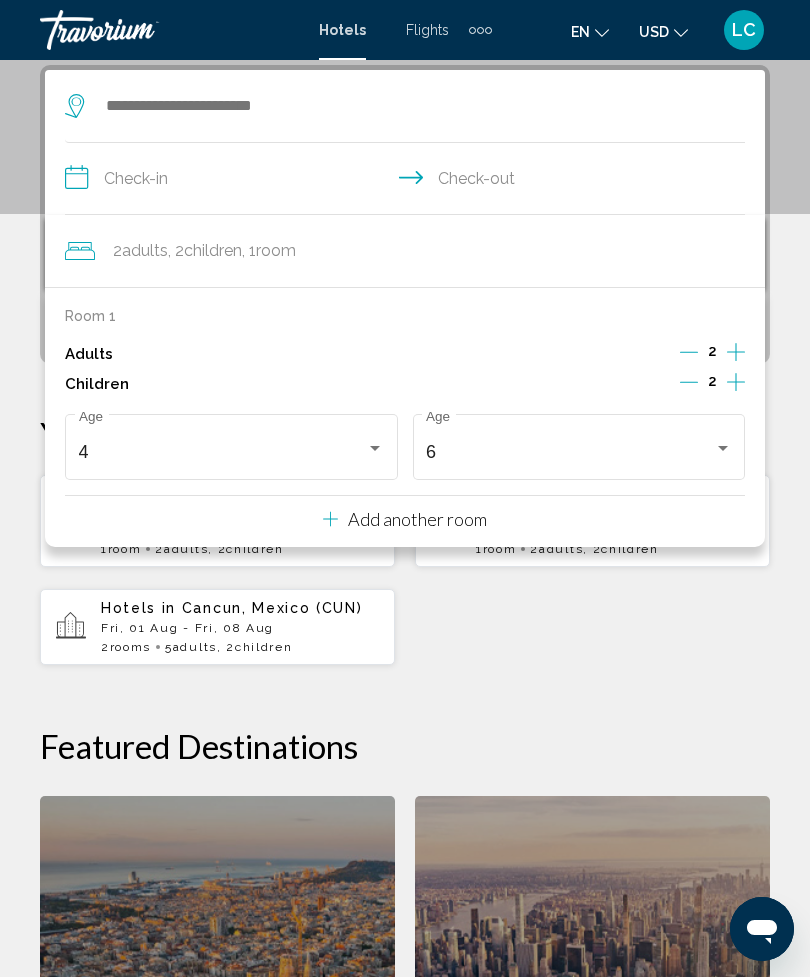 click on "**********" at bounding box center (409, 181) 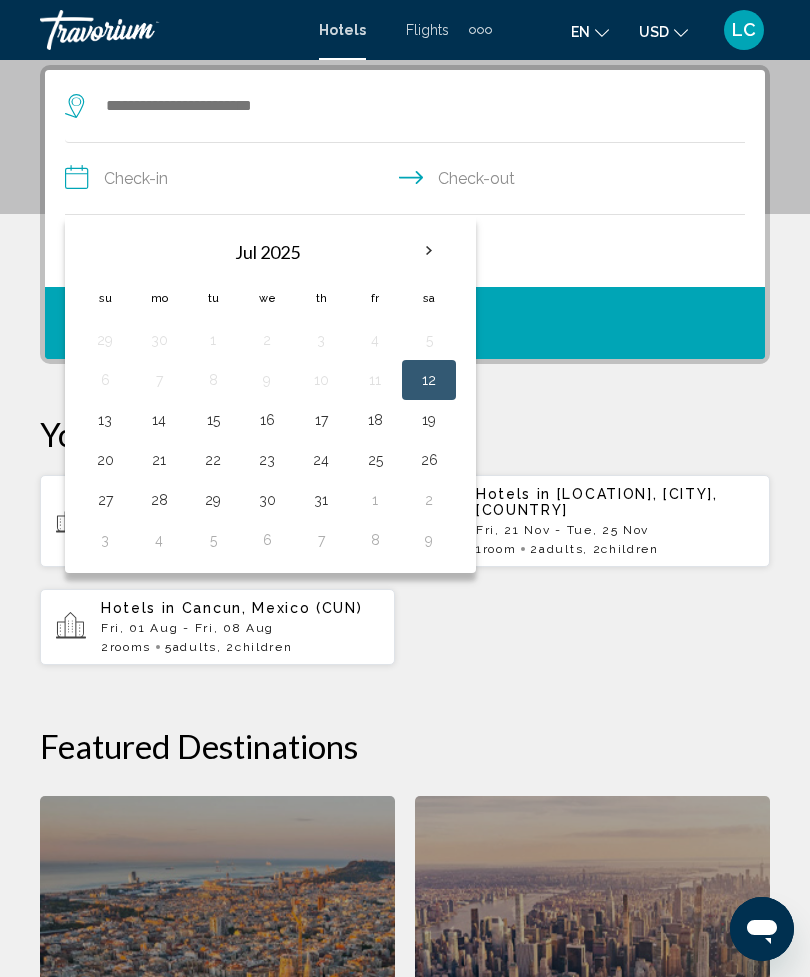 click at bounding box center [429, 251] 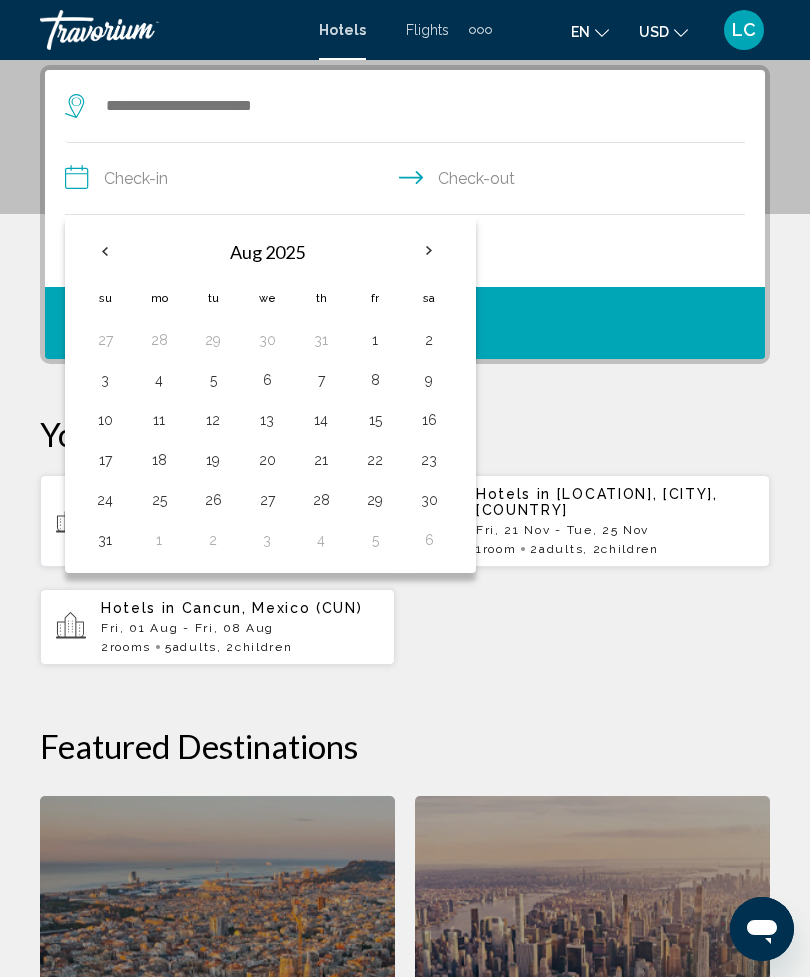 click at bounding box center (429, 251) 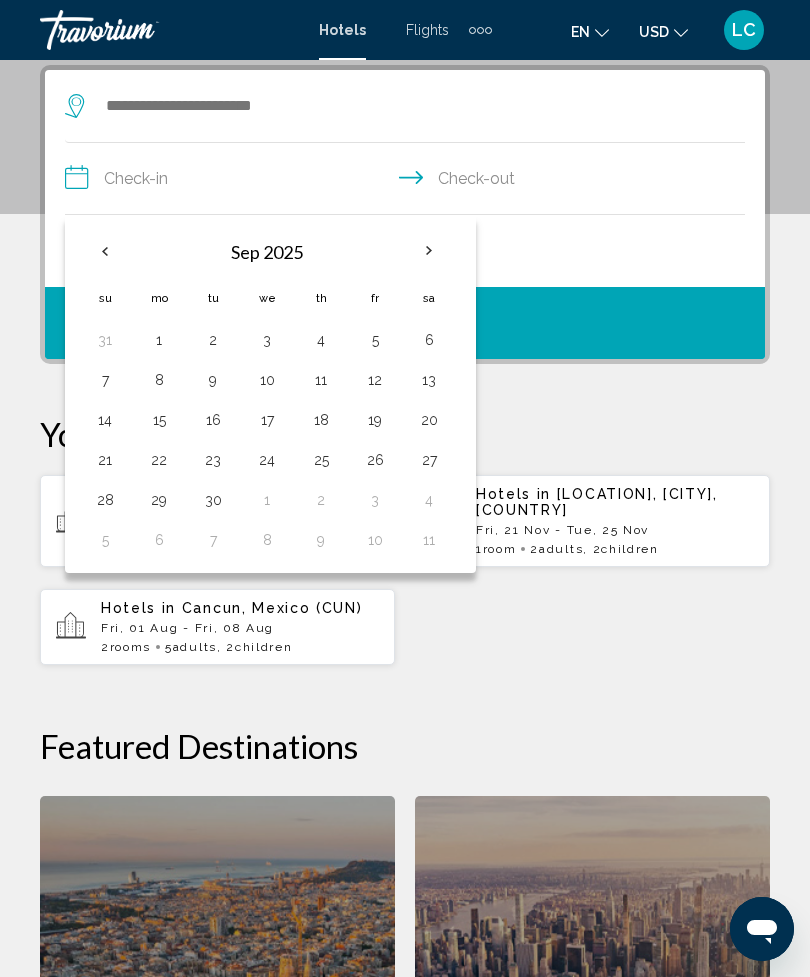 click on "**********" at bounding box center (409, 181) 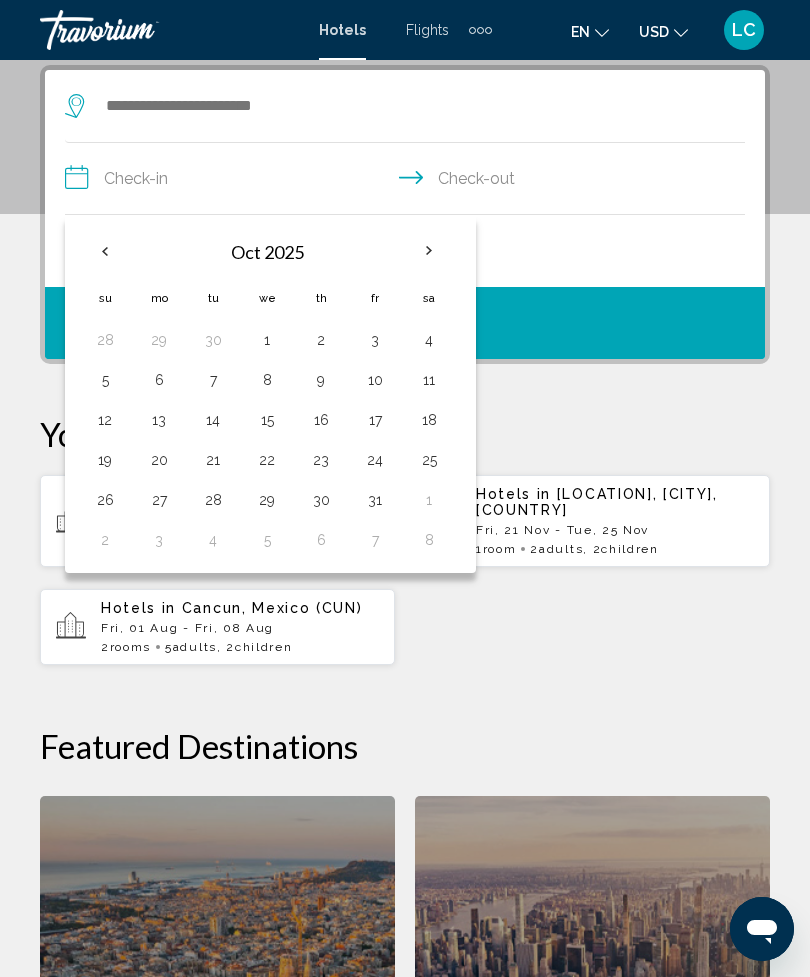 click at bounding box center [429, 251] 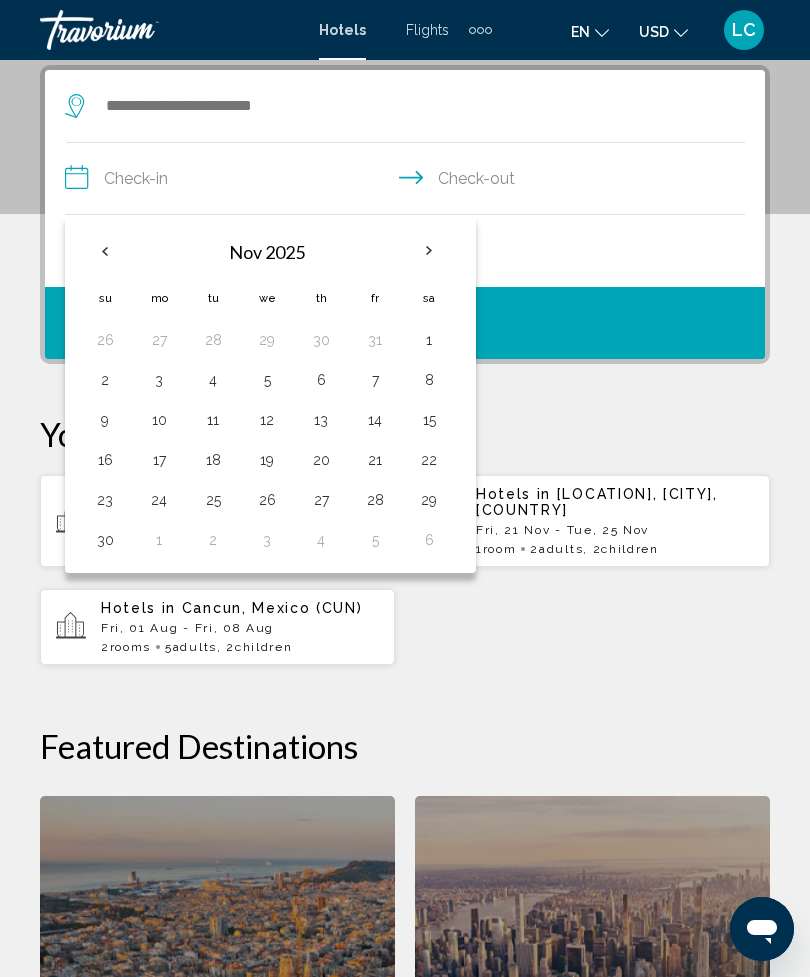 click on "21" at bounding box center [375, 460] 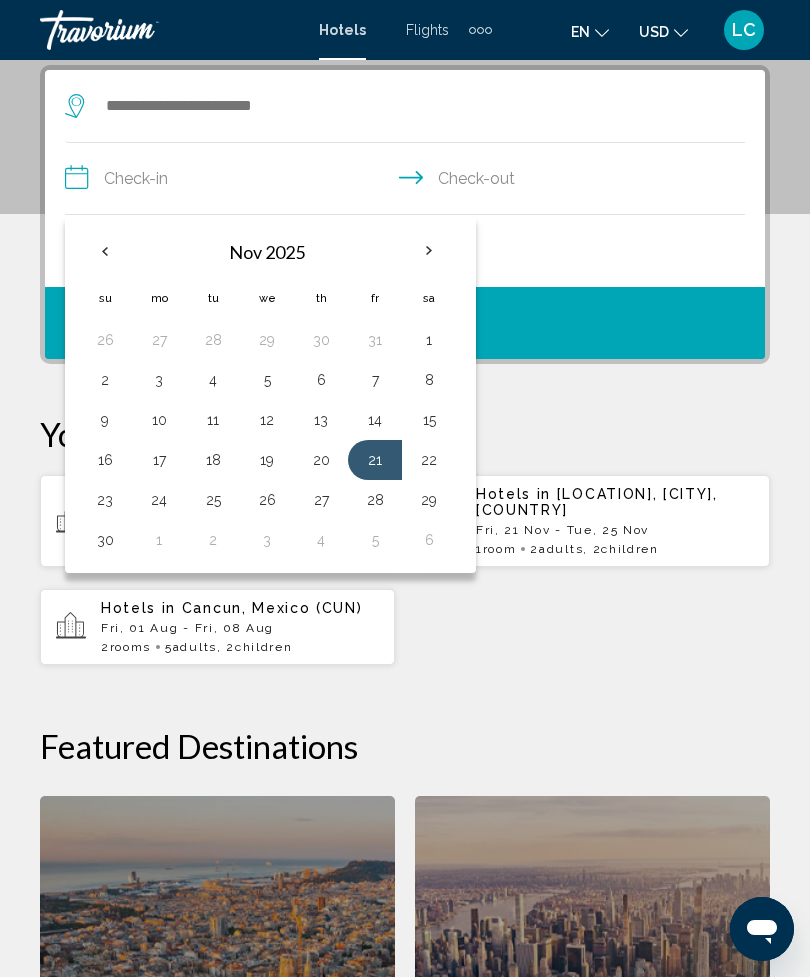 click on "25" at bounding box center [213, 500] 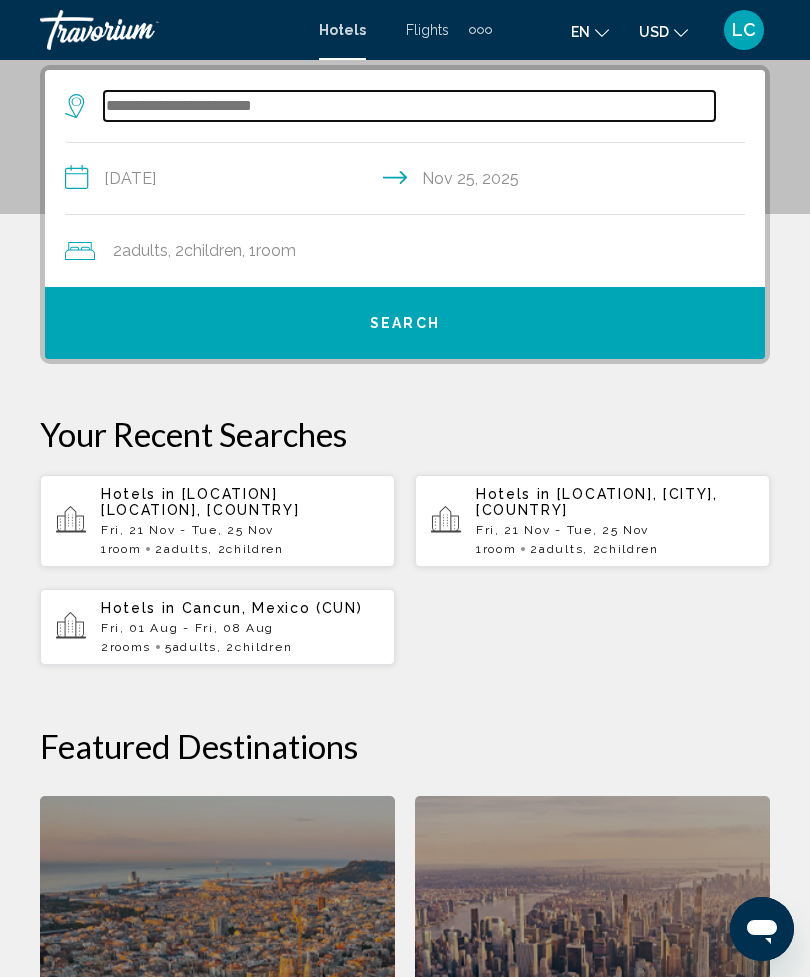 click at bounding box center (409, 106) 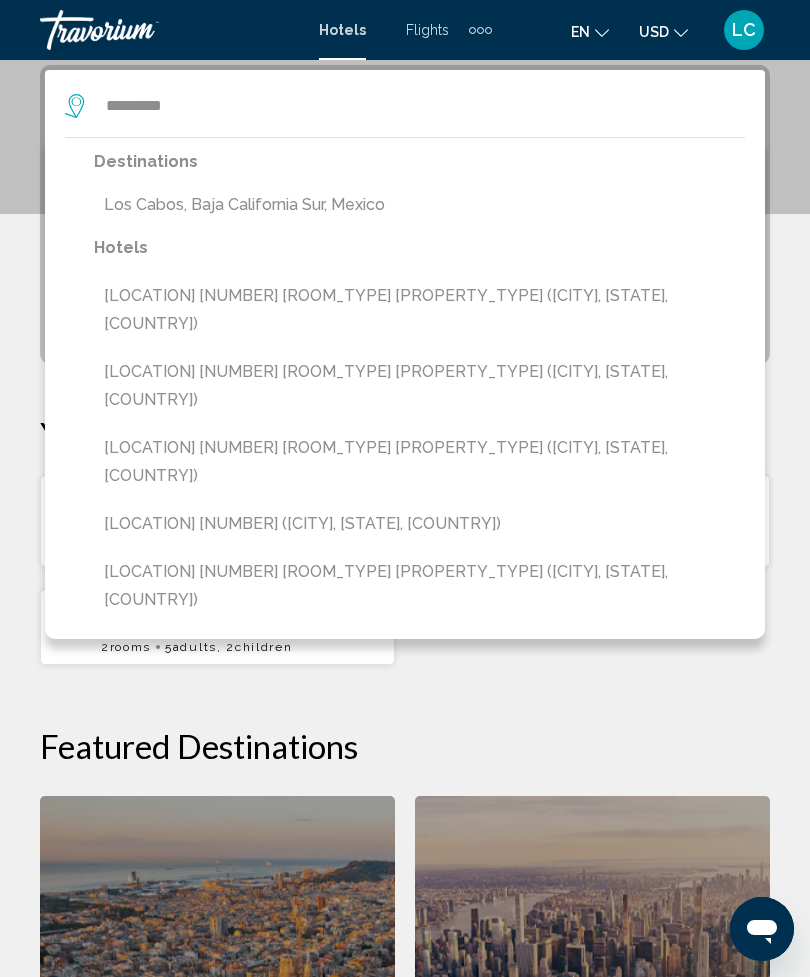 click on "Los Cabos, Baja California Sur, Mexico" at bounding box center [419, 205] 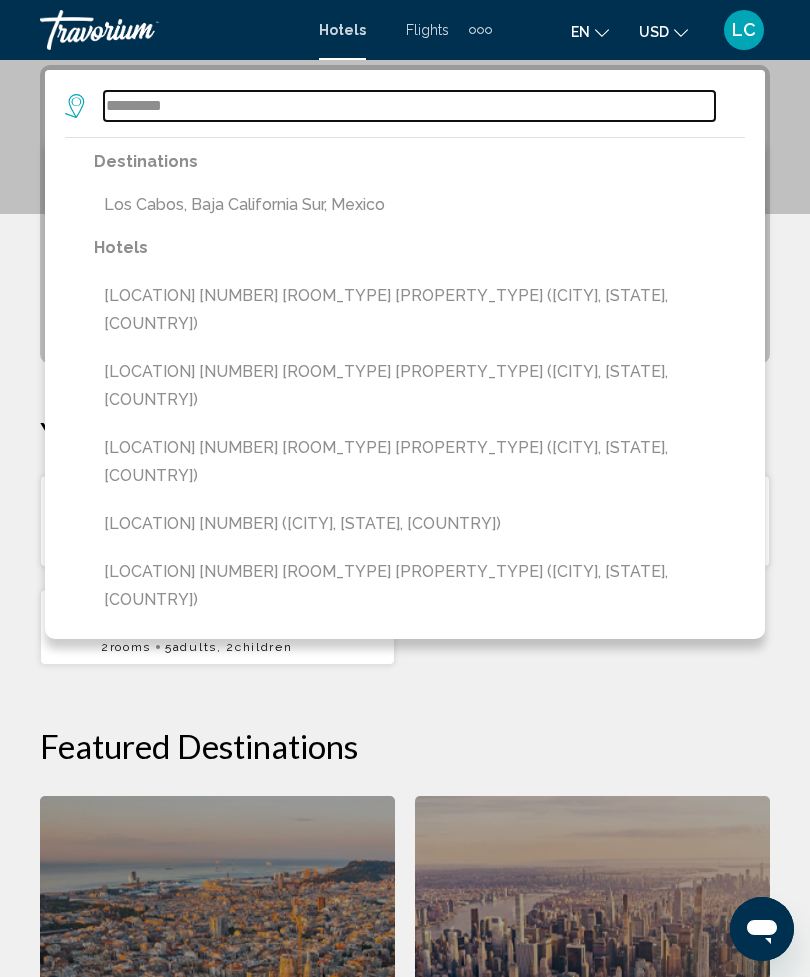 type on "**********" 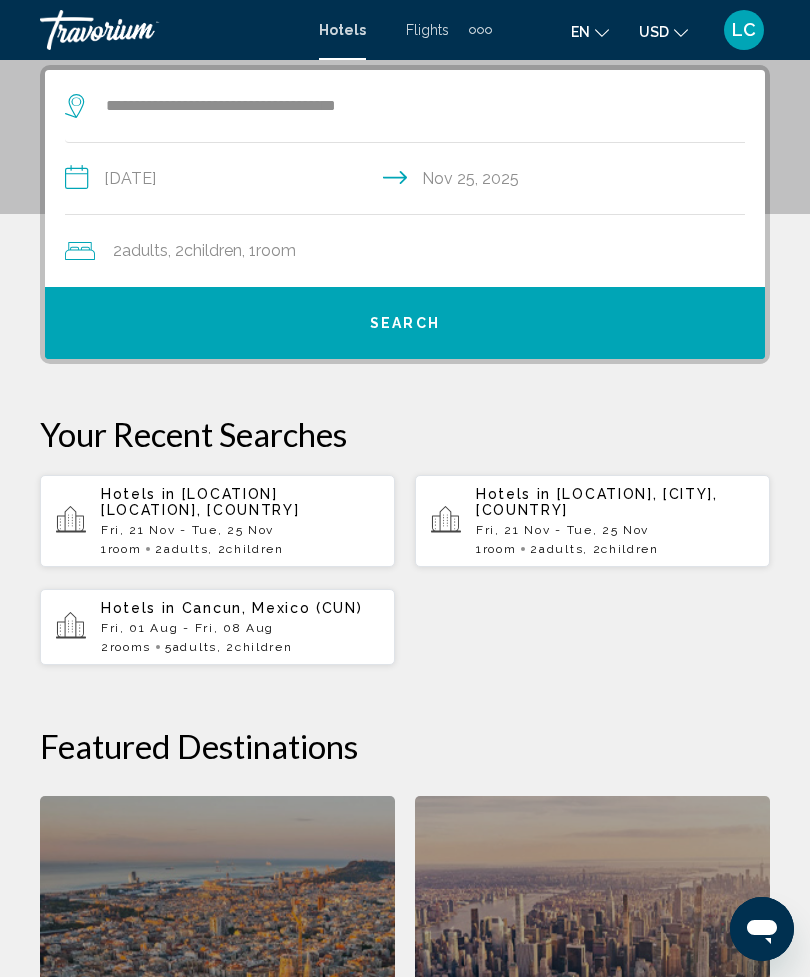 click on "Search" at bounding box center [405, 323] 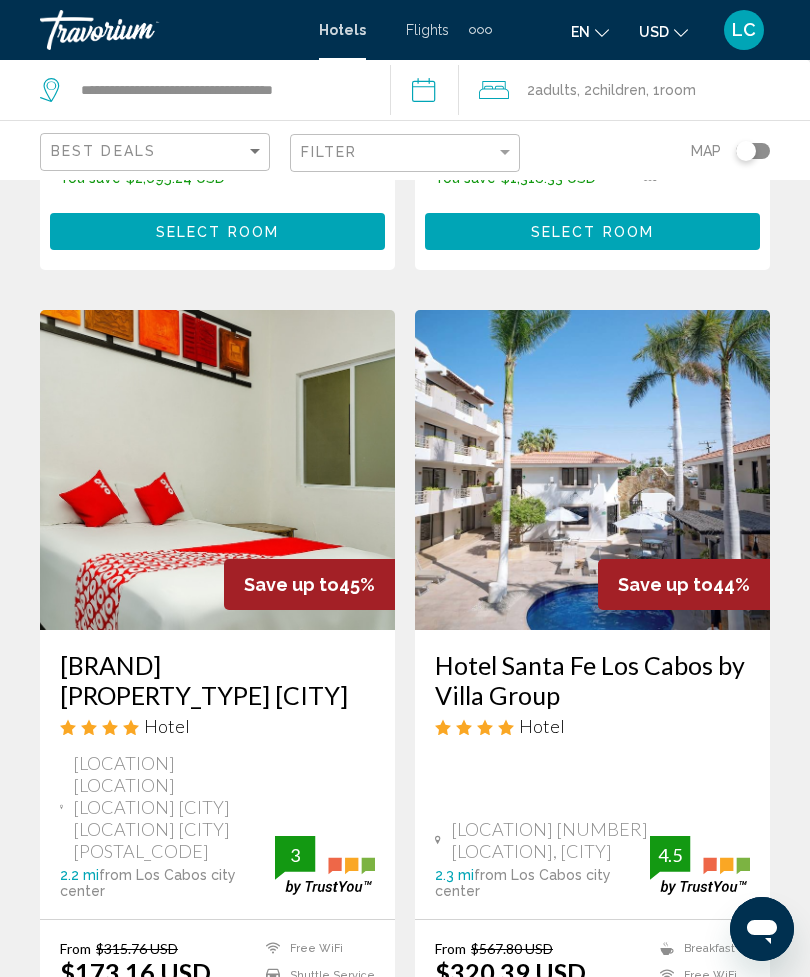 scroll, scrollTop: 2251, scrollLeft: 0, axis: vertical 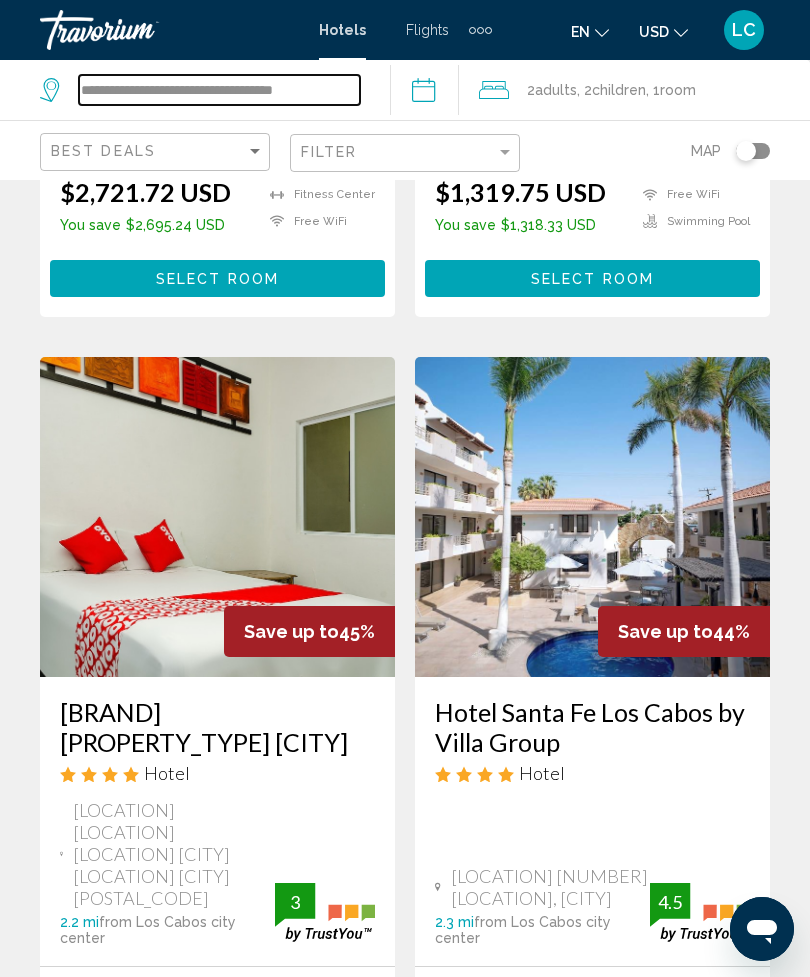 click on "**********" at bounding box center [219, 90] 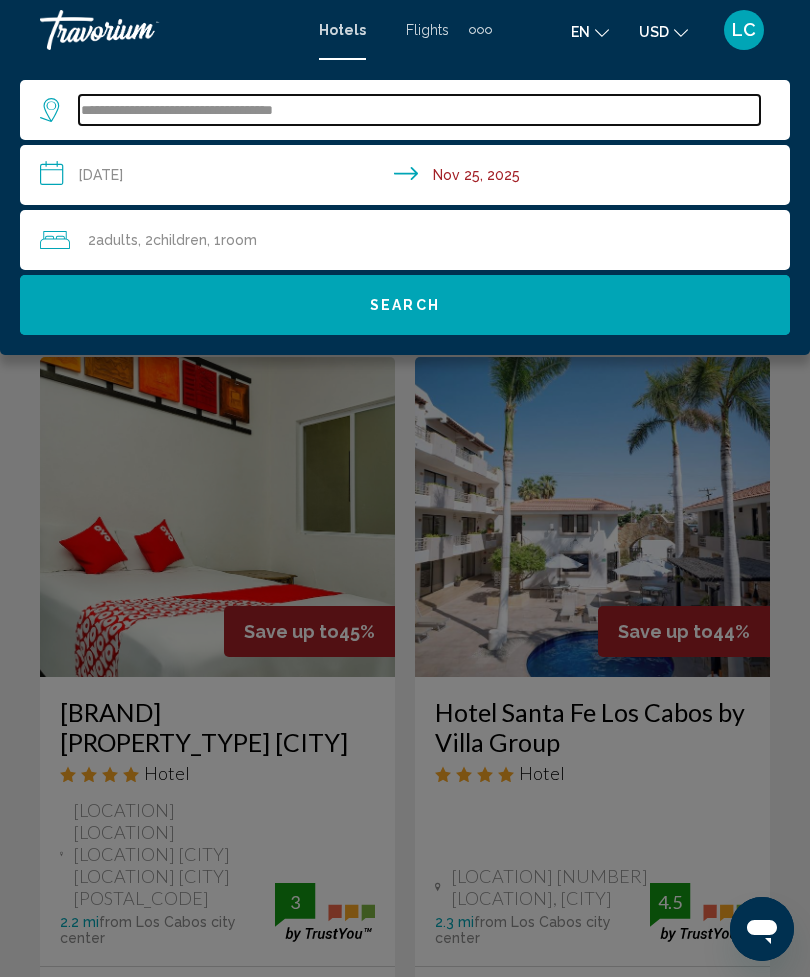 click on "**********" at bounding box center (419, 110) 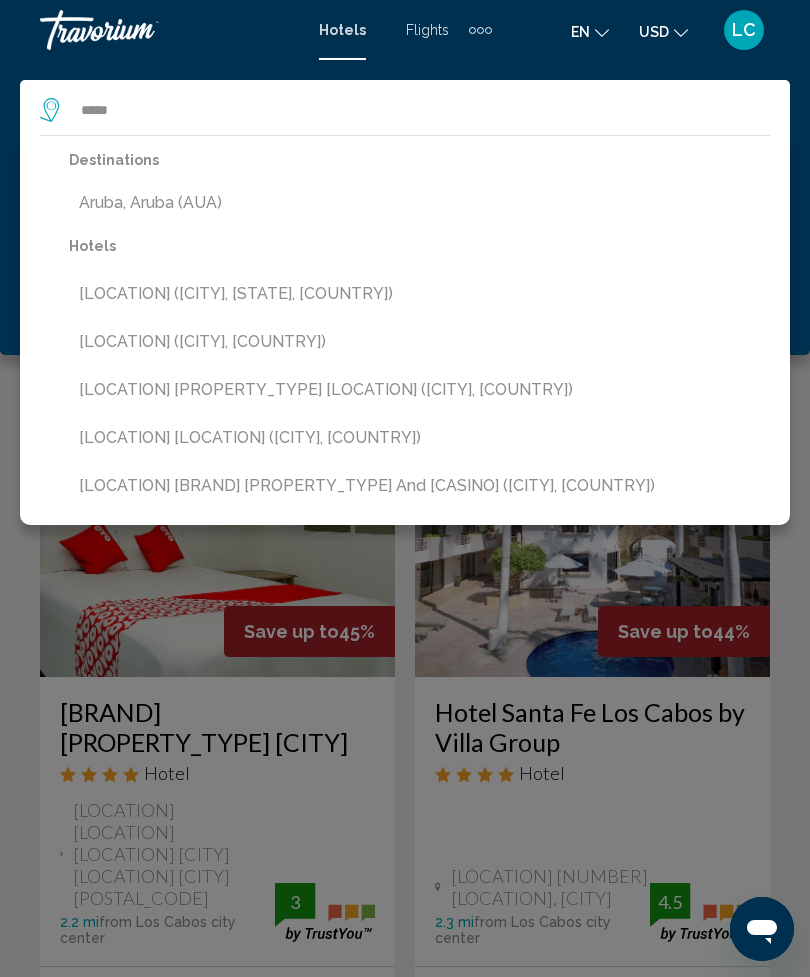 click on "Aruba, Aruba (AUA)" at bounding box center [419, 203] 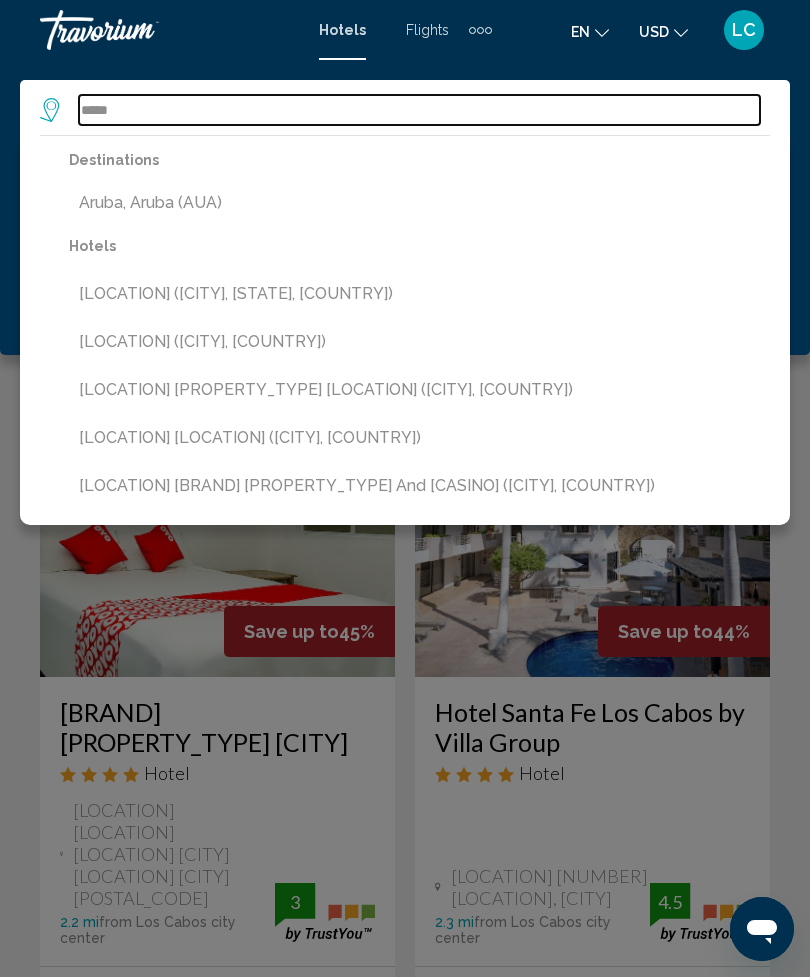 type on "**********" 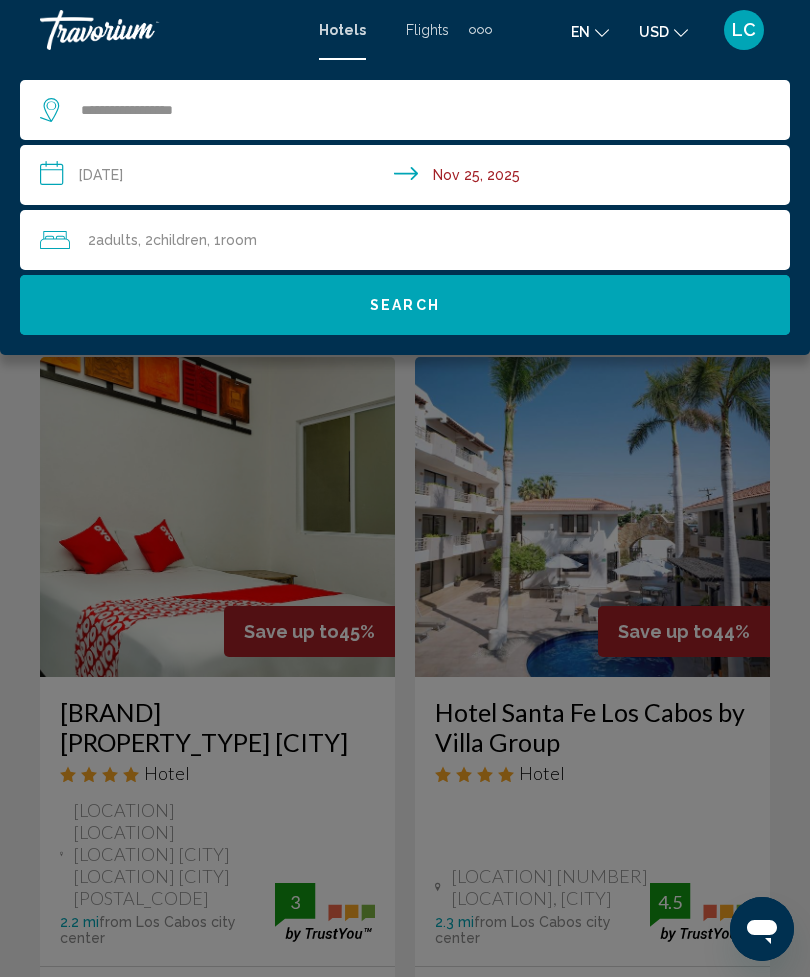 click on "Search" 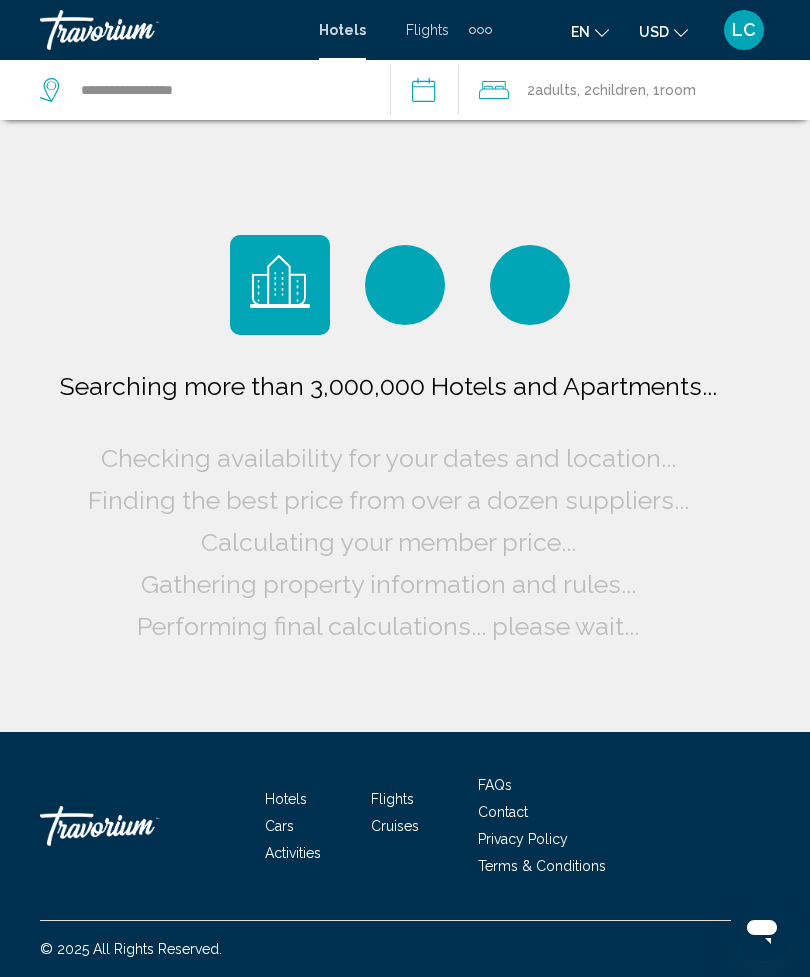 scroll, scrollTop: 64, scrollLeft: 0, axis: vertical 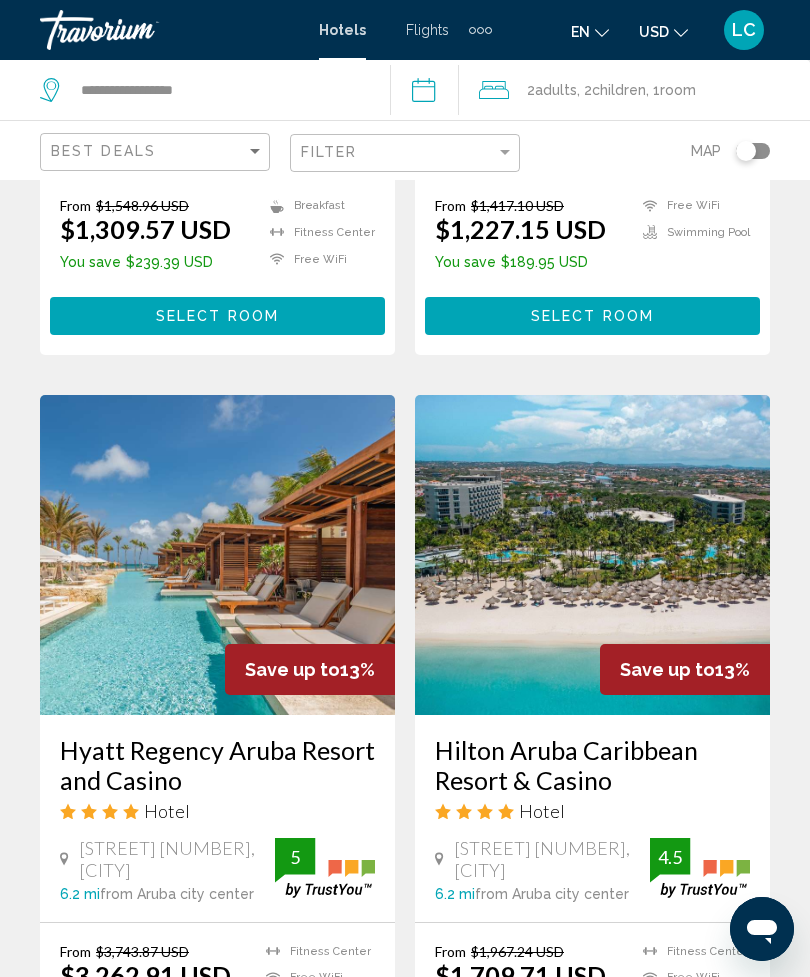 click at bounding box center [217, 555] 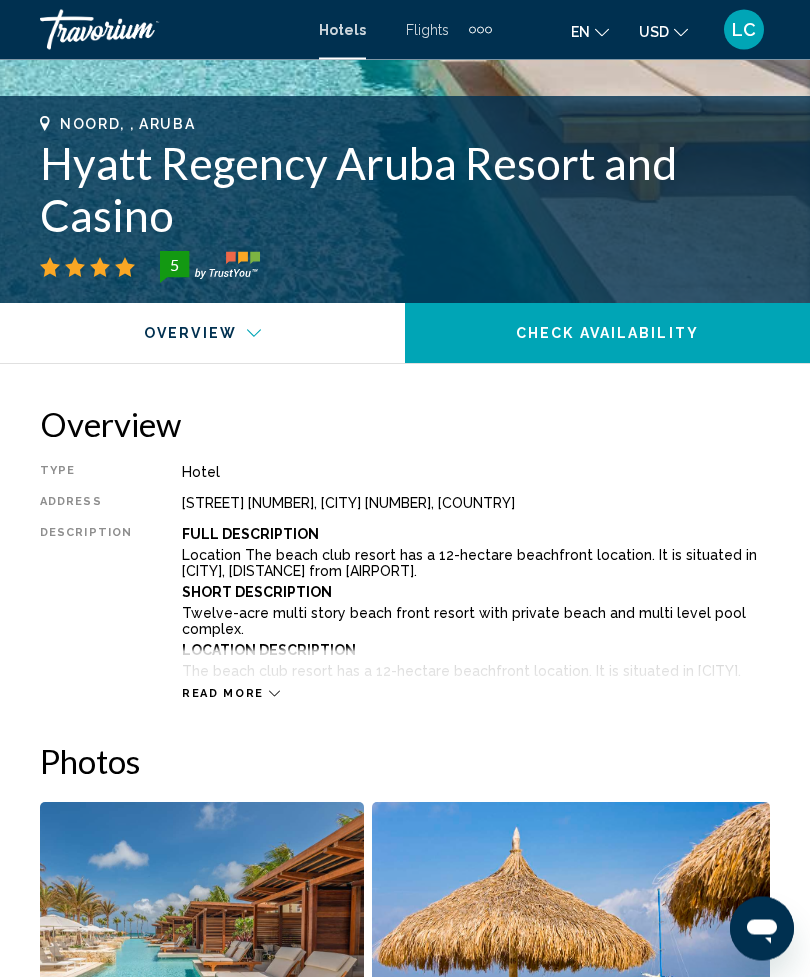 scroll, scrollTop: 1288, scrollLeft: 0, axis: vertical 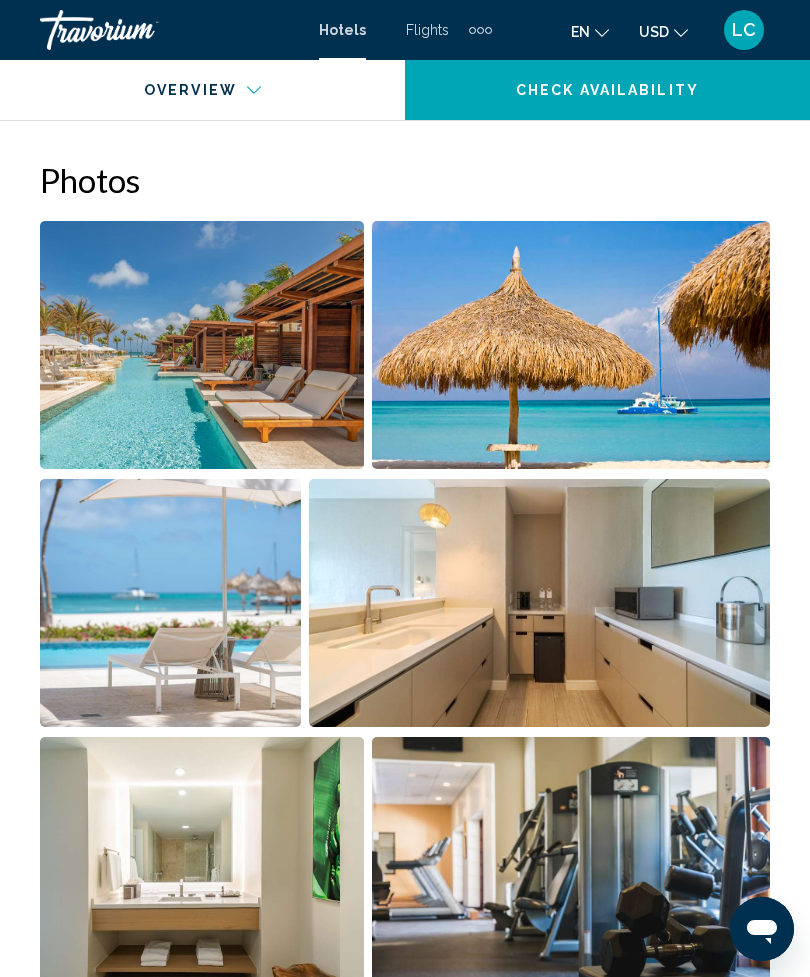 click at bounding box center [202, 345] 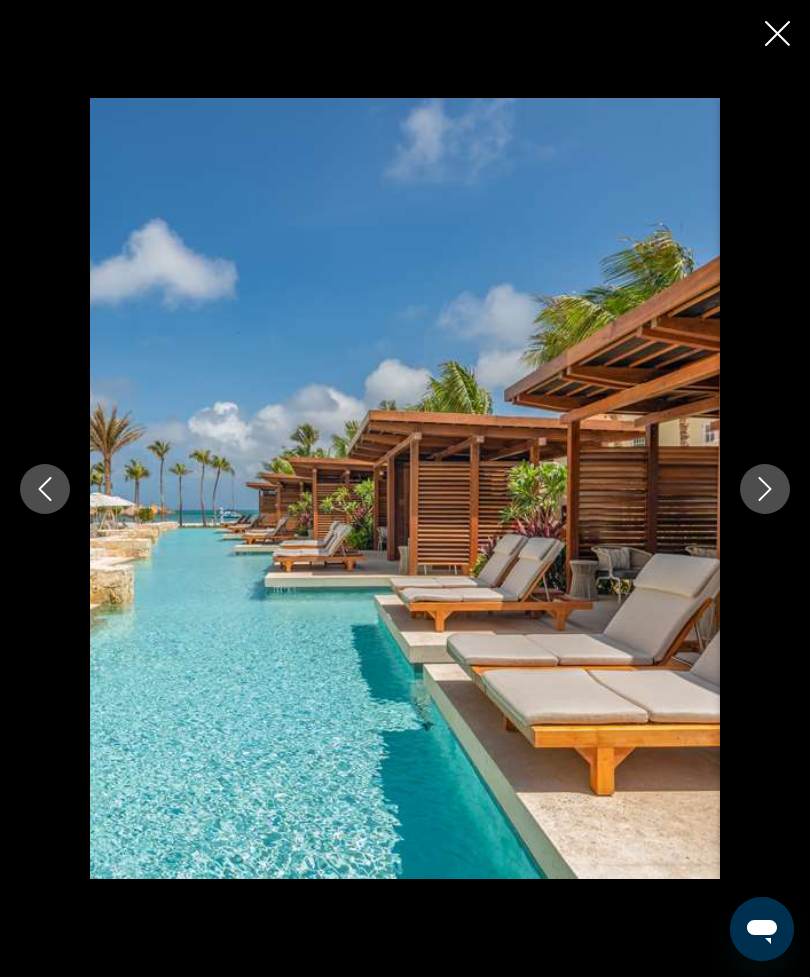 click at bounding box center [765, 489] 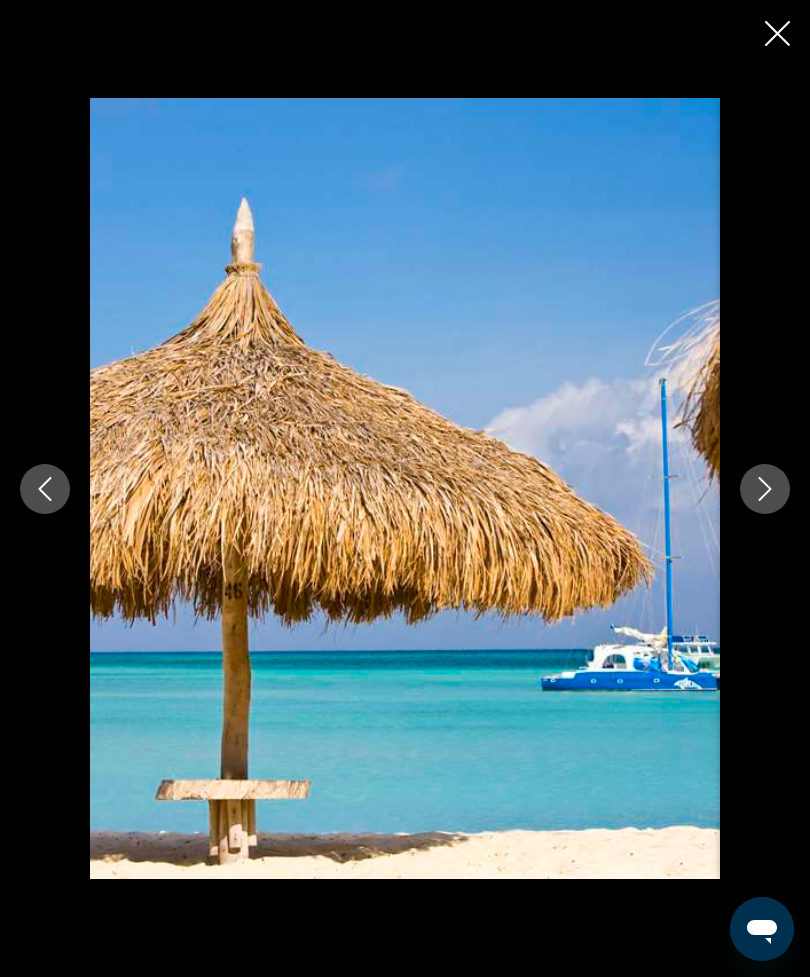 click 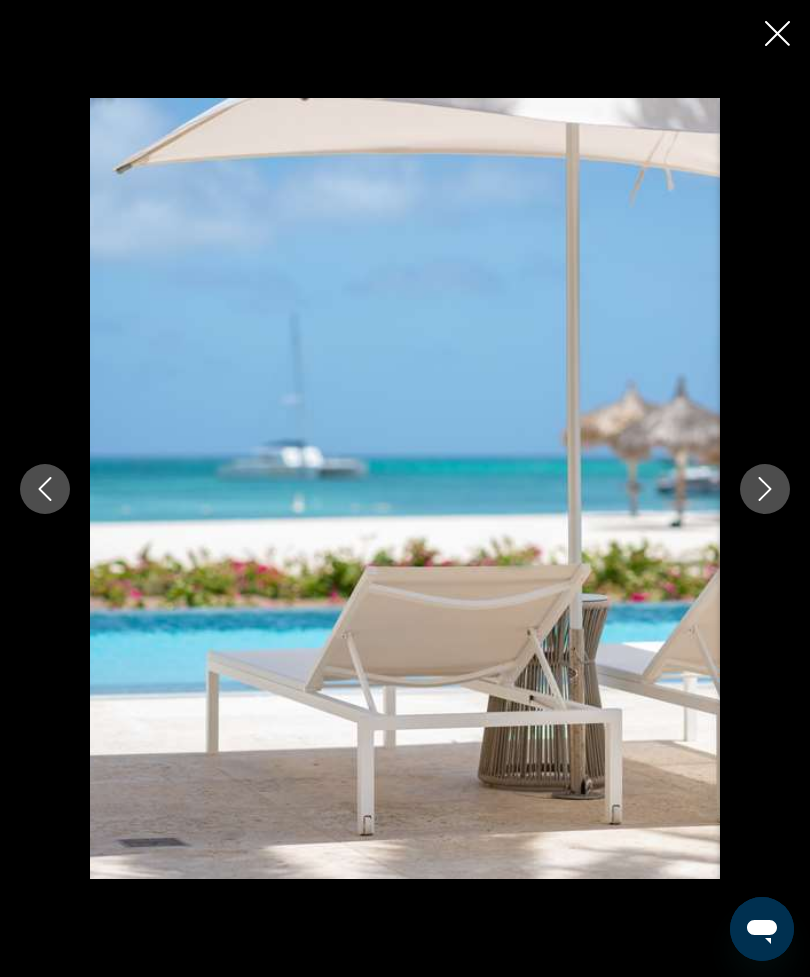 click at bounding box center (765, 489) 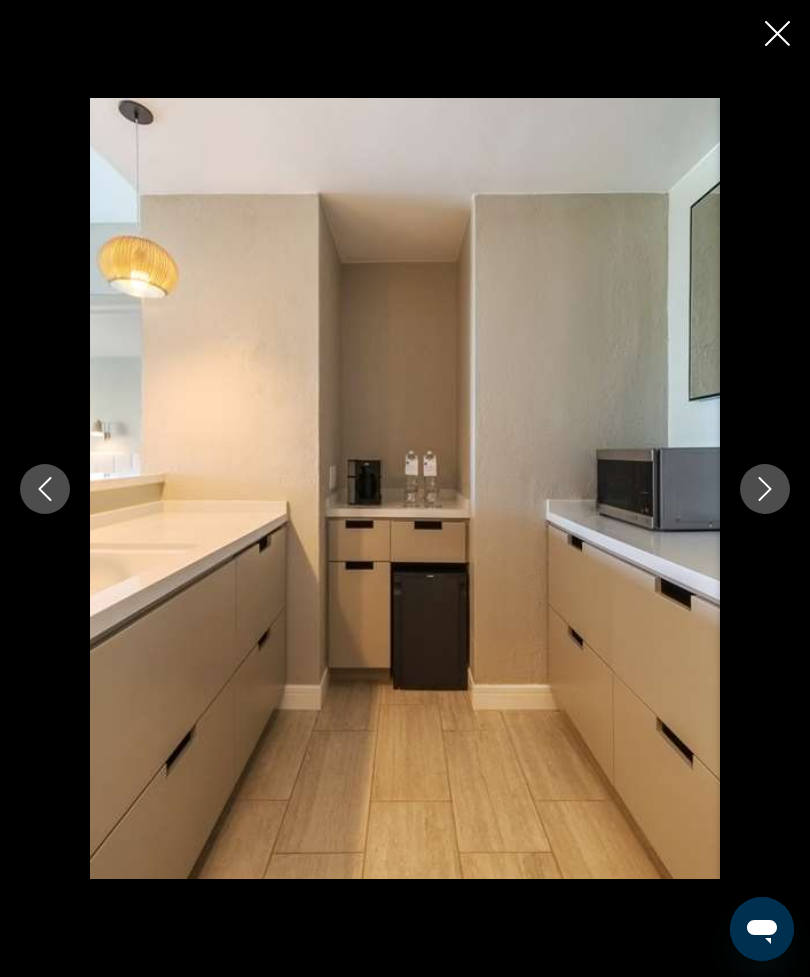 click 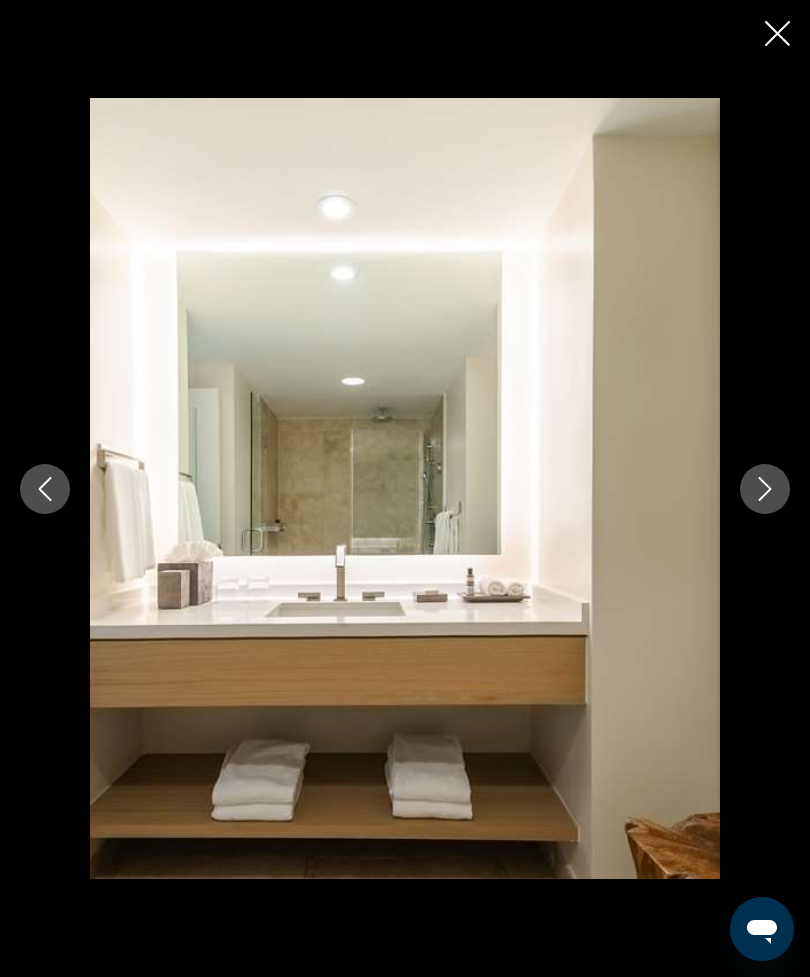 click 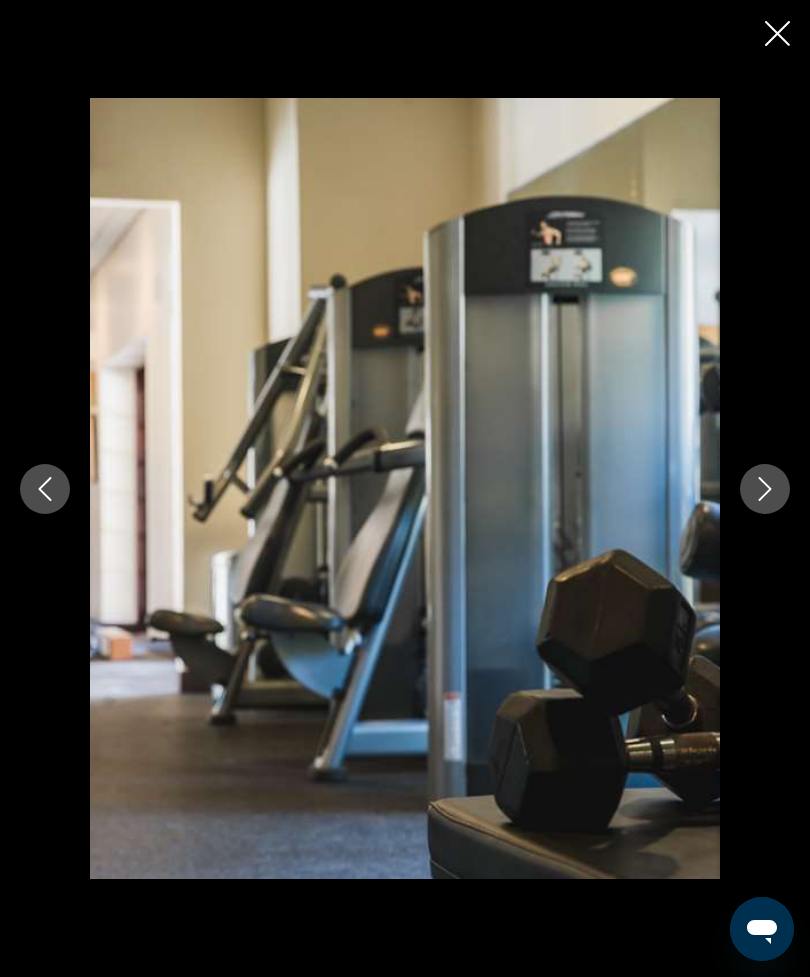 click at bounding box center [765, 489] 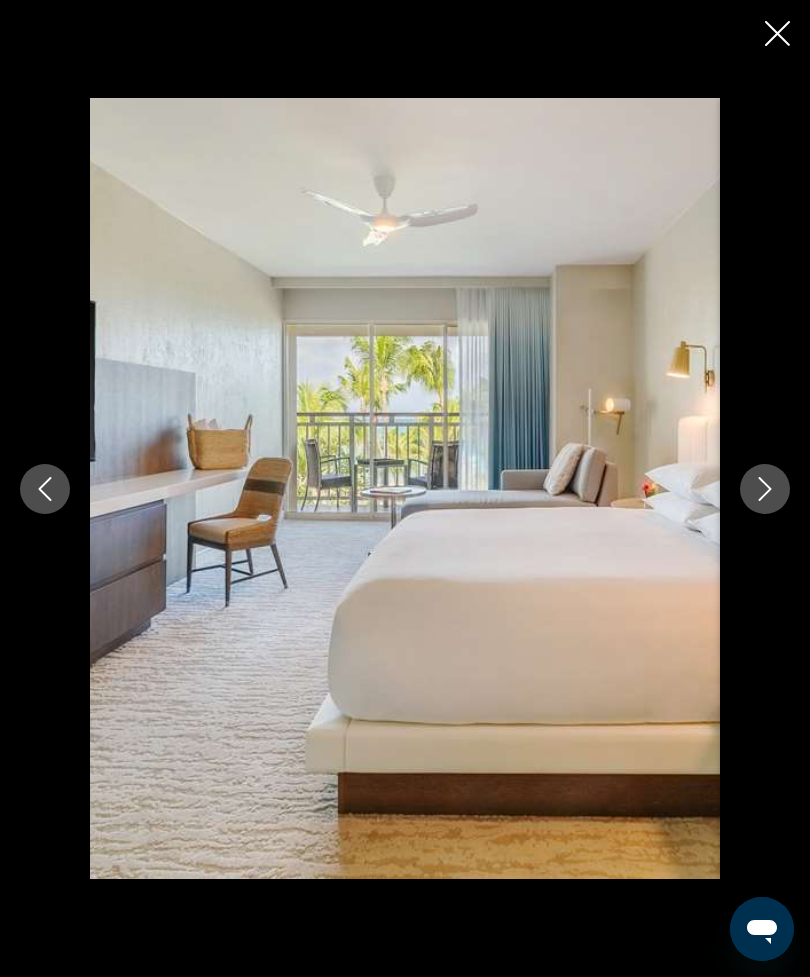 click 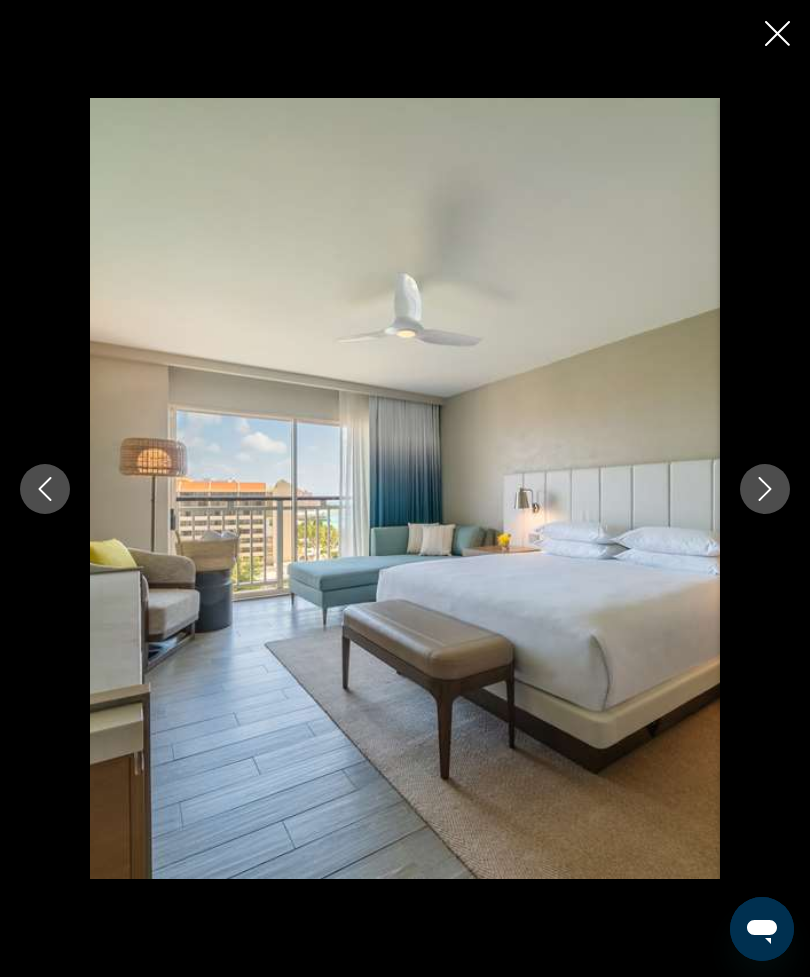 click 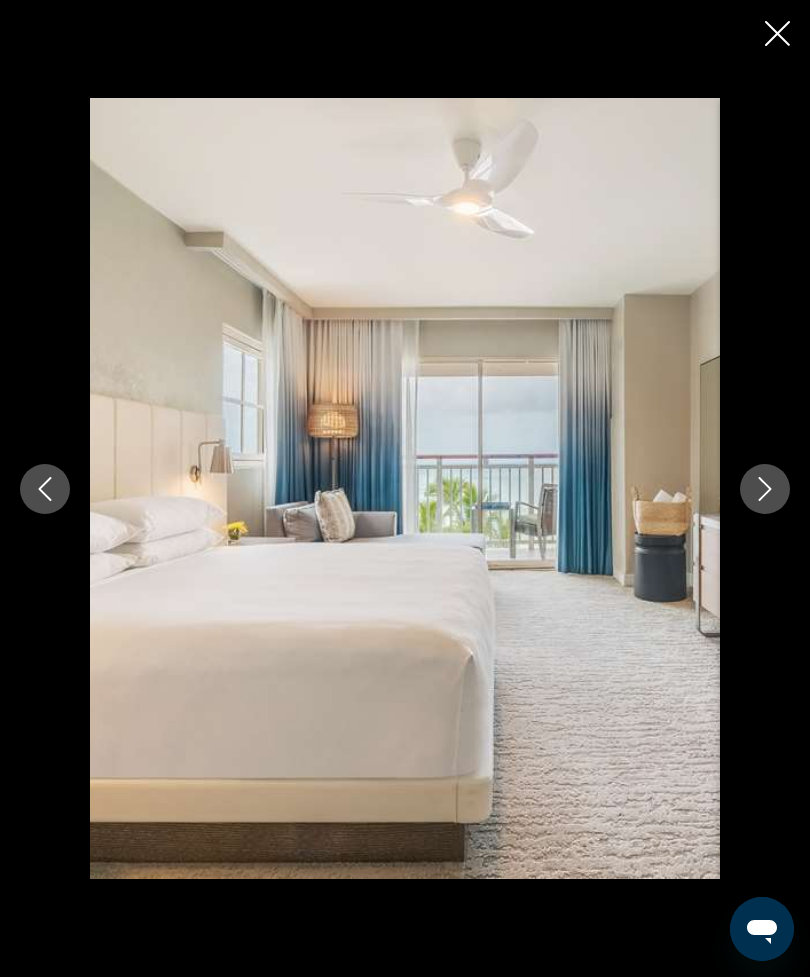 click 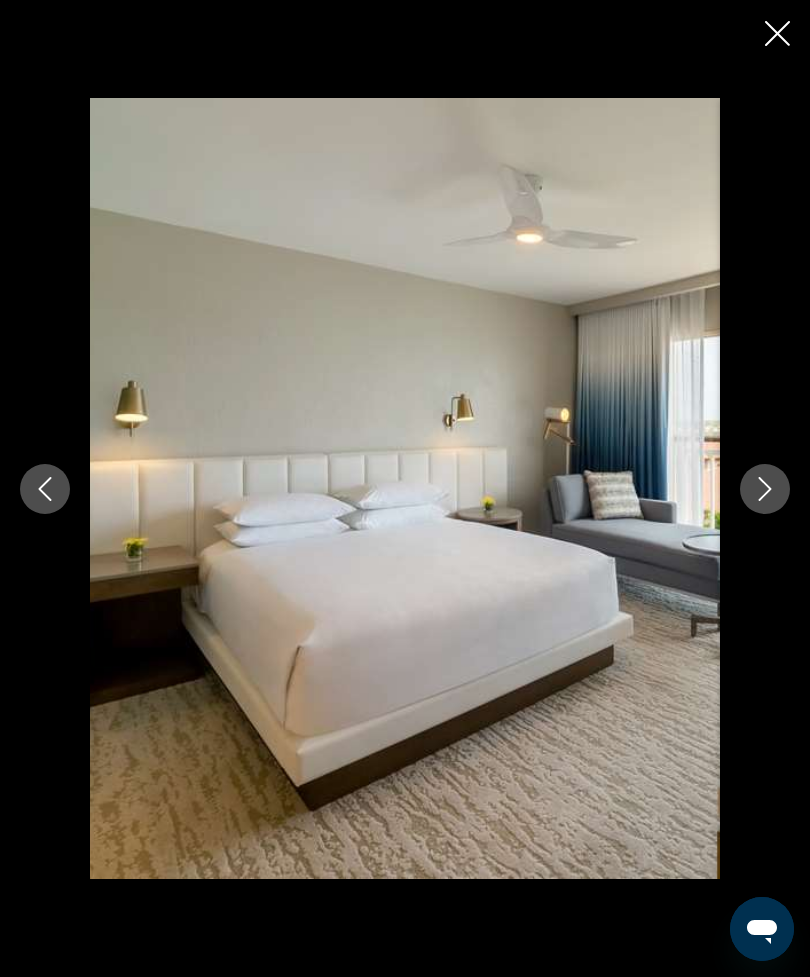 click 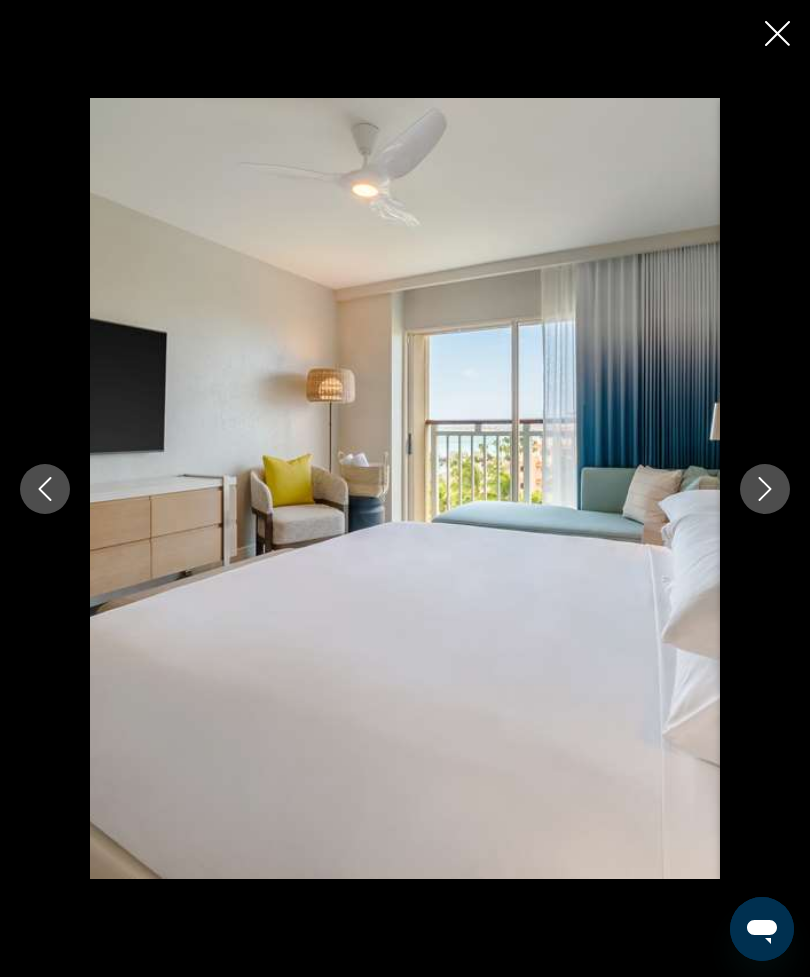 click 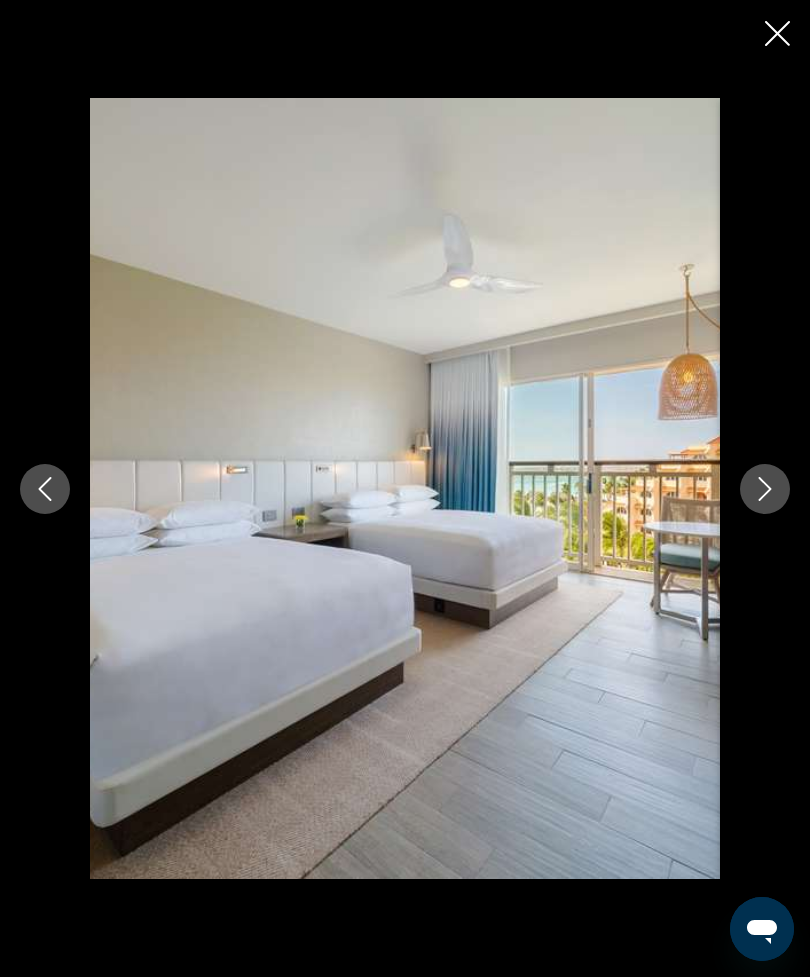 click 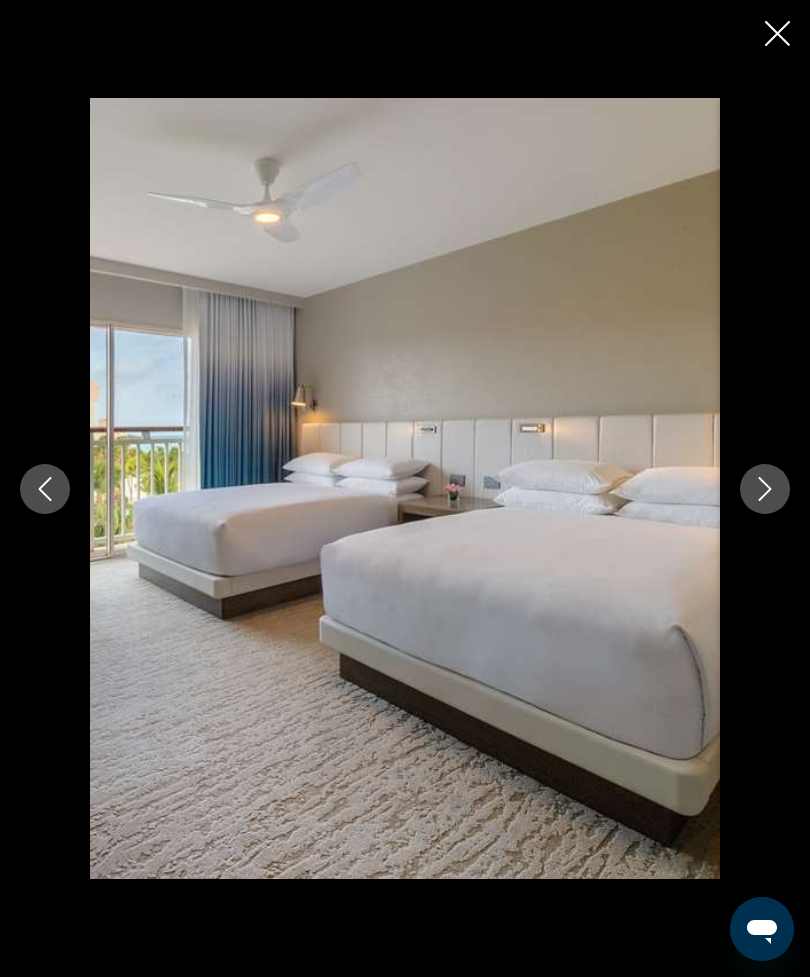 click 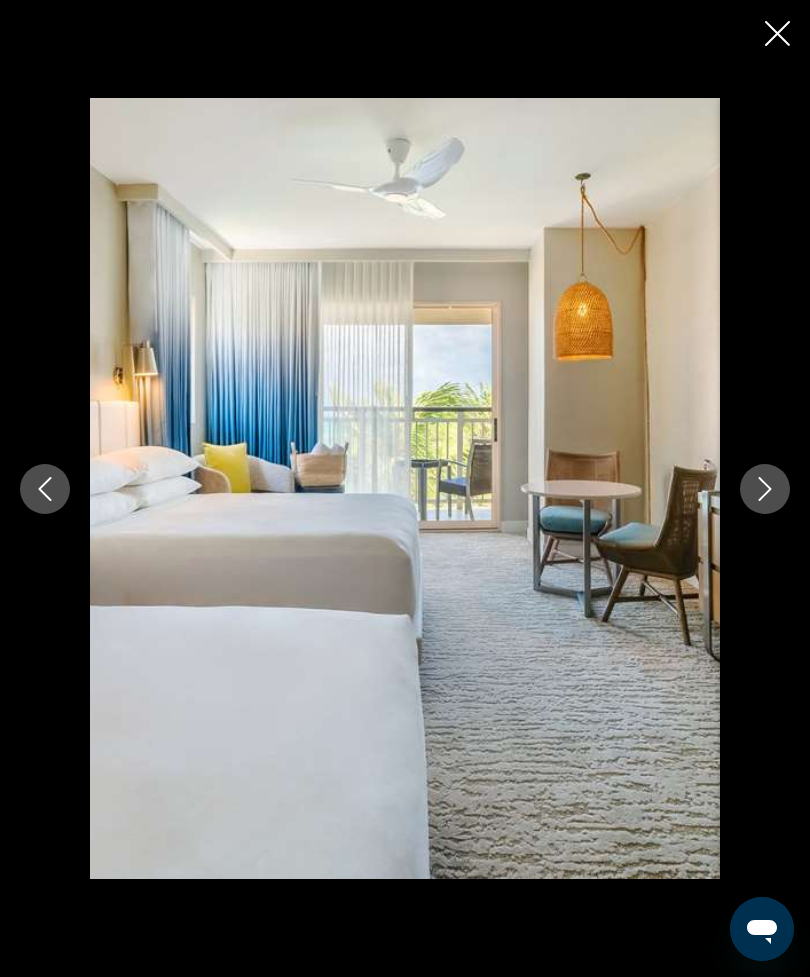 click 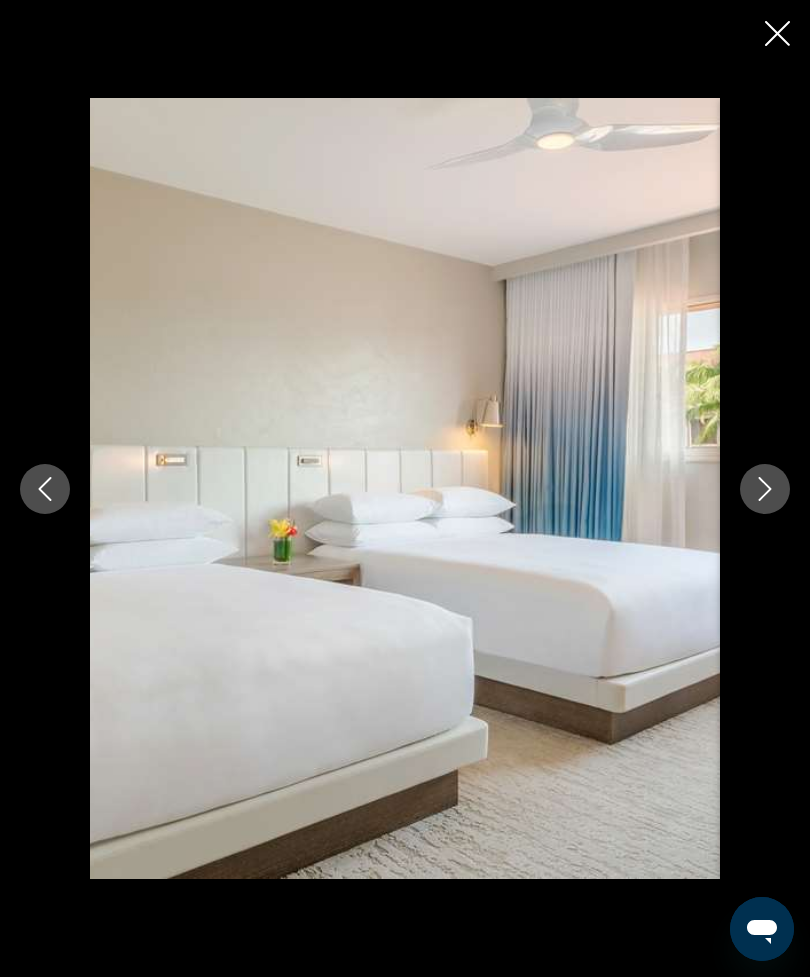 click at bounding box center (765, 489) 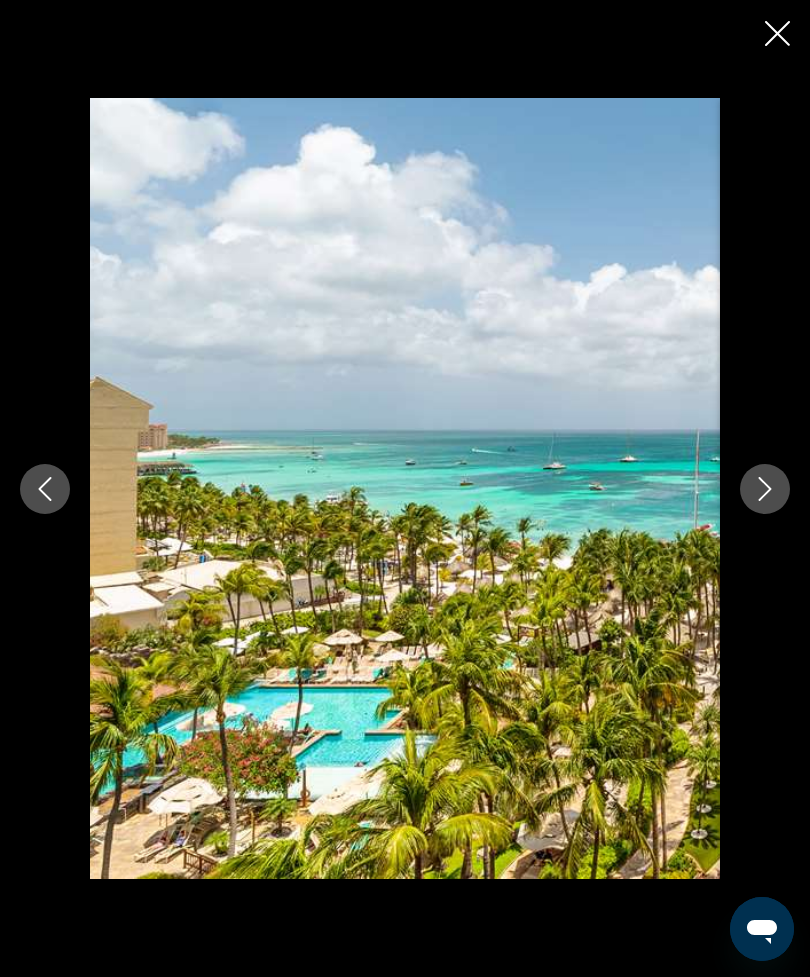 click 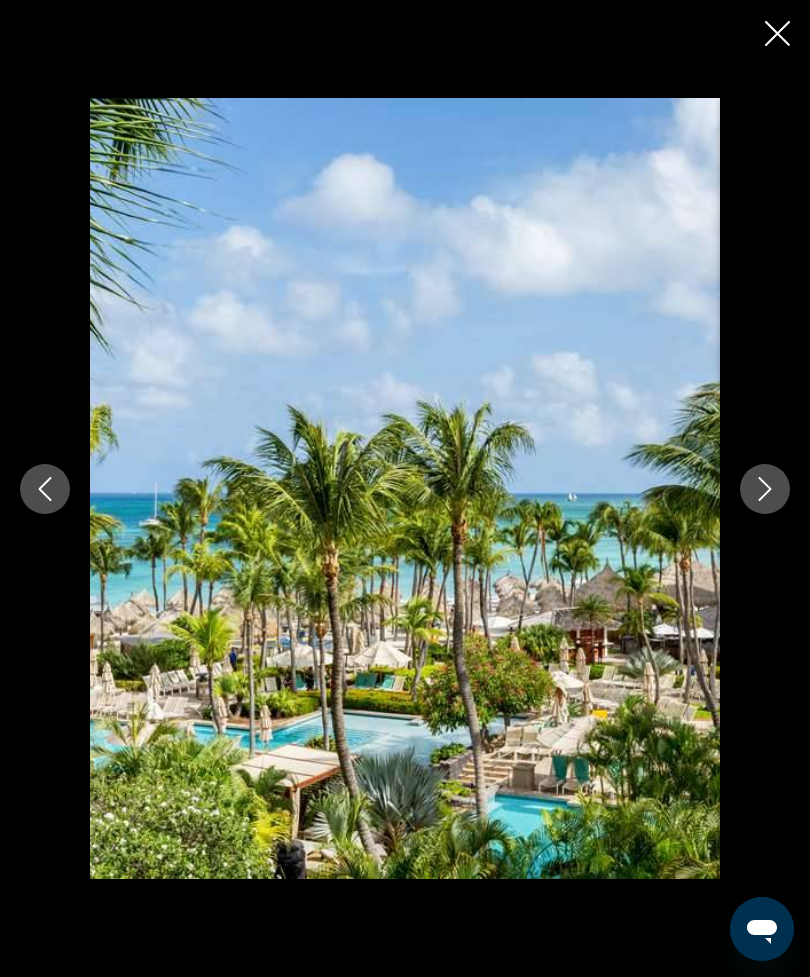 scroll, scrollTop: 1352, scrollLeft: 0, axis: vertical 